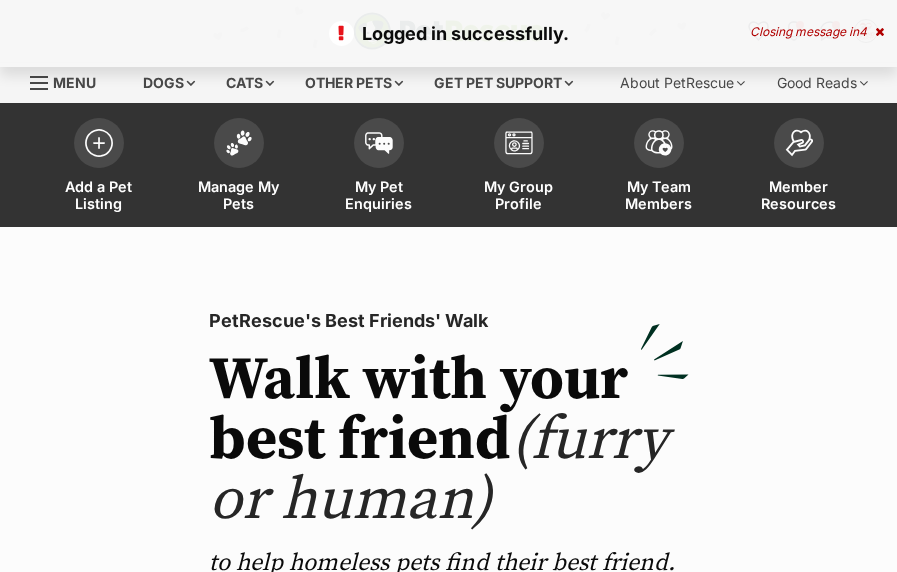 scroll, scrollTop: 0, scrollLeft: 0, axis: both 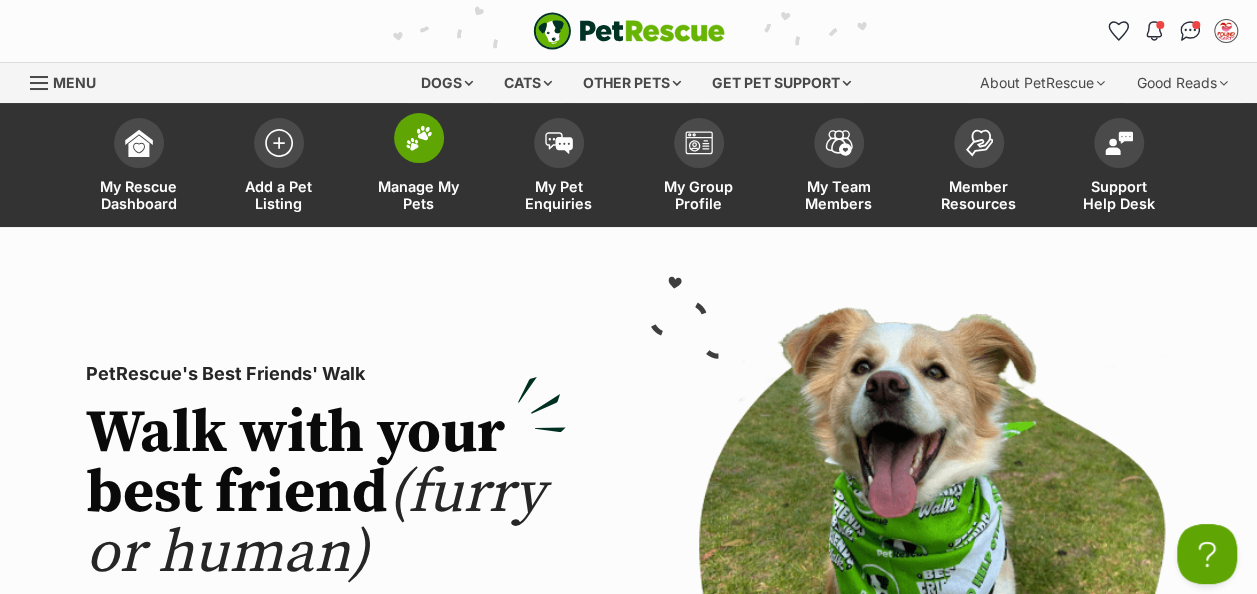 click at bounding box center [419, 138] 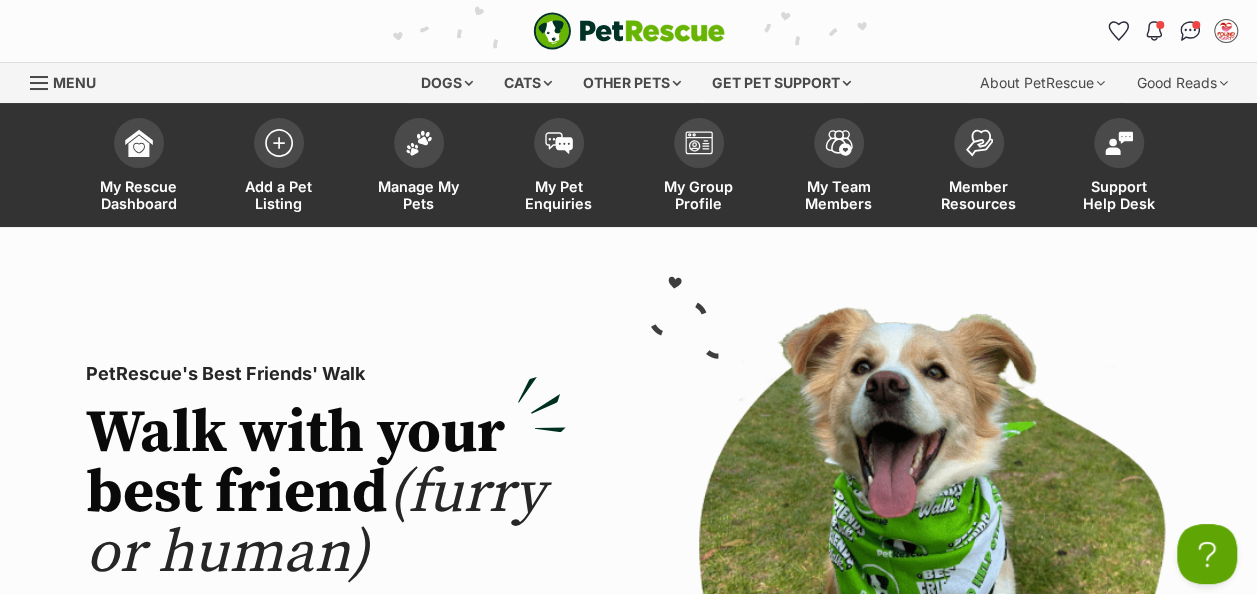 scroll, scrollTop: 0, scrollLeft: 0, axis: both 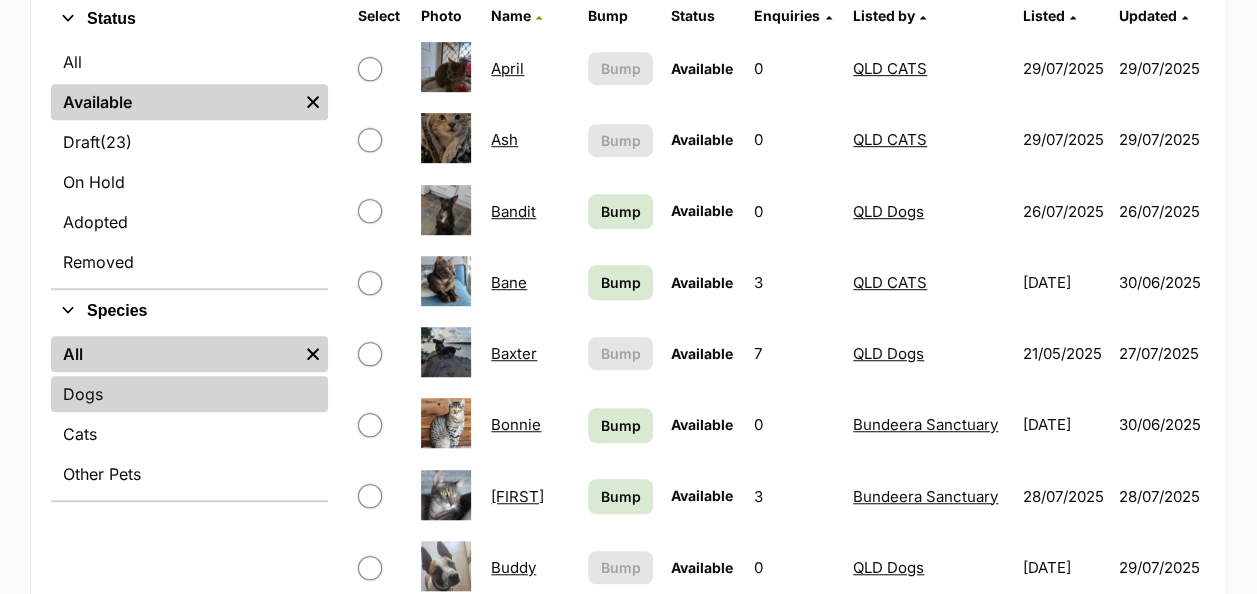 click on "Dogs" at bounding box center [189, 394] 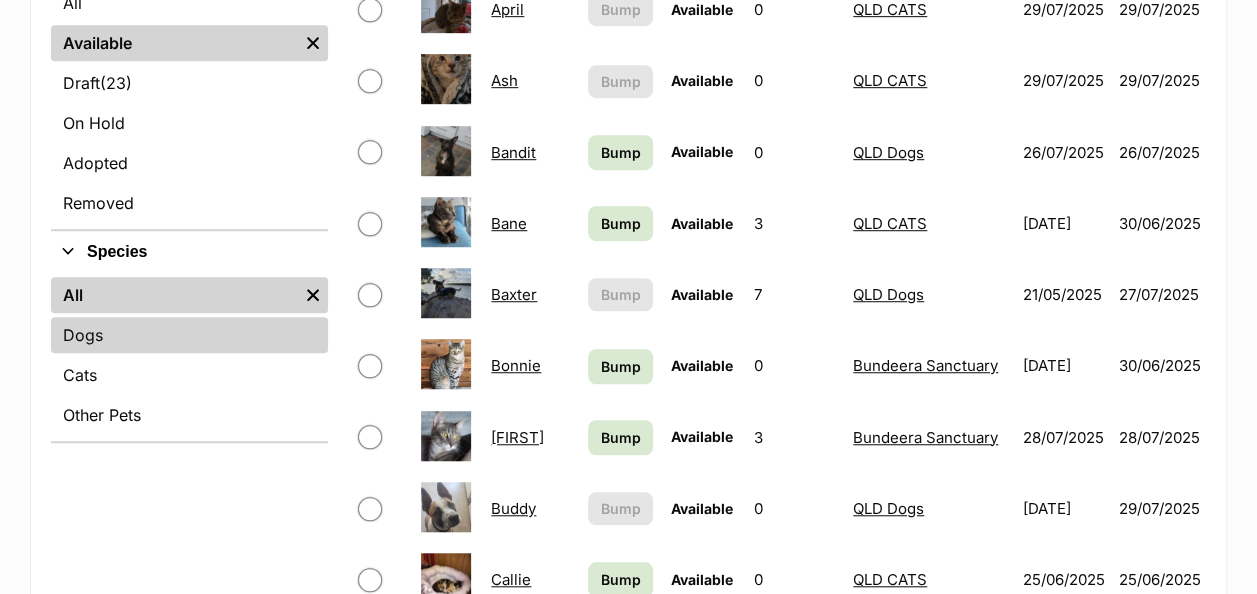 scroll, scrollTop: 600, scrollLeft: 0, axis: vertical 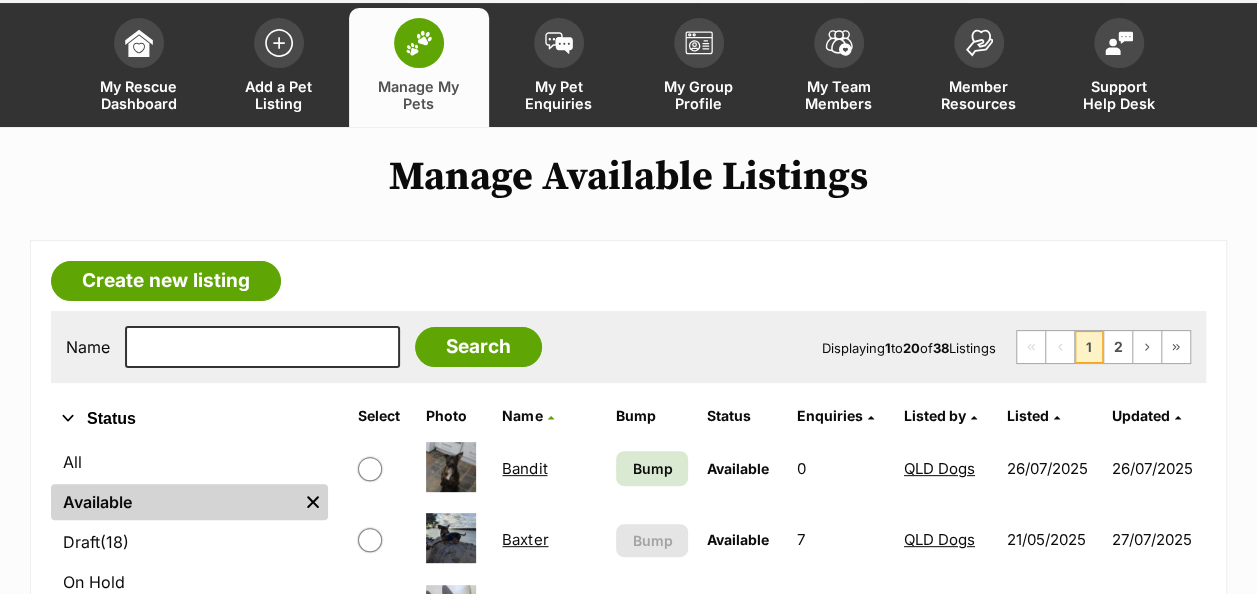 click on "Listed by" at bounding box center [935, 415] 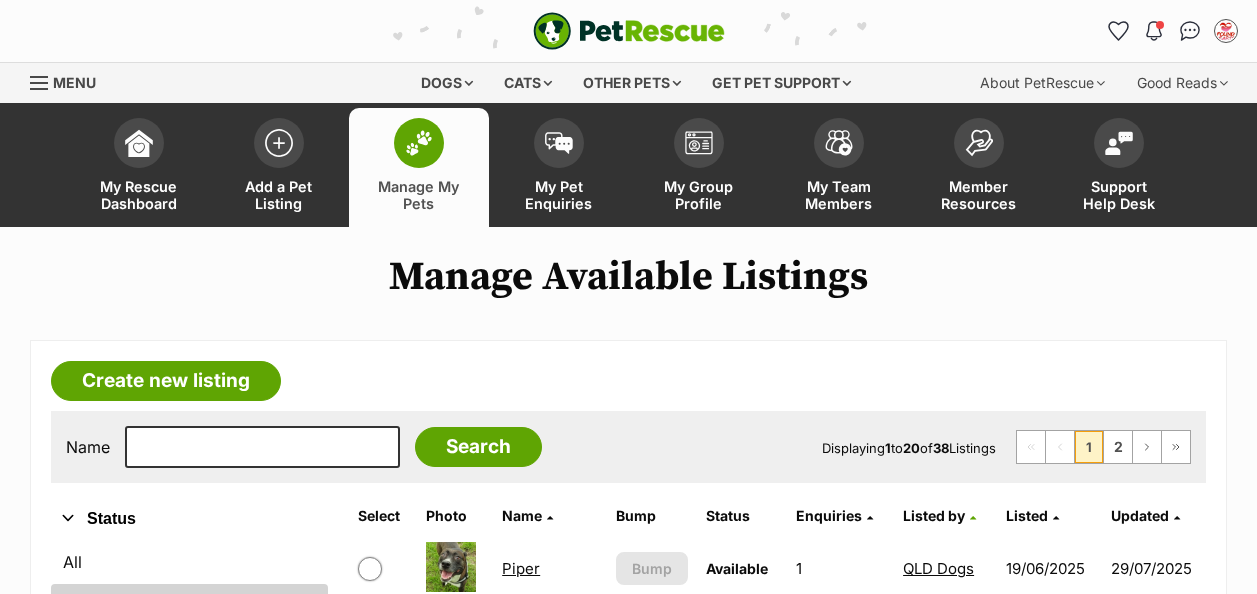 scroll, scrollTop: 0, scrollLeft: 0, axis: both 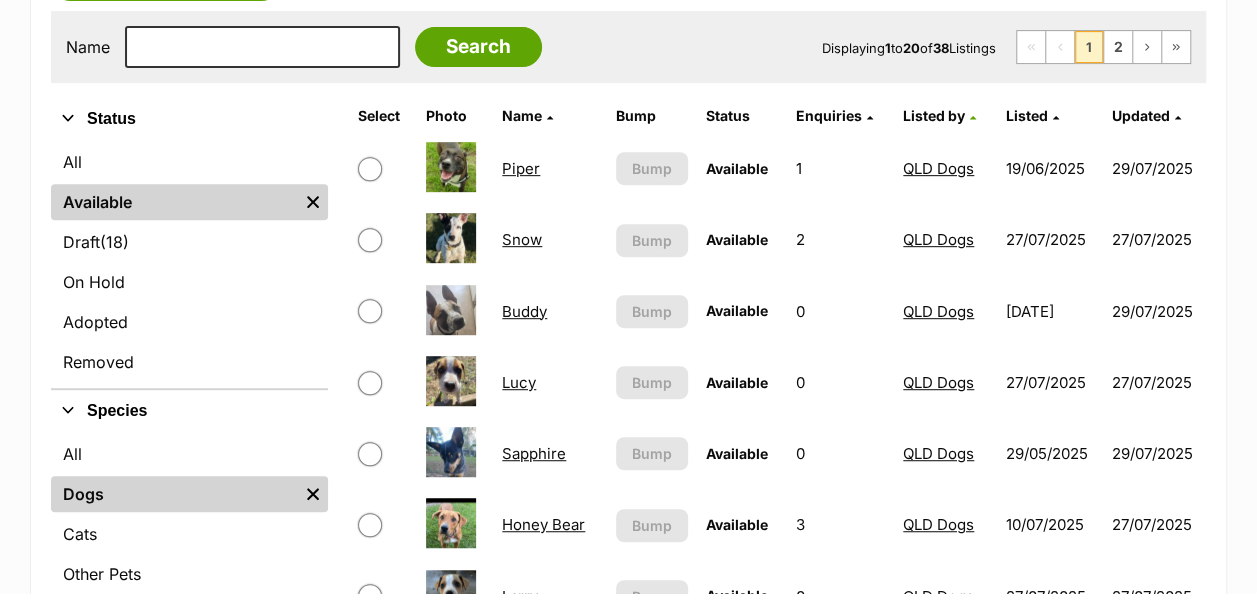 click on "Piper" at bounding box center (521, 168) 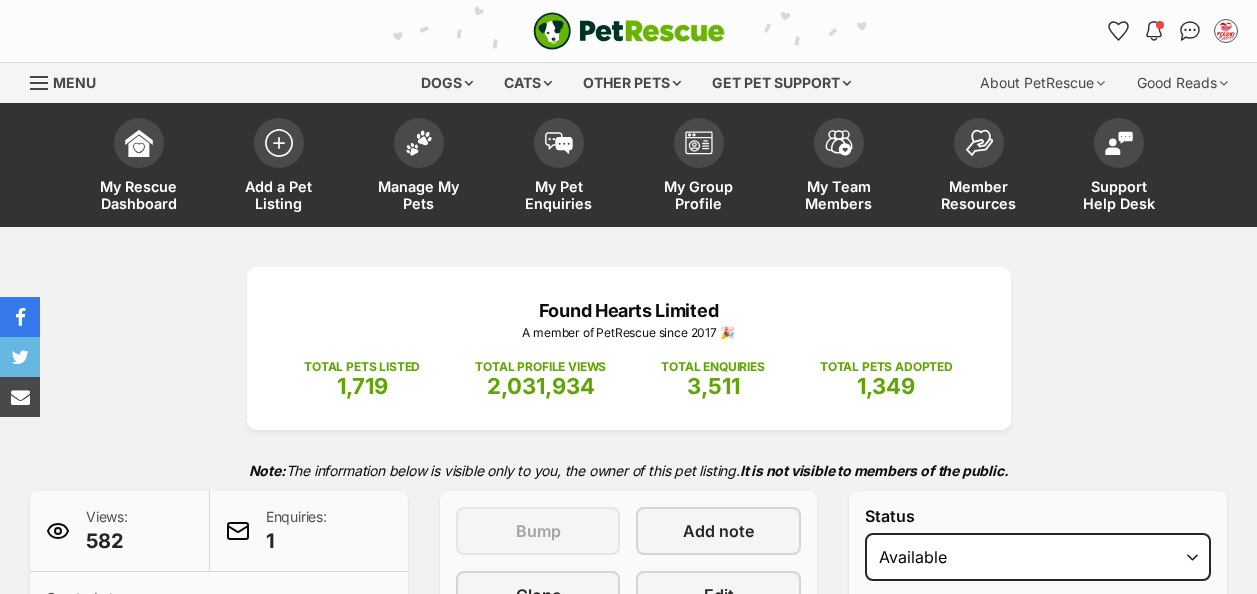 scroll, scrollTop: 0, scrollLeft: 0, axis: both 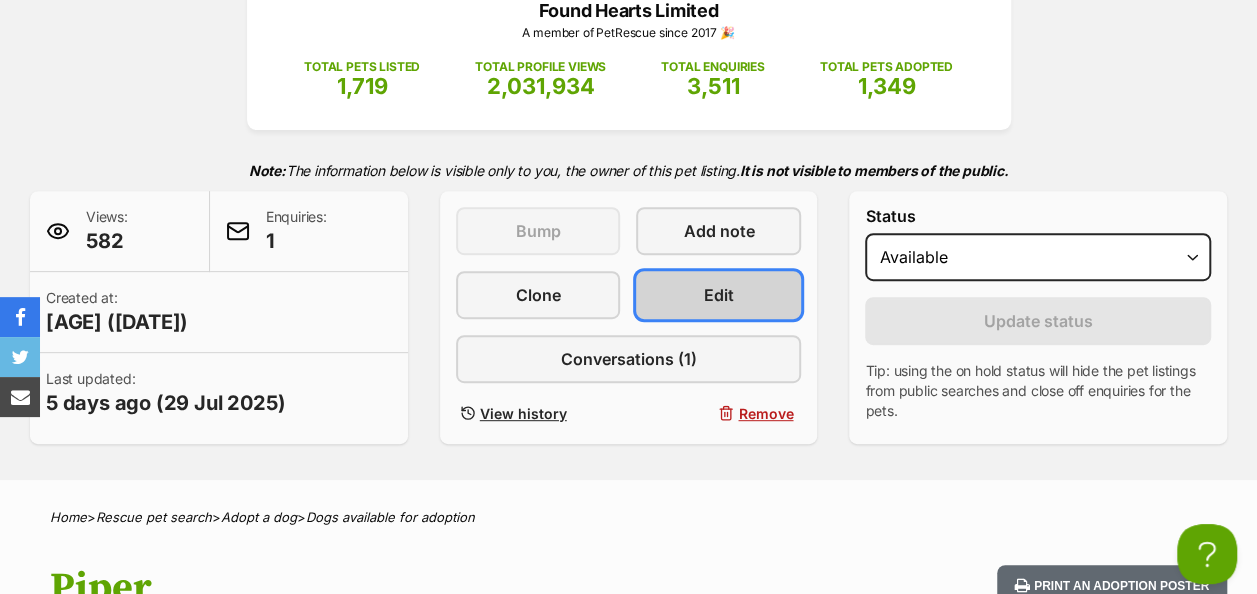 click on "Edit" at bounding box center (718, 295) 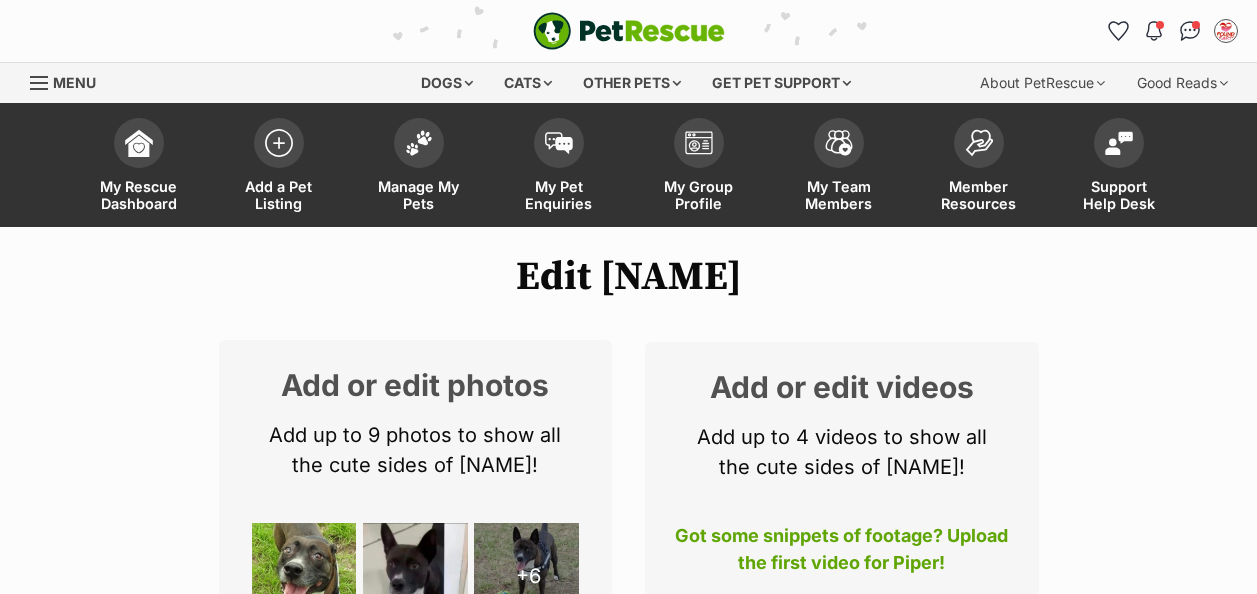 scroll, scrollTop: 0, scrollLeft: 0, axis: both 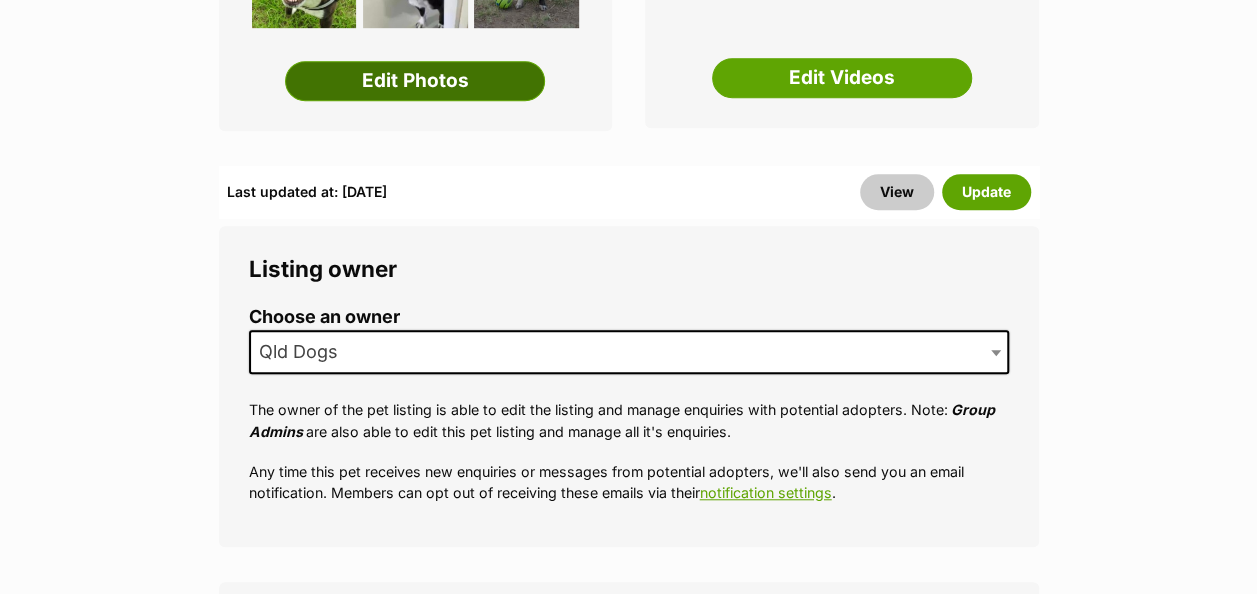 click on "Edit Photos" at bounding box center (415, 81) 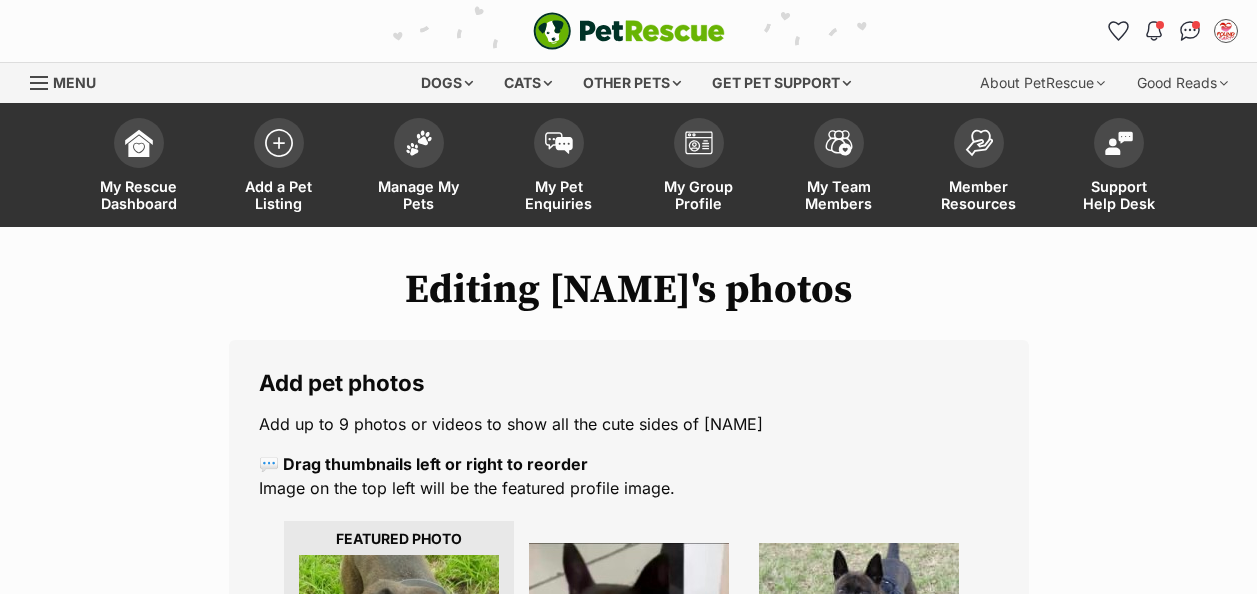 scroll, scrollTop: 0, scrollLeft: 0, axis: both 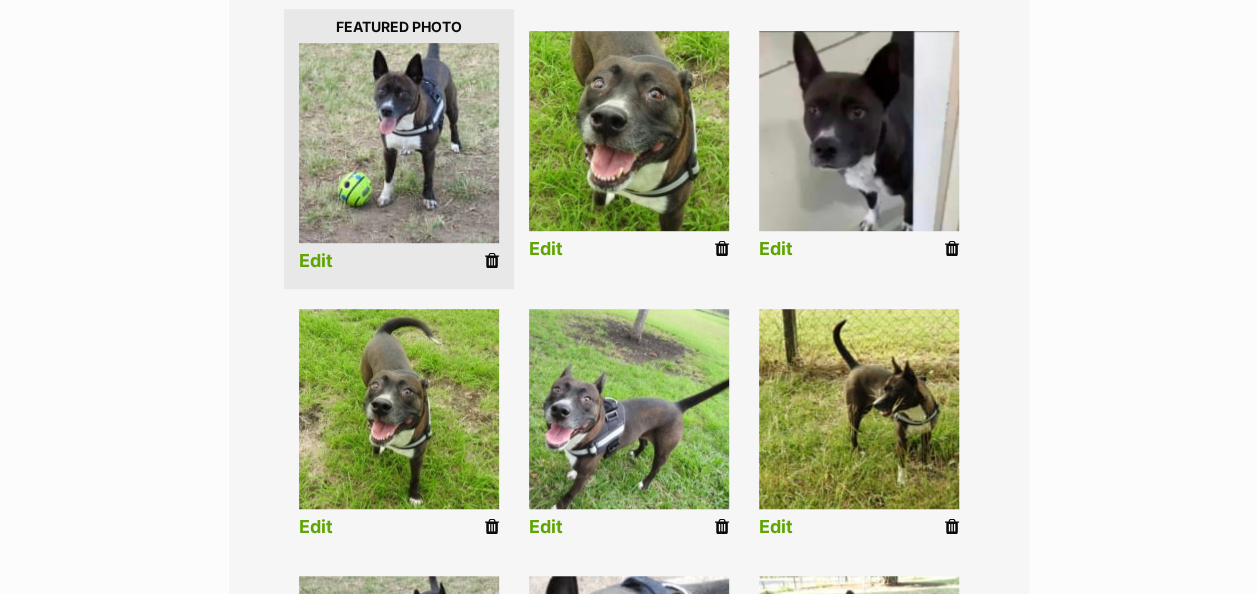 click on "Edit" at bounding box center (316, 261) 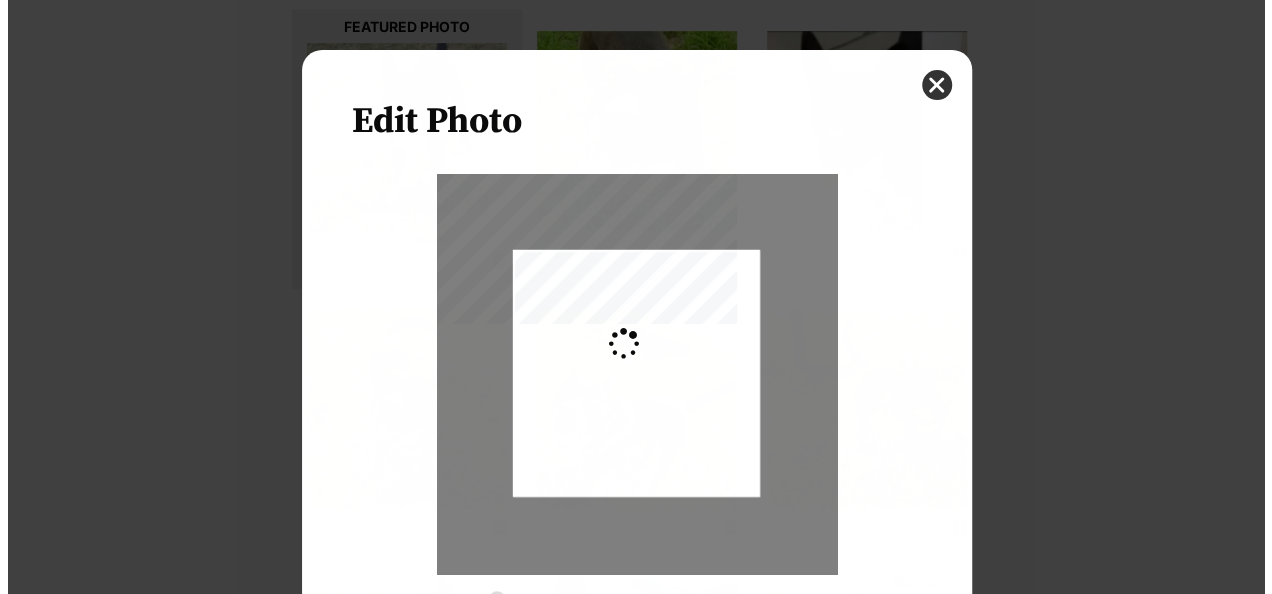 scroll, scrollTop: 0, scrollLeft: 0, axis: both 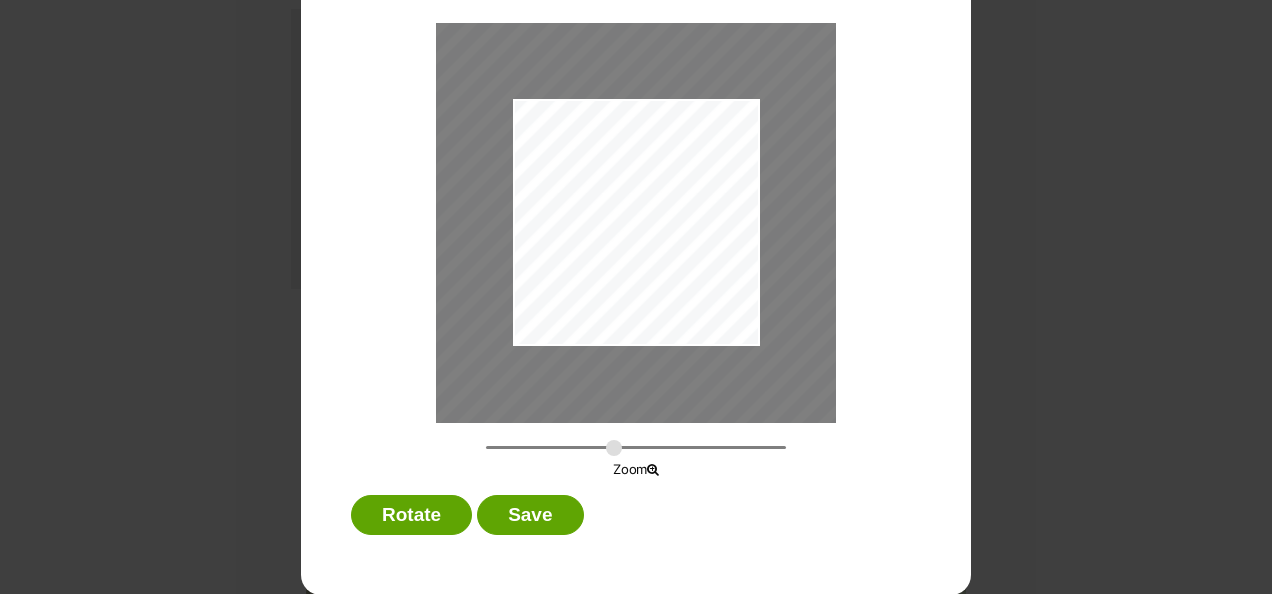 drag, startPoint x: 488, startPoint y: 450, endPoint x: 606, endPoint y: 428, distance: 120.033325 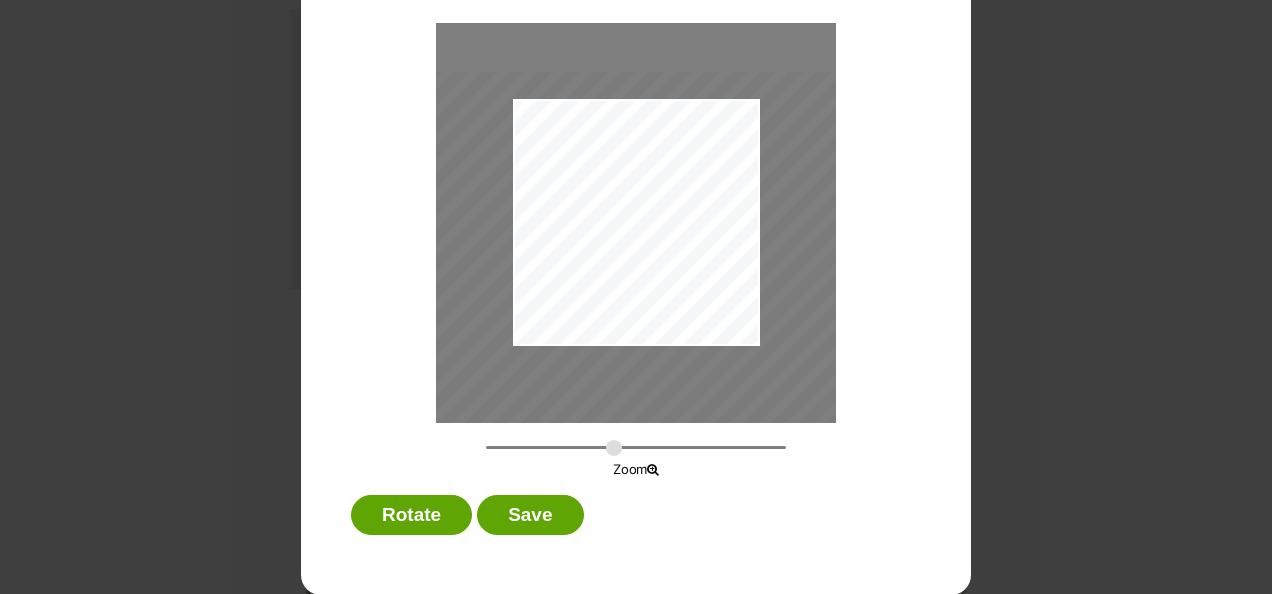 drag, startPoint x: 608, startPoint y: 175, endPoint x: 582, endPoint y: 309, distance: 136.49908 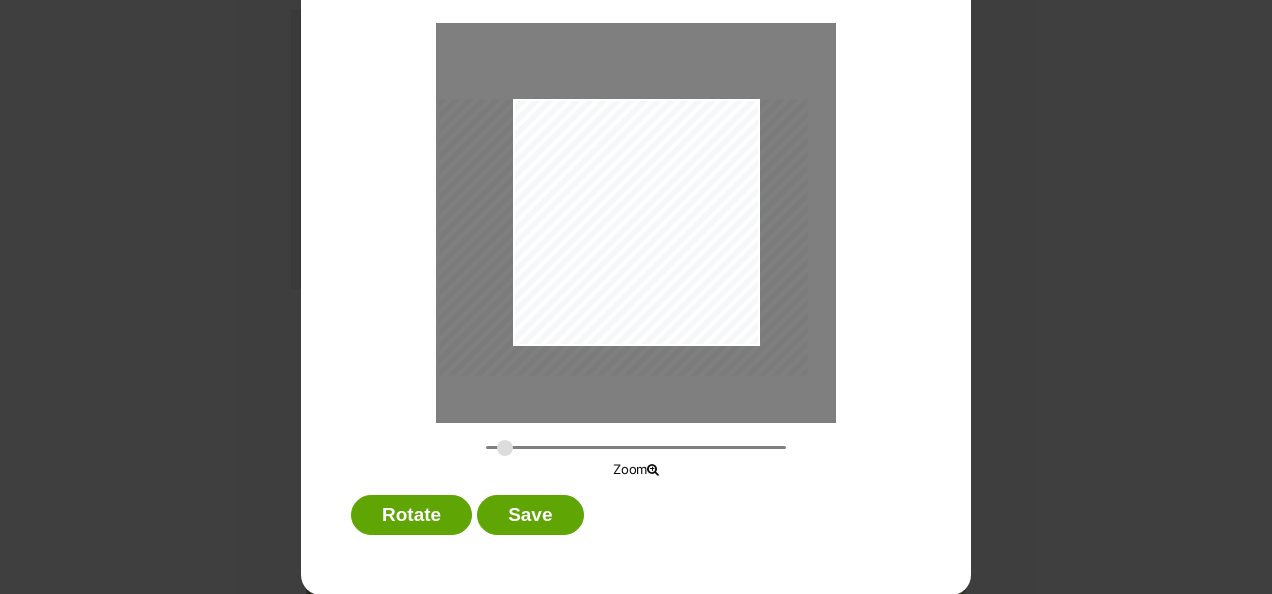 drag, startPoint x: 608, startPoint y: 444, endPoint x: 497, endPoint y: 431, distance: 111.75867 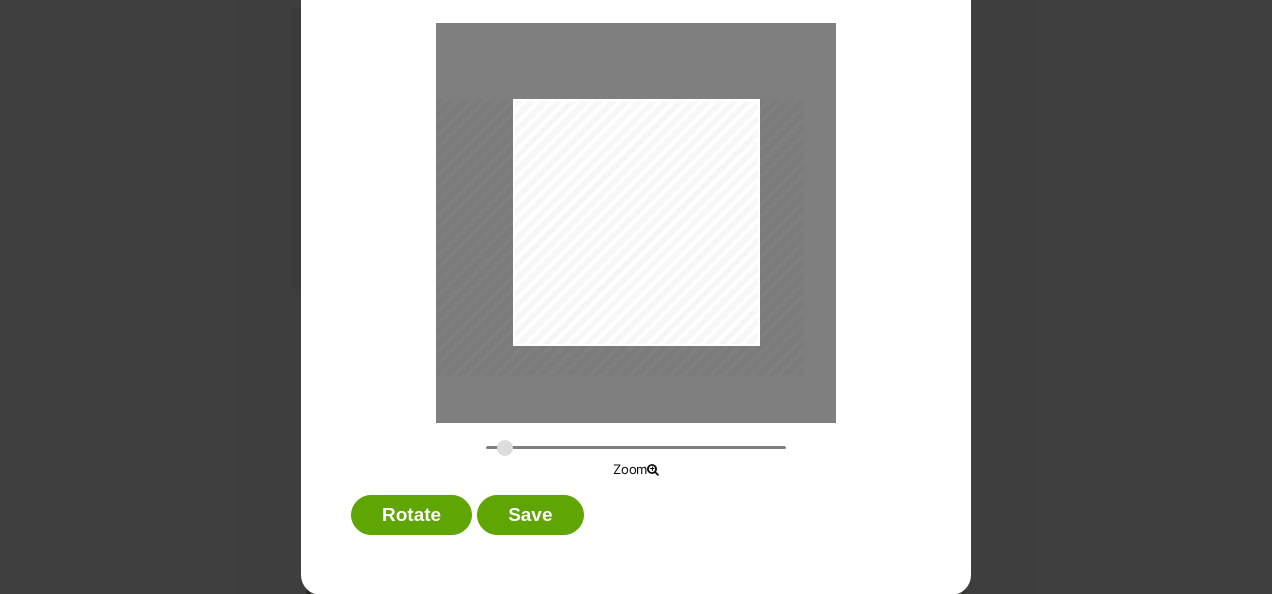drag, startPoint x: 612, startPoint y: 280, endPoint x: 608, endPoint y: 300, distance: 20.396078 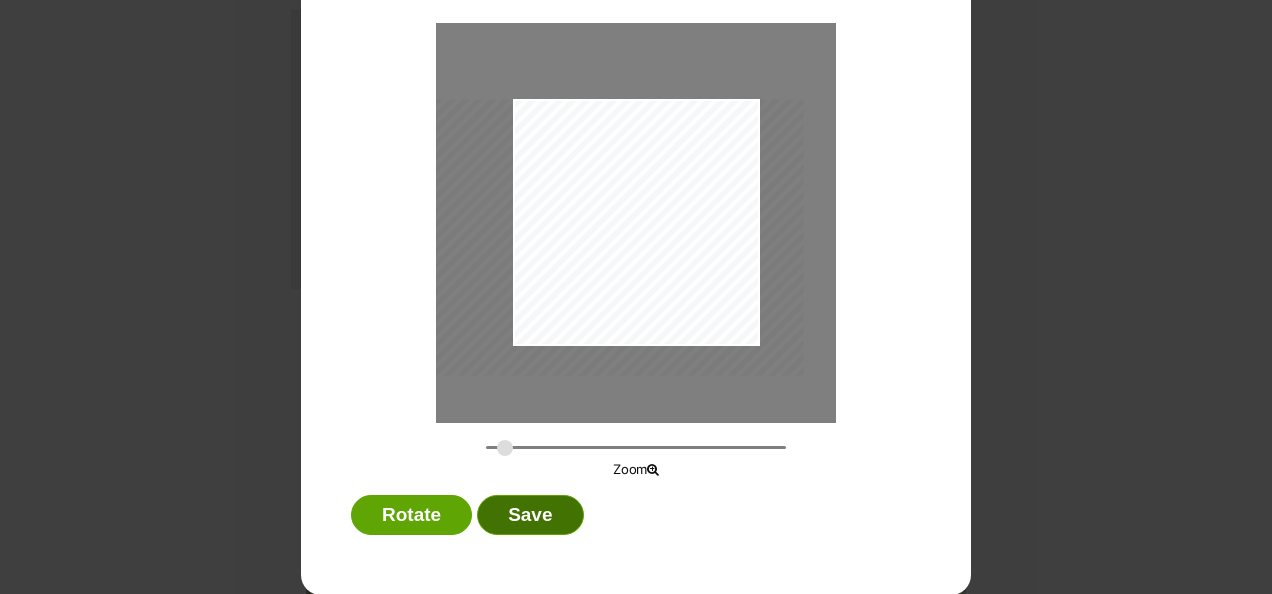 click on "Save" at bounding box center (530, 515) 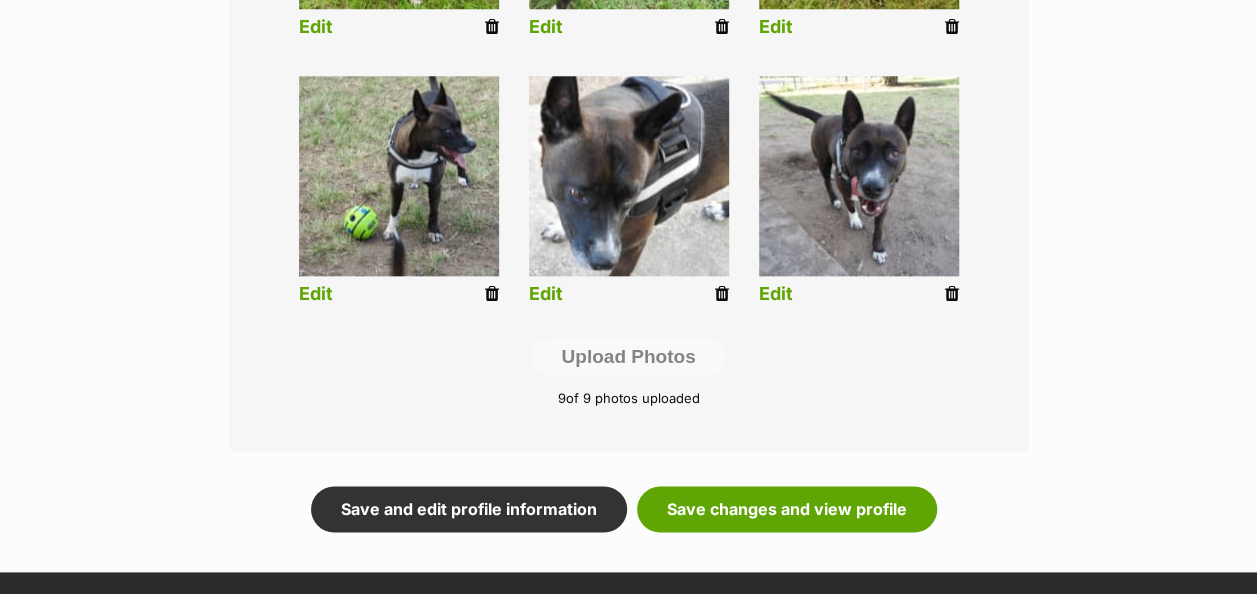 scroll, scrollTop: 1312, scrollLeft: 0, axis: vertical 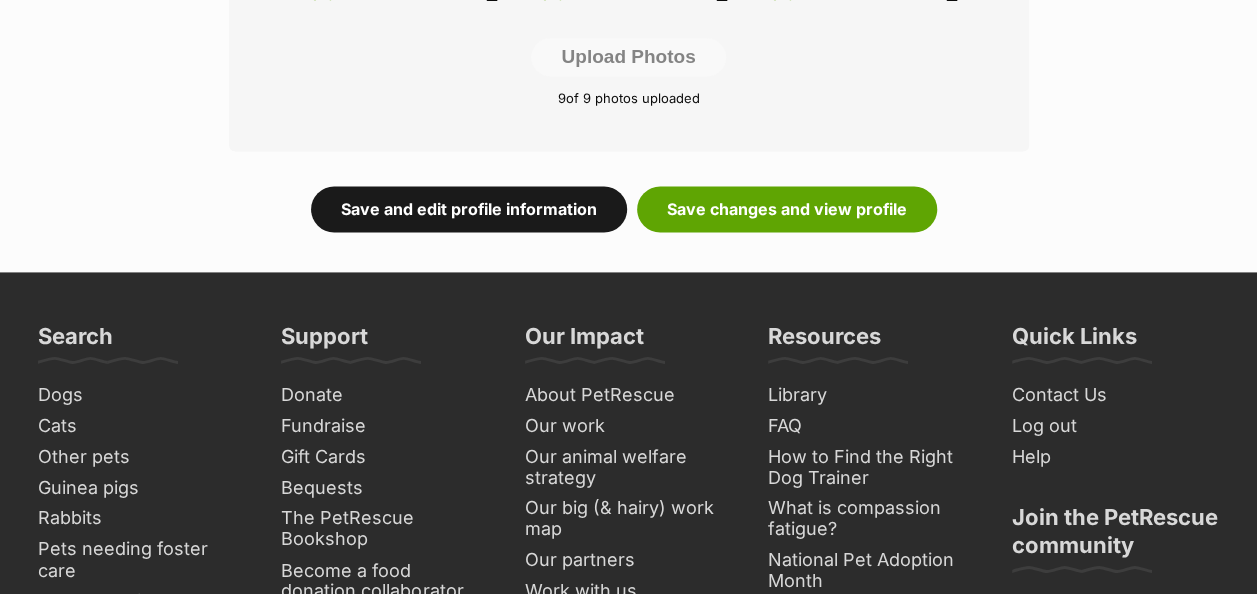 click on "Save and edit profile information" at bounding box center [469, 209] 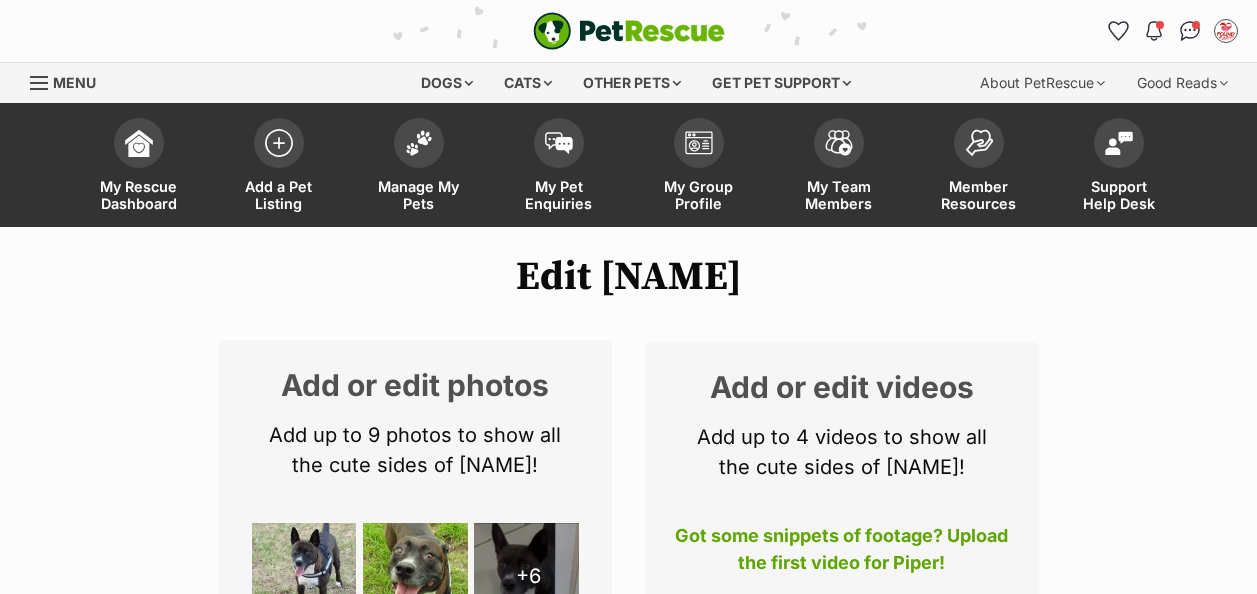 scroll, scrollTop: 0, scrollLeft: 0, axis: both 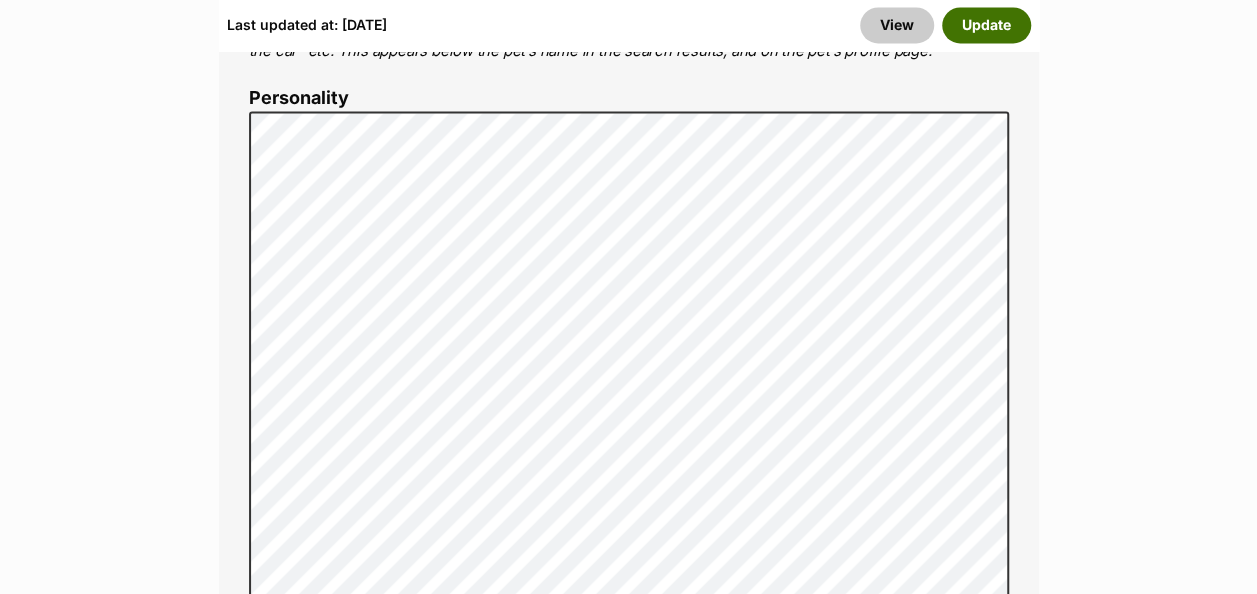 click on "Update" at bounding box center [986, 25] 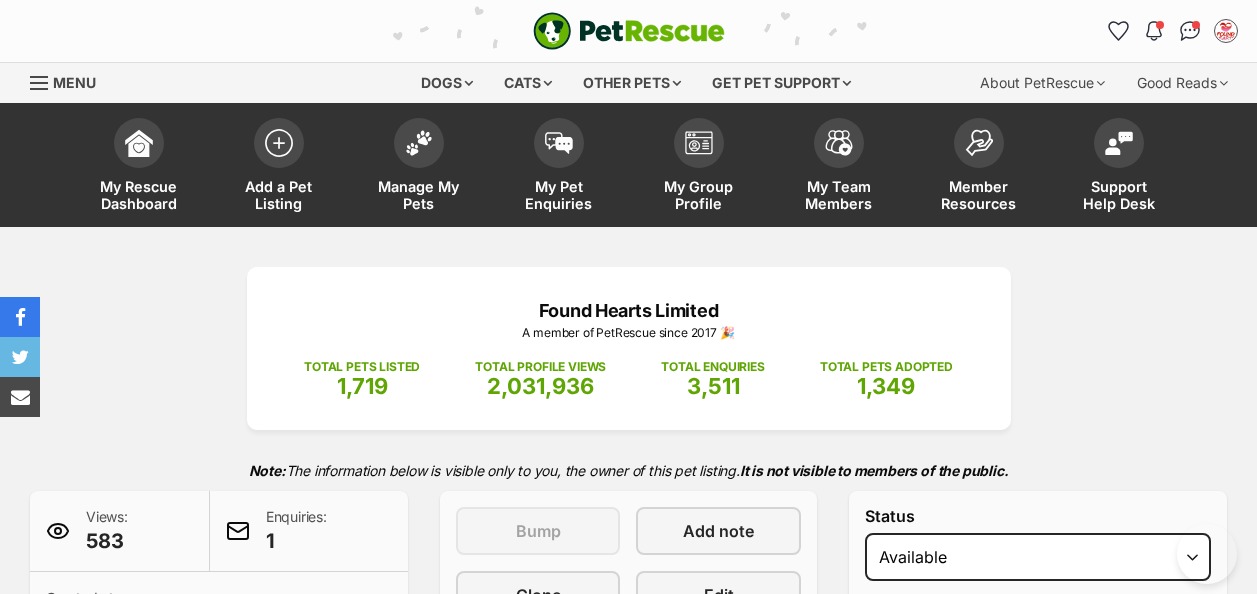 scroll, scrollTop: 0, scrollLeft: 0, axis: both 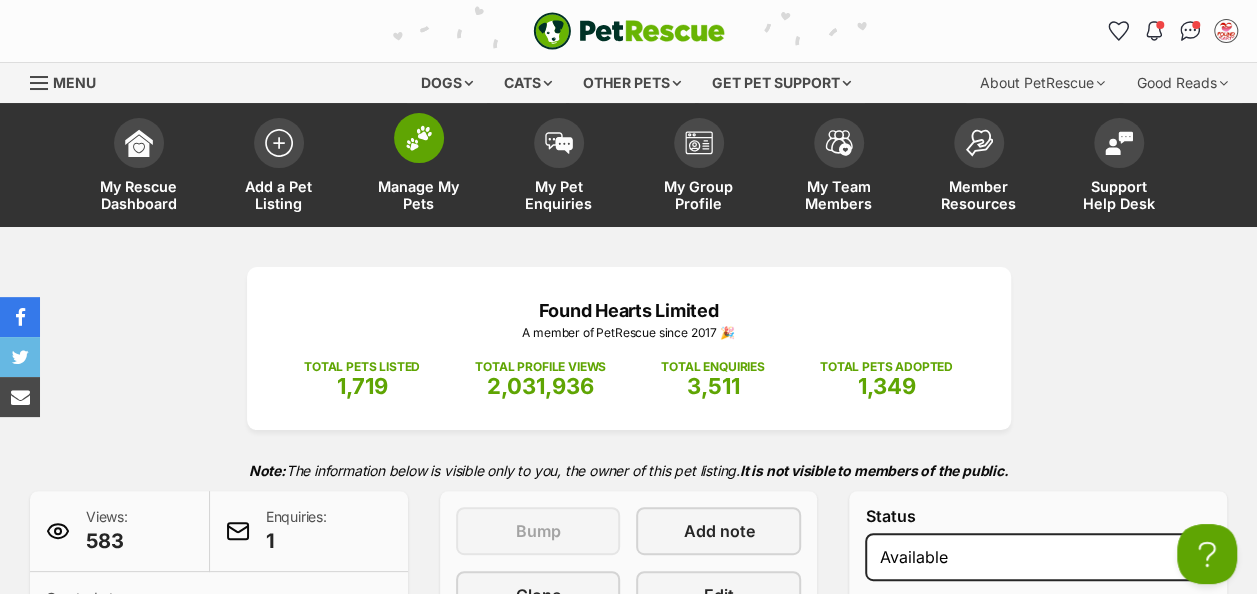 click at bounding box center [419, 138] 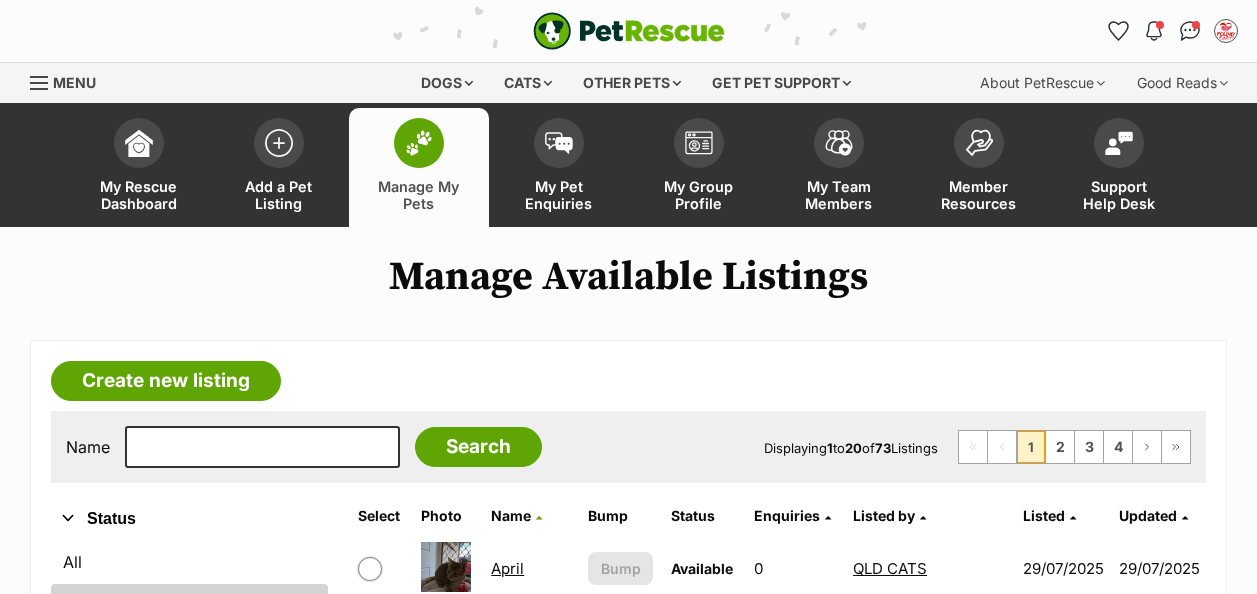 scroll, scrollTop: 400, scrollLeft: 0, axis: vertical 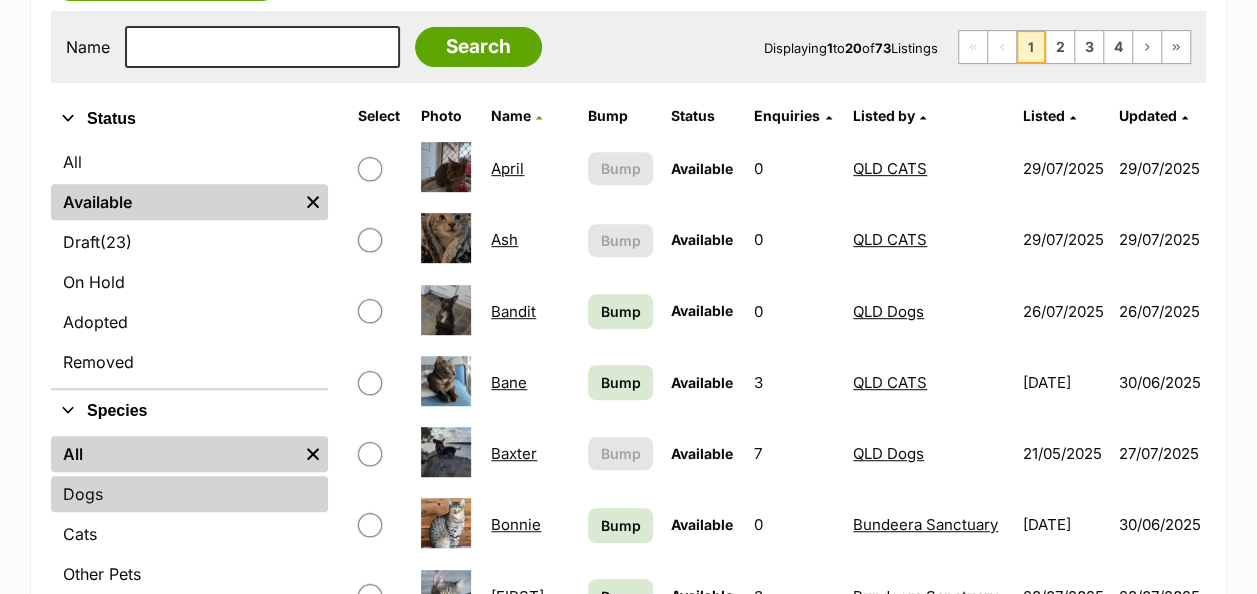 click on "Dogs" at bounding box center [189, 494] 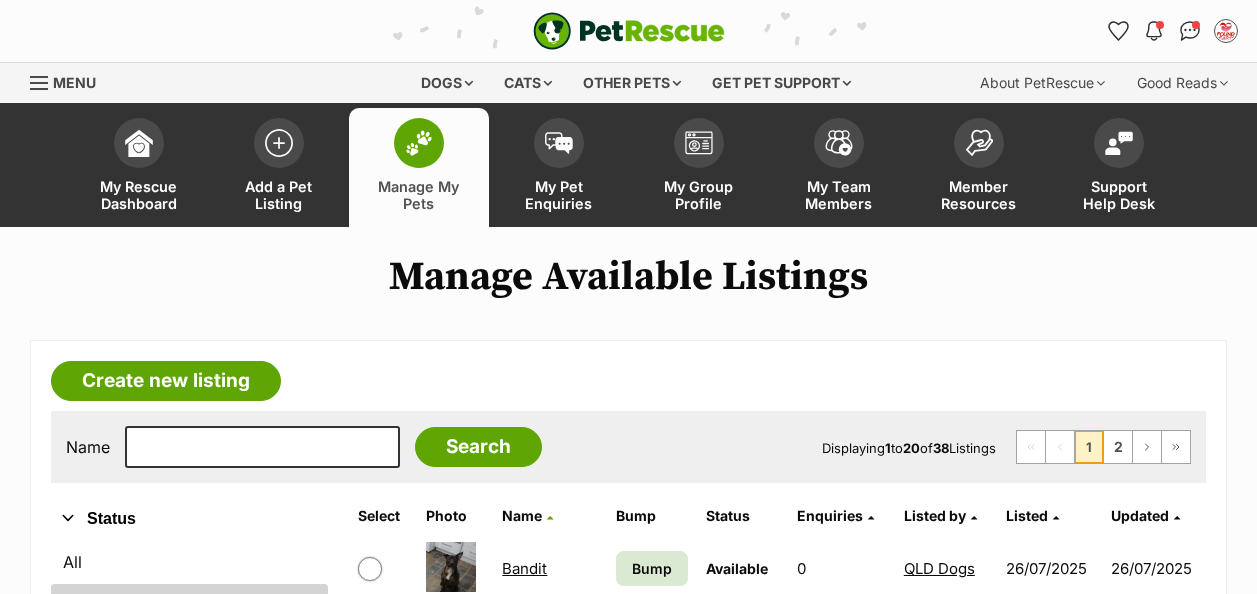 scroll, scrollTop: 0, scrollLeft: 0, axis: both 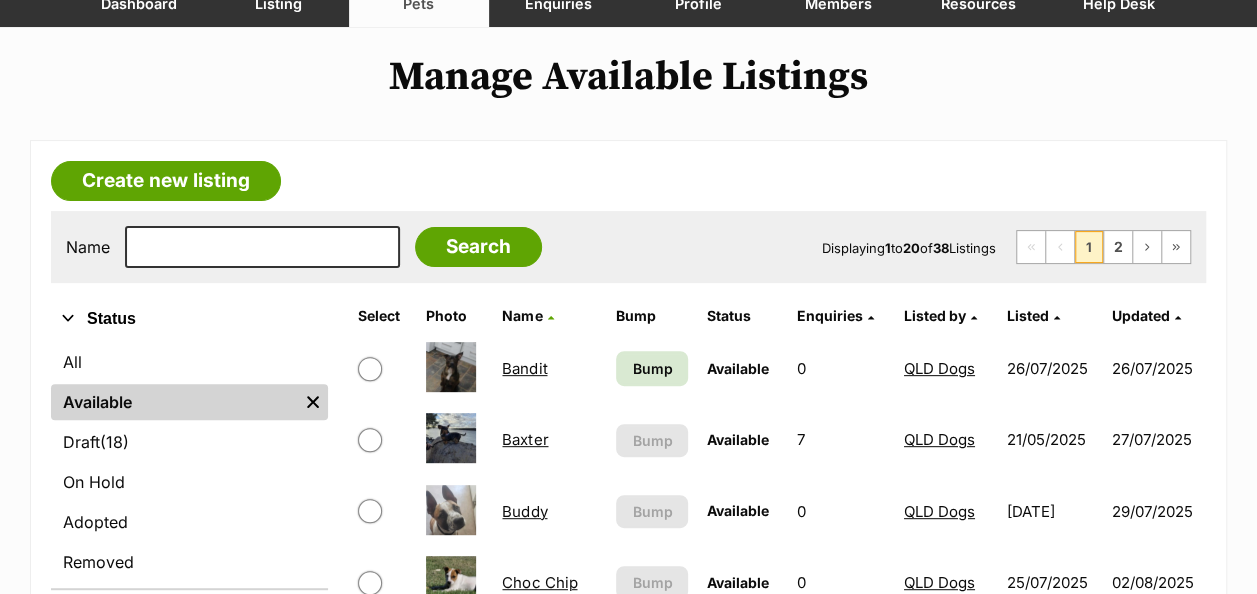 click on "Listed by" at bounding box center [946, 316] 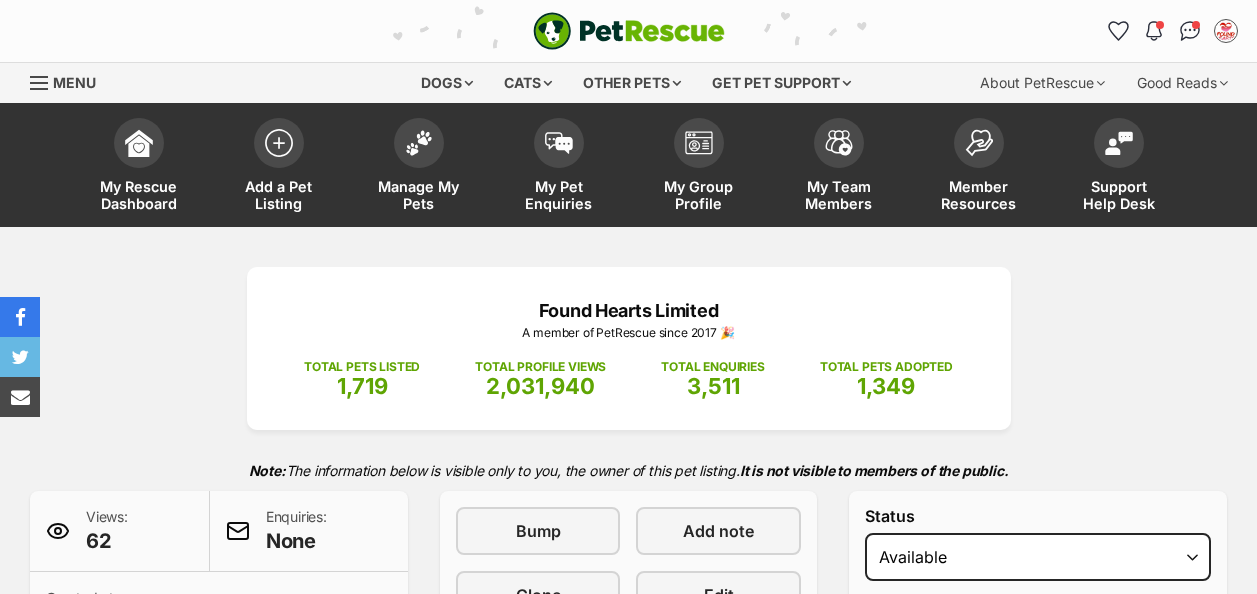 scroll, scrollTop: 400, scrollLeft: 0, axis: vertical 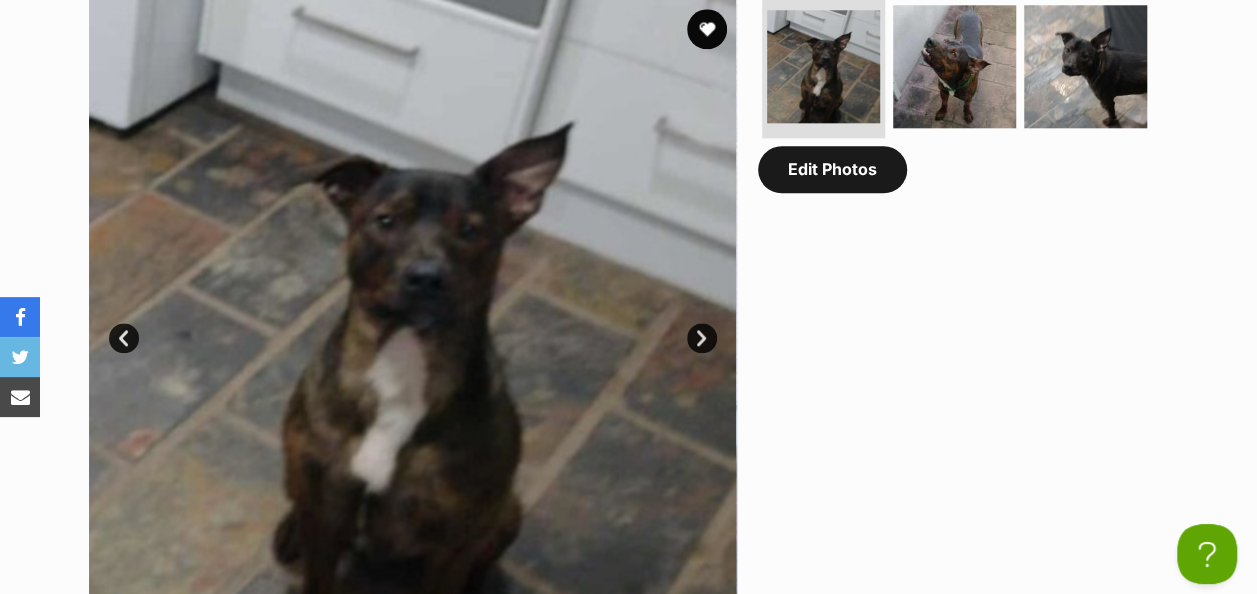 click on "Edit Photos" at bounding box center [832, 169] 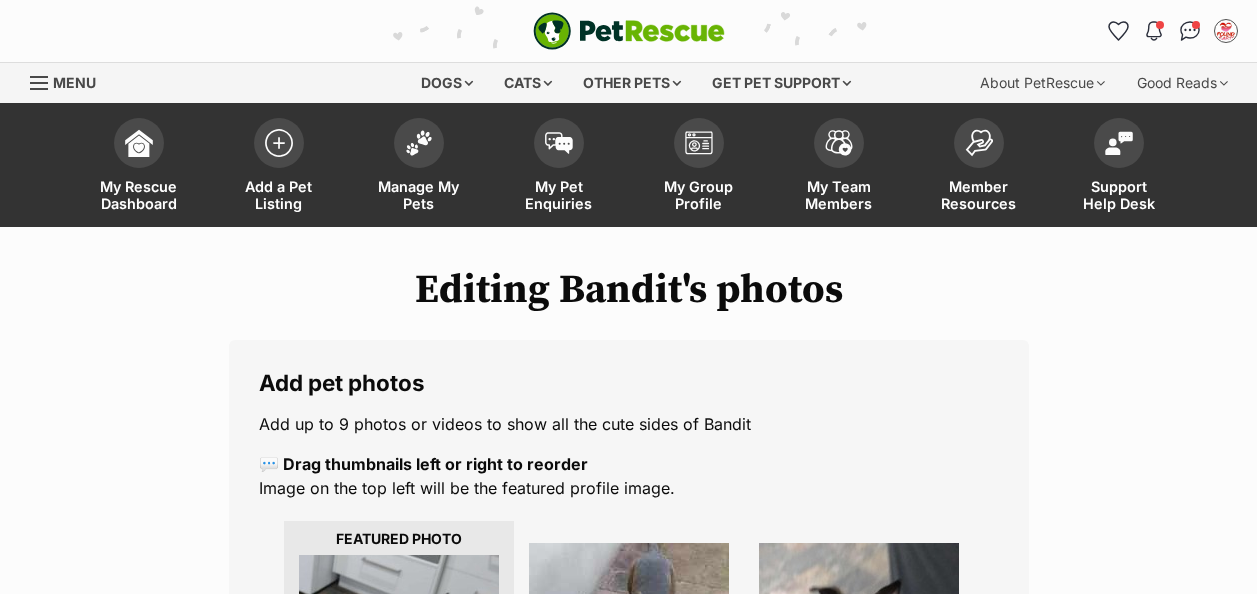 scroll, scrollTop: 0, scrollLeft: 0, axis: both 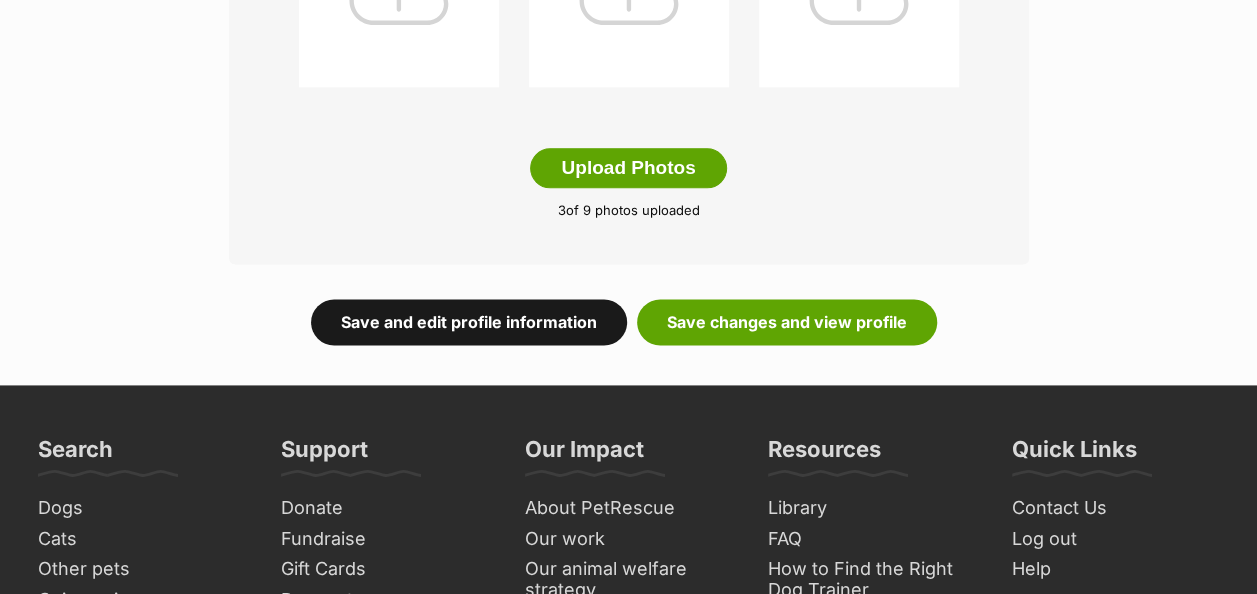 click on "Save and edit profile information" at bounding box center [469, 322] 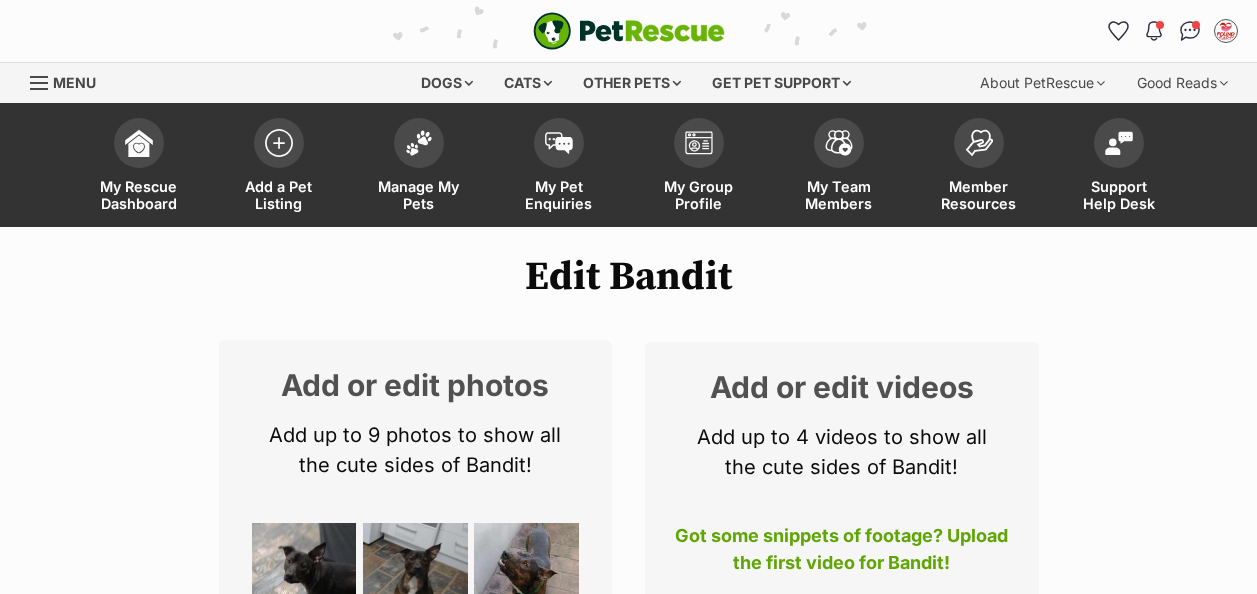 scroll, scrollTop: 600, scrollLeft: 0, axis: vertical 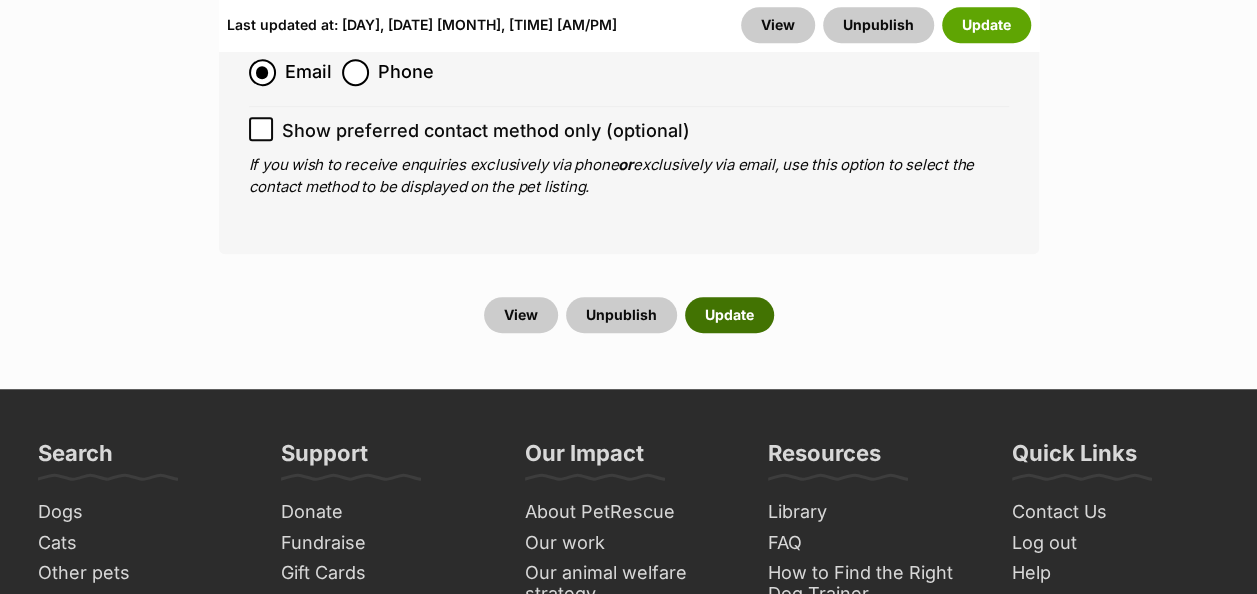 click on "Update" at bounding box center (729, 315) 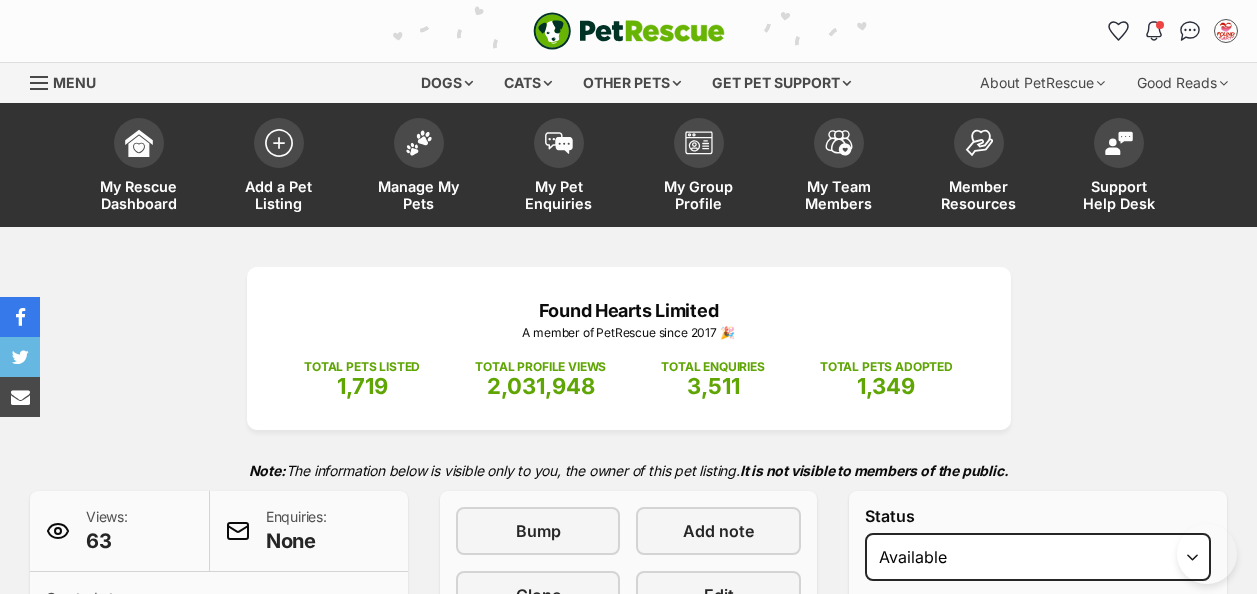 scroll, scrollTop: 0, scrollLeft: 0, axis: both 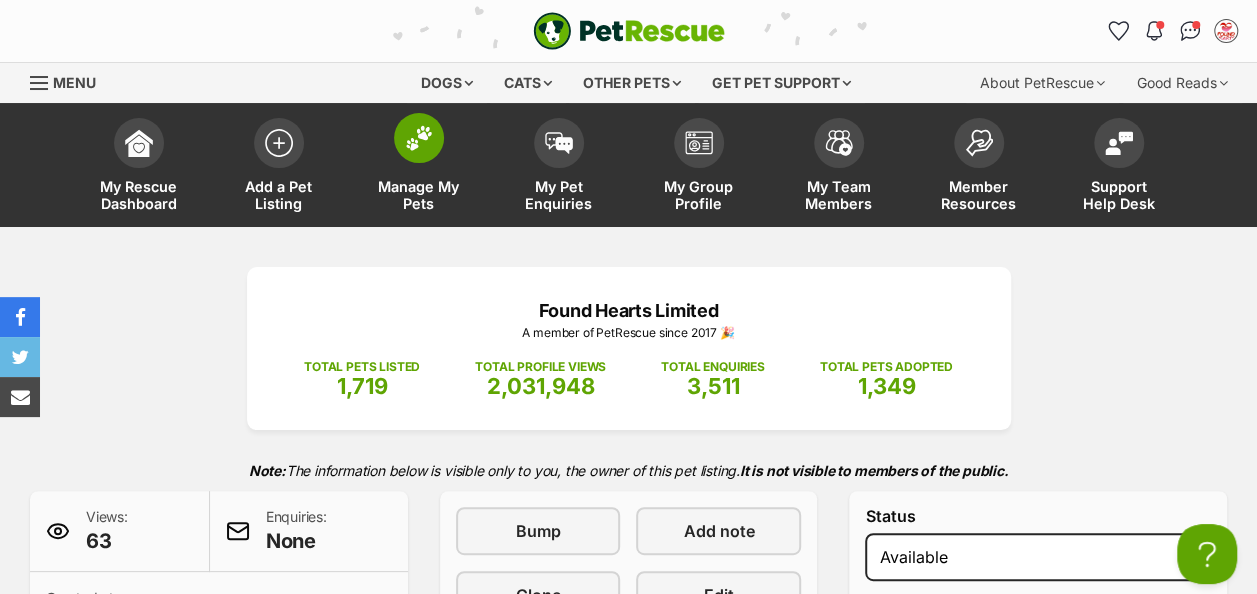 click at bounding box center [419, 138] 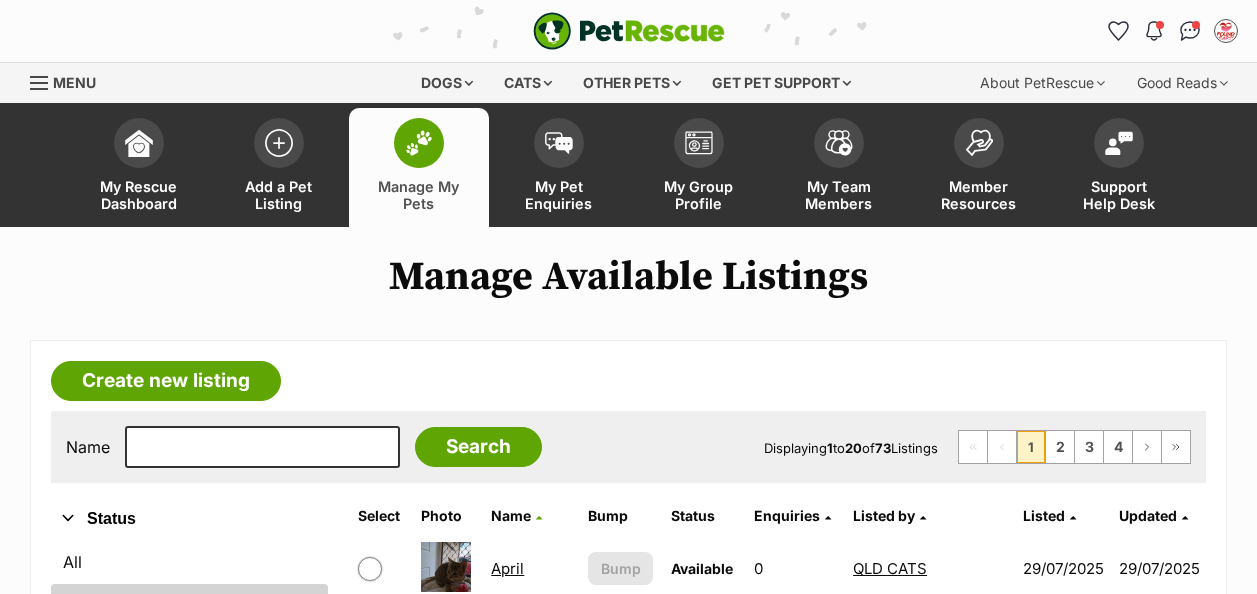 scroll, scrollTop: 0, scrollLeft: 0, axis: both 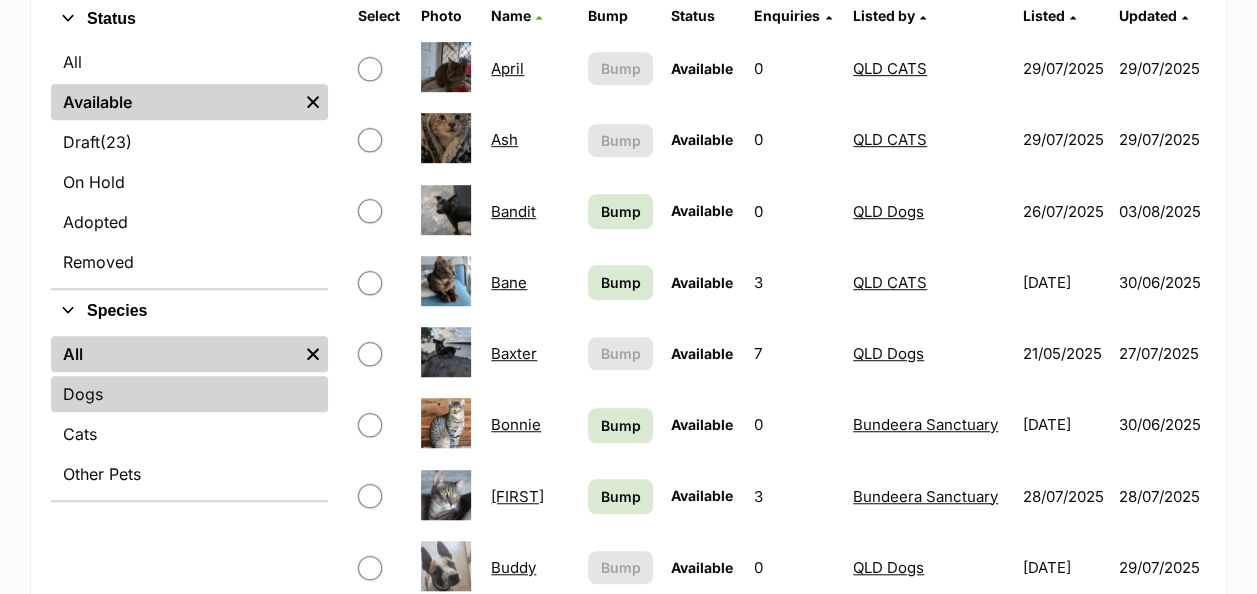 click on "Dogs" at bounding box center (189, 394) 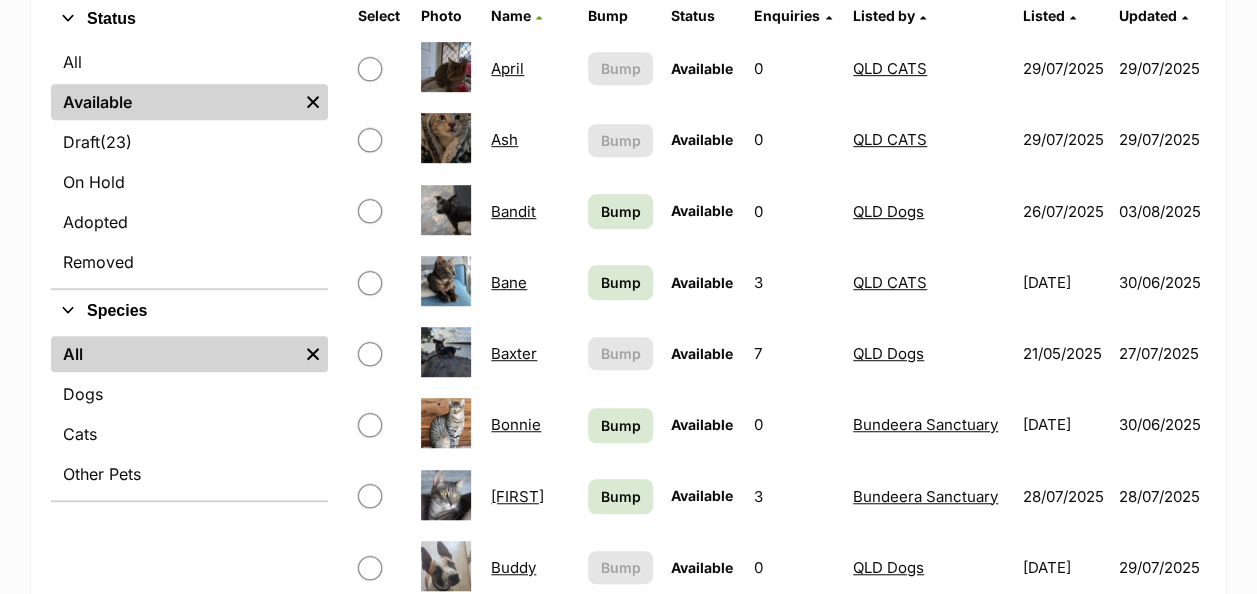 scroll, scrollTop: 300, scrollLeft: 0, axis: vertical 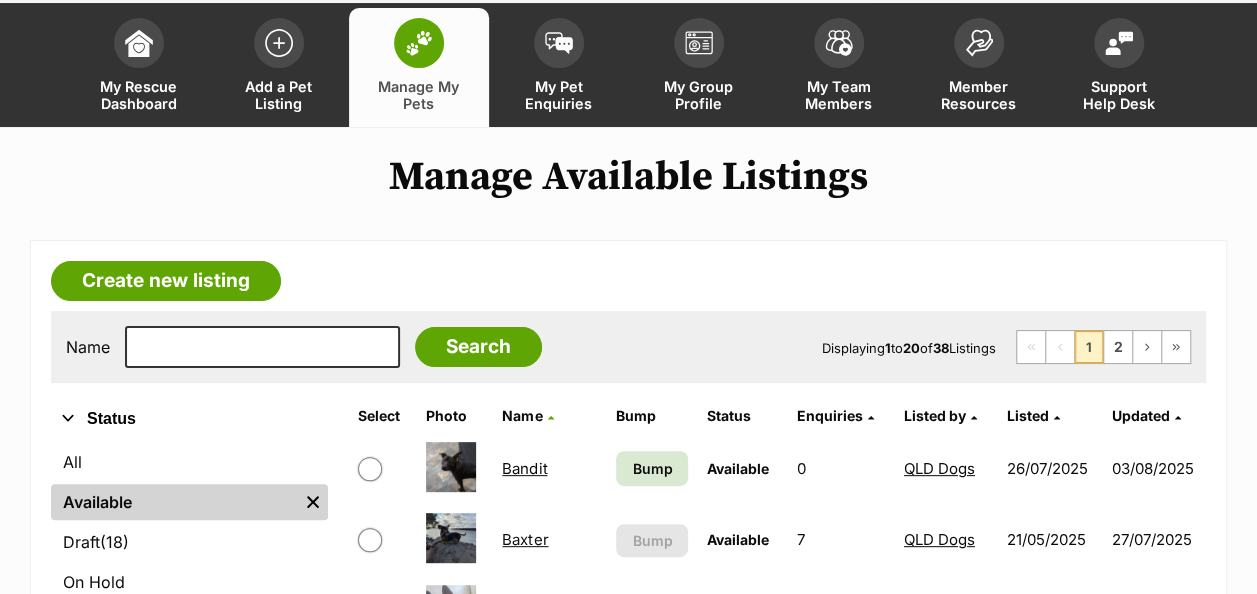 click on "Listed by" at bounding box center [935, 415] 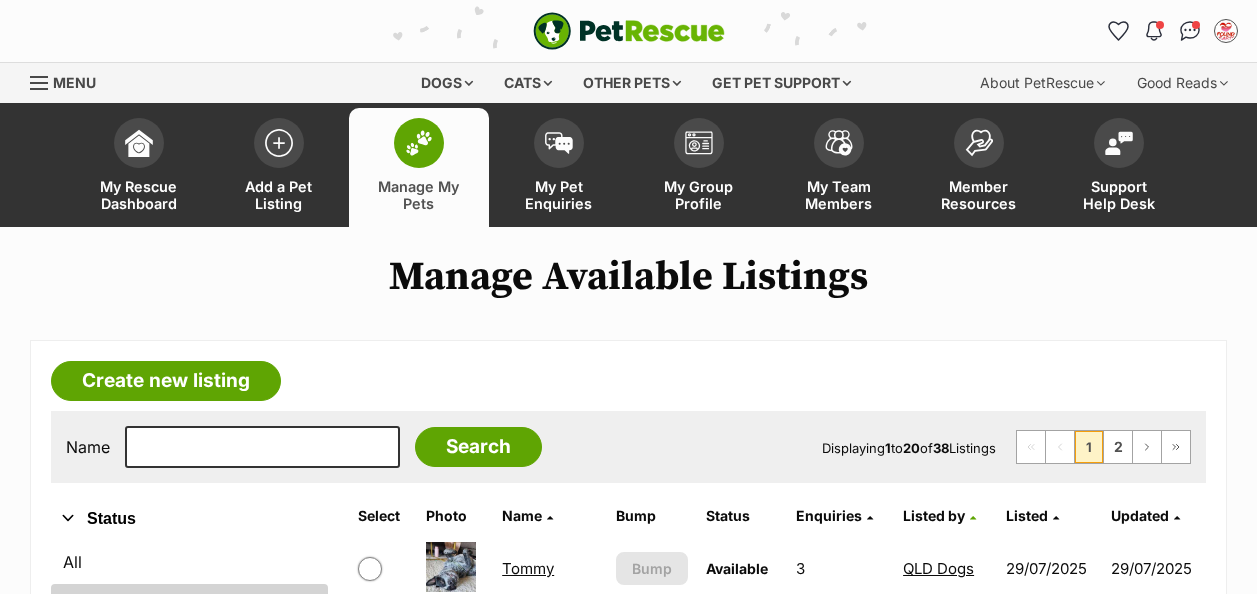 scroll, scrollTop: 0, scrollLeft: 0, axis: both 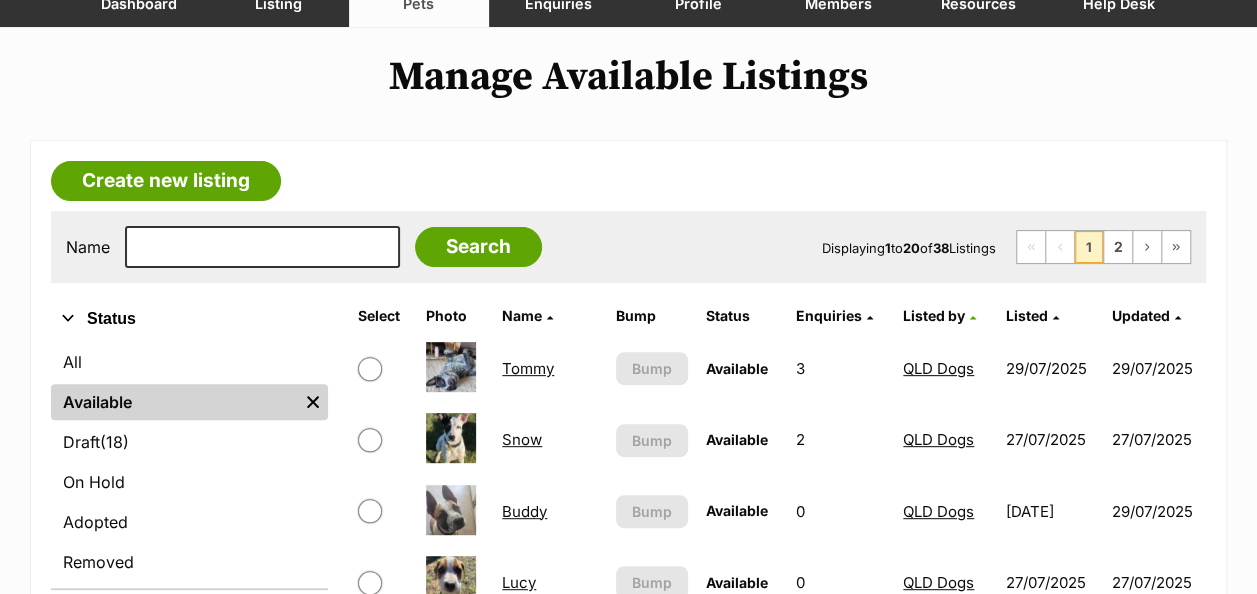 click on "Tommy" at bounding box center (528, 368) 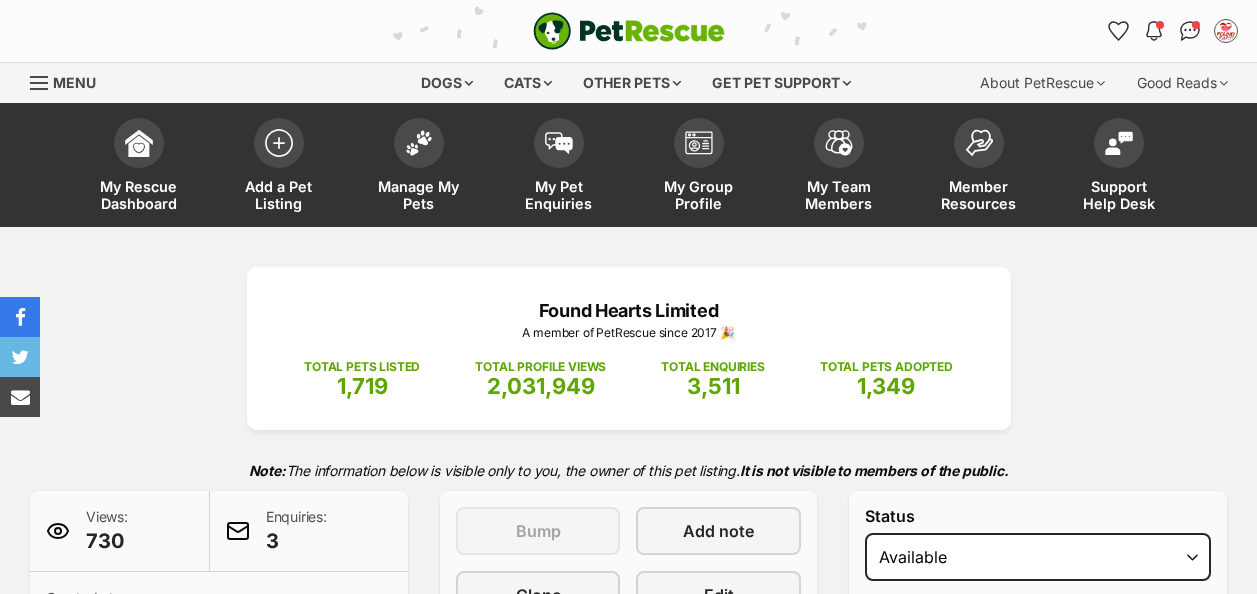 scroll, scrollTop: 0, scrollLeft: 0, axis: both 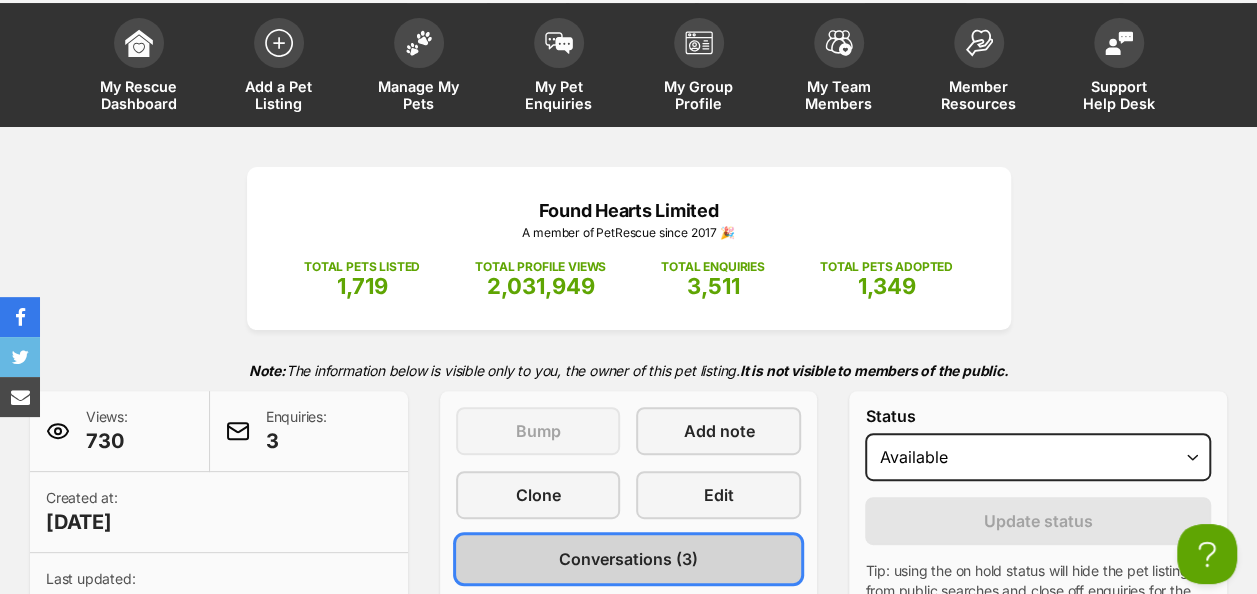 click on "Conversations (3)" at bounding box center (628, 559) 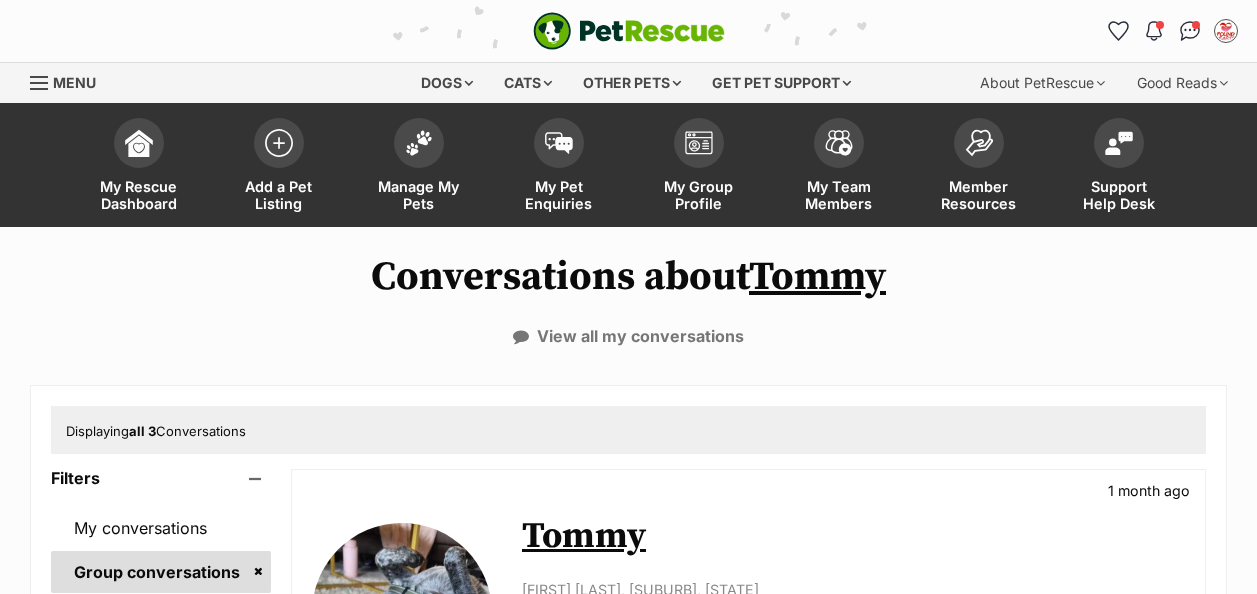 scroll, scrollTop: 0, scrollLeft: 0, axis: both 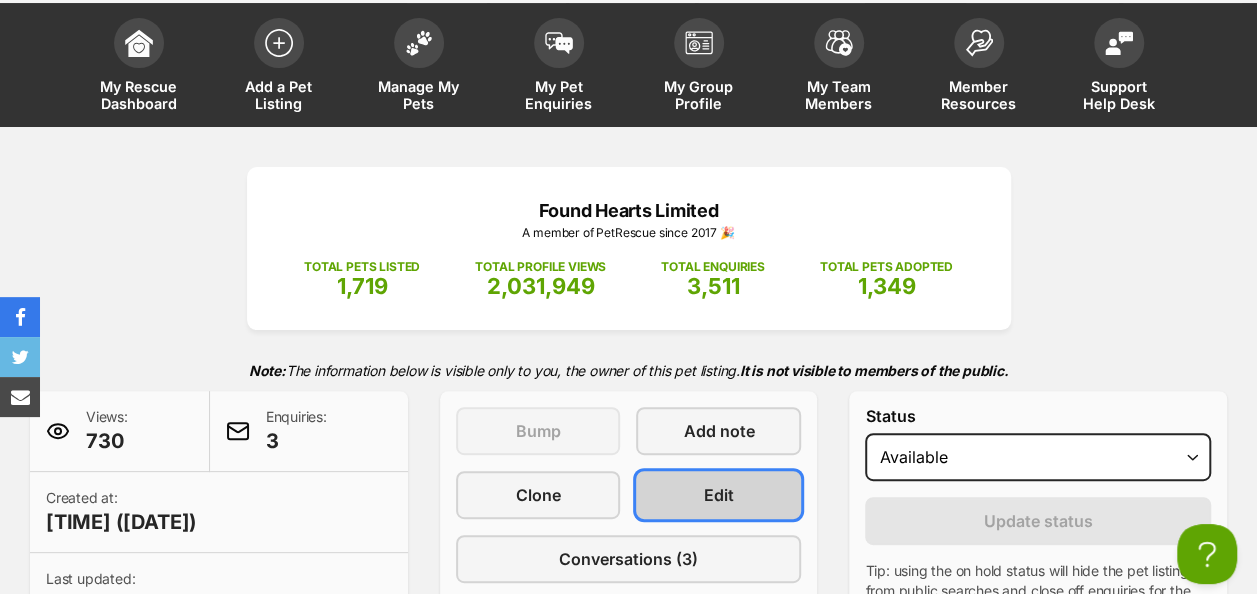 click on "Edit" at bounding box center [719, 495] 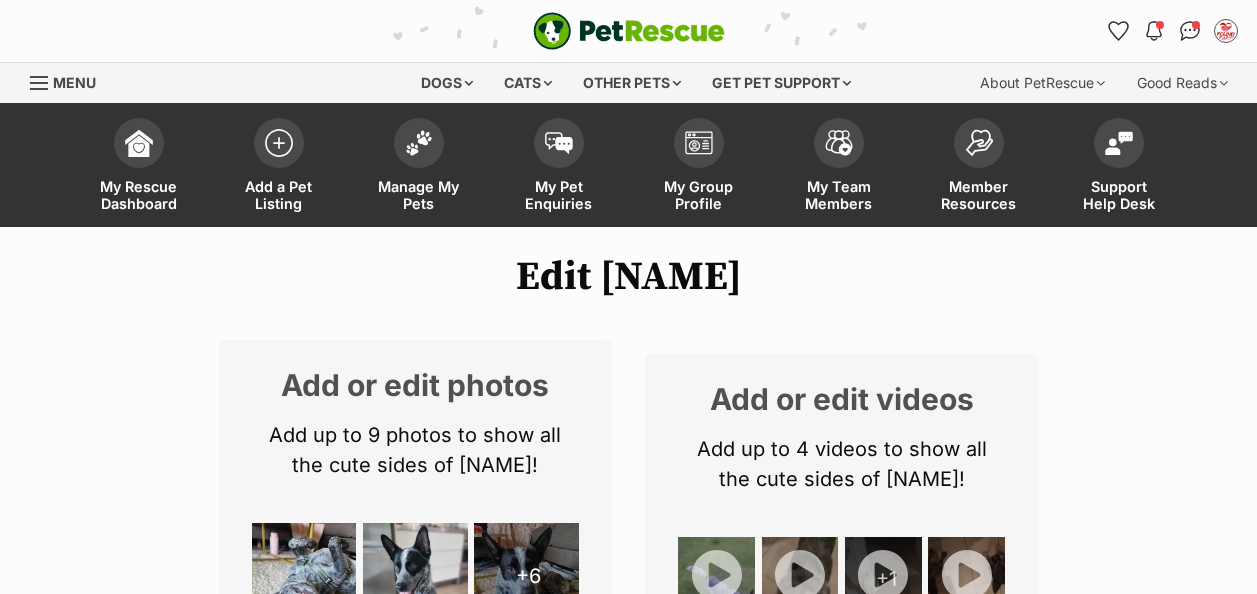 scroll, scrollTop: 0, scrollLeft: 0, axis: both 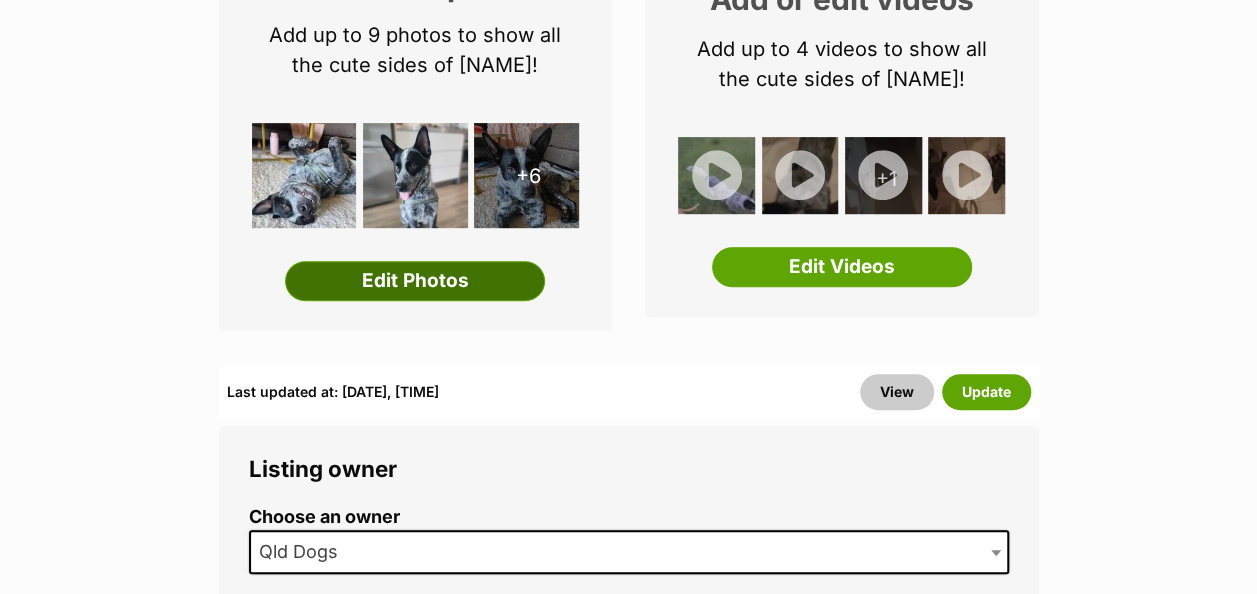 click on "Edit Photos" at bounding box center (415, 281) 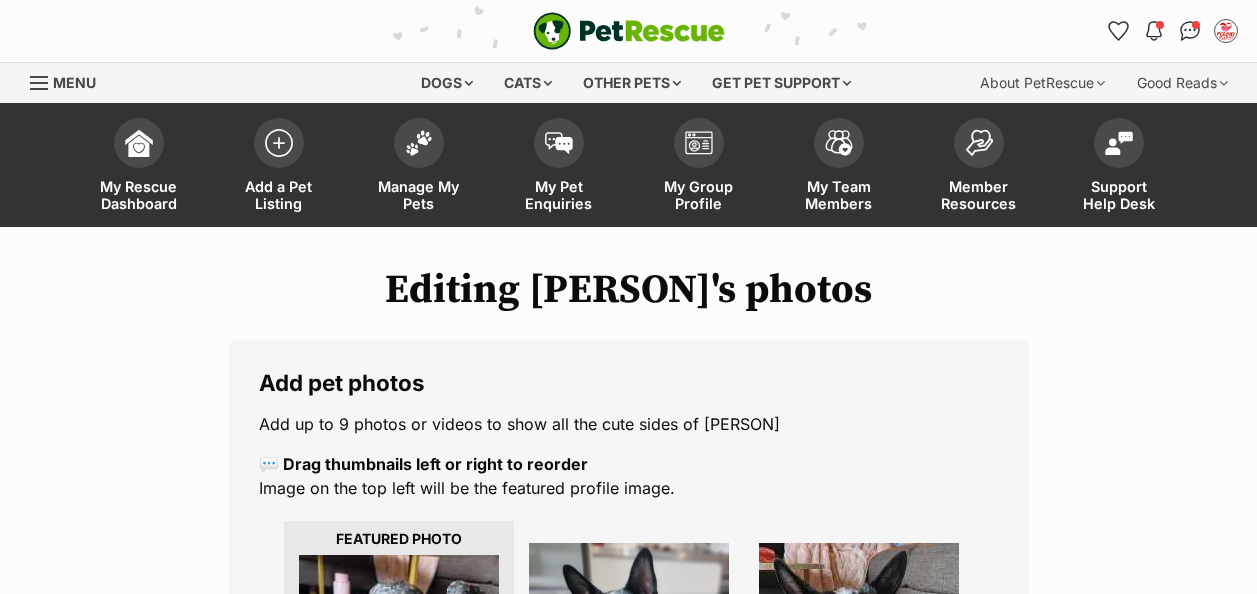 scroll, scrollTop: 0, scrollLeft: 0, axis: both 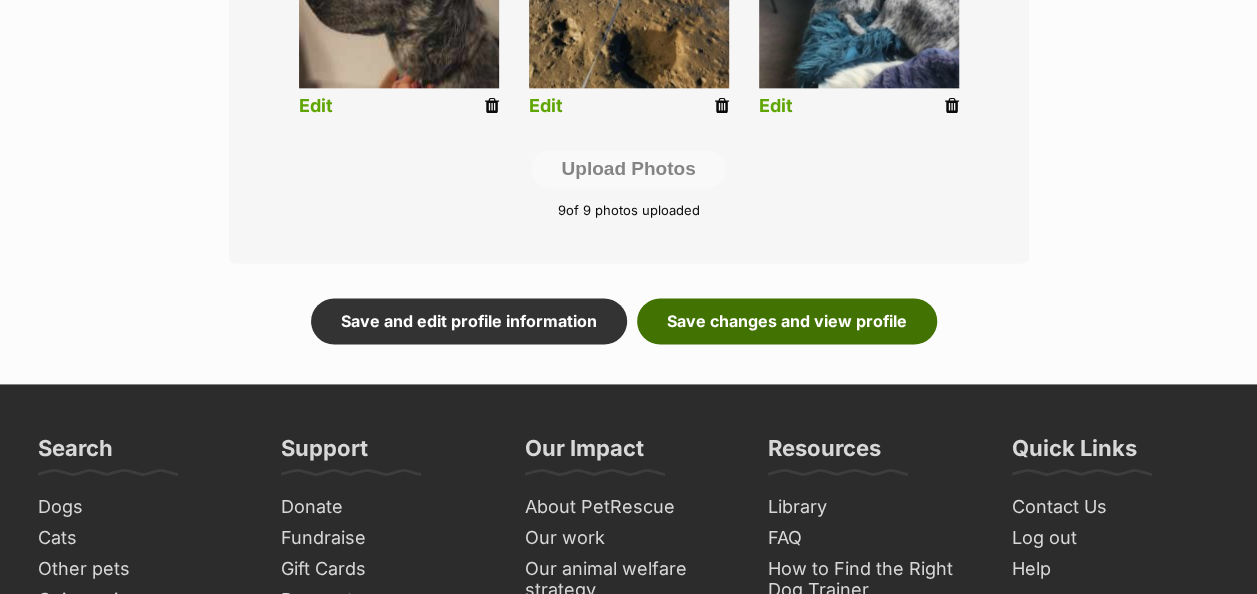 click on "Save changes and view profile" at bounding box center (787, 321) 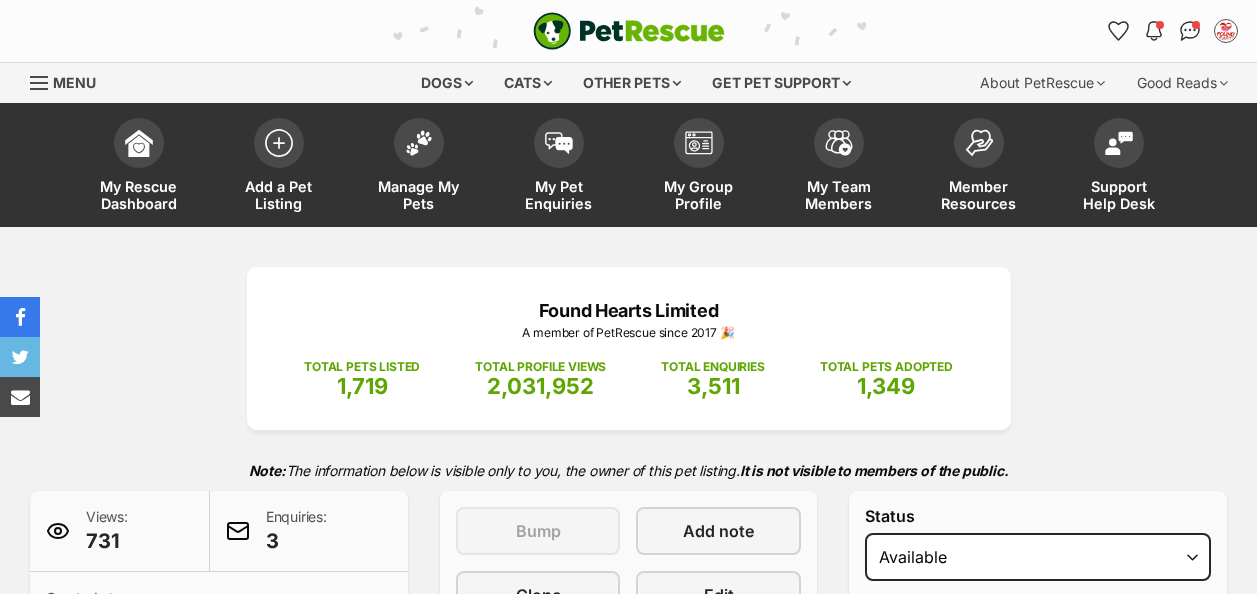 scroll, scrollTop: 0, scrollLeft: 0, axis: both 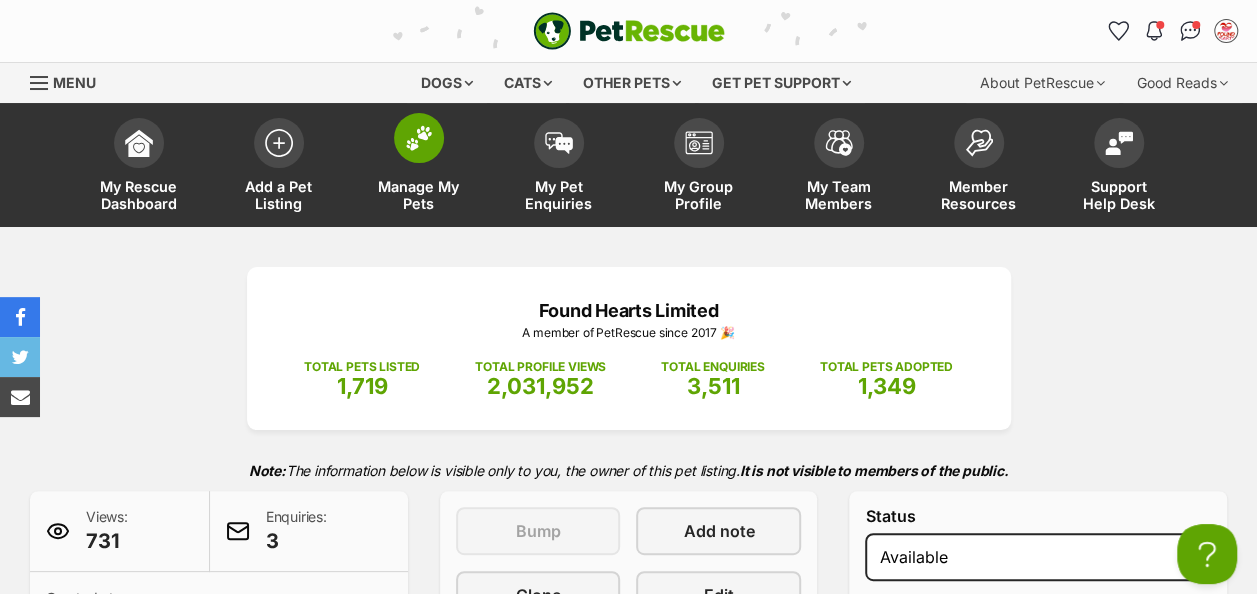 click at bounding box center [419, 138] 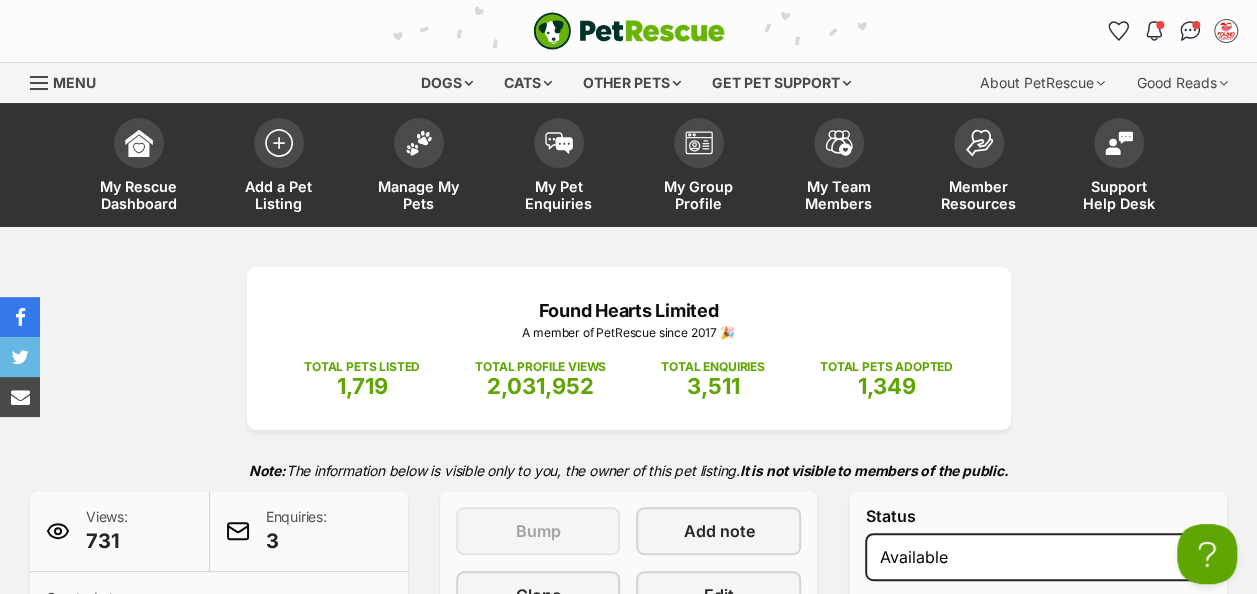 scroll, scrollTop: 0, scrollLeft: 0, axis: both 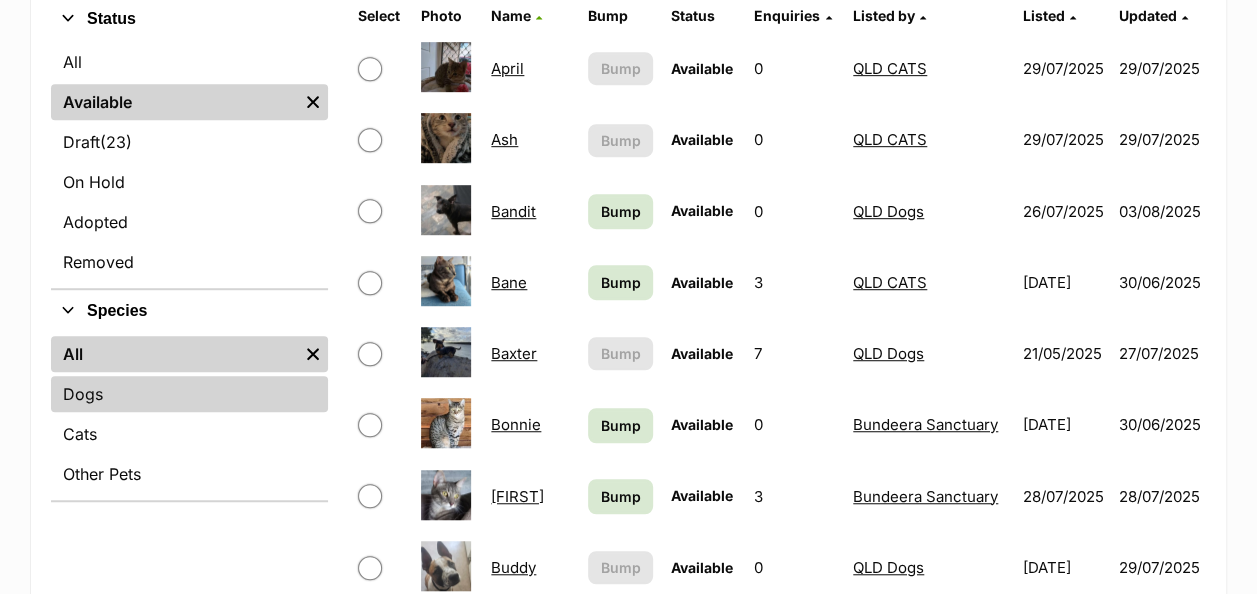 click on "Dogs" at bounding box center [189, 394] 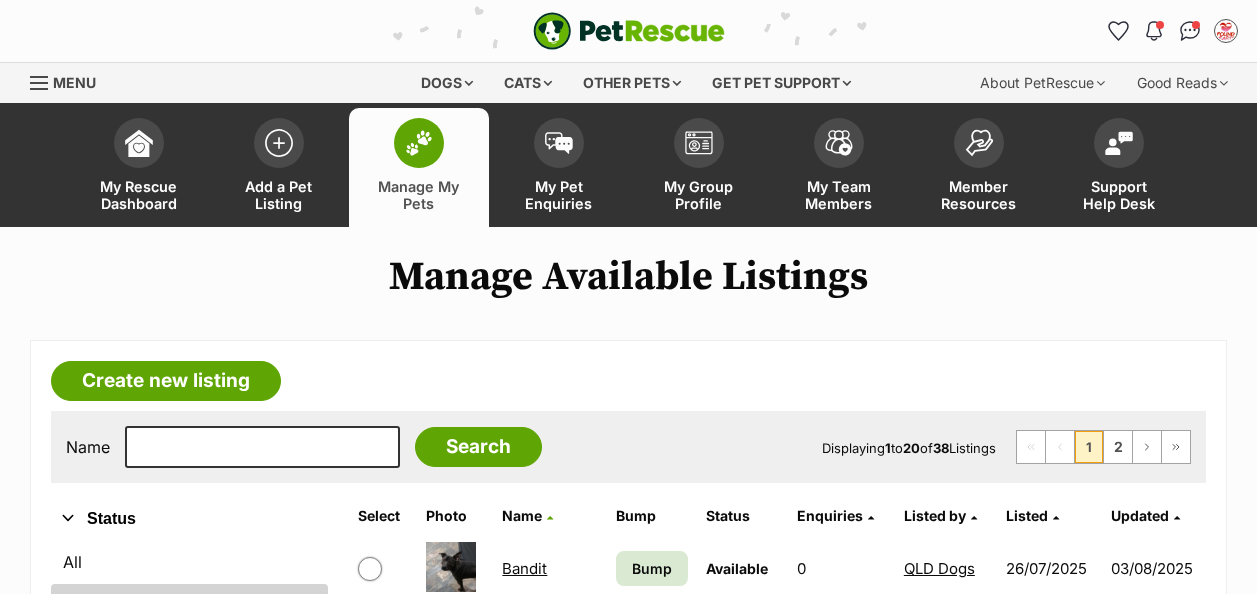 scroll, scrollTop: 0, scrollLeft: 0, axis: both 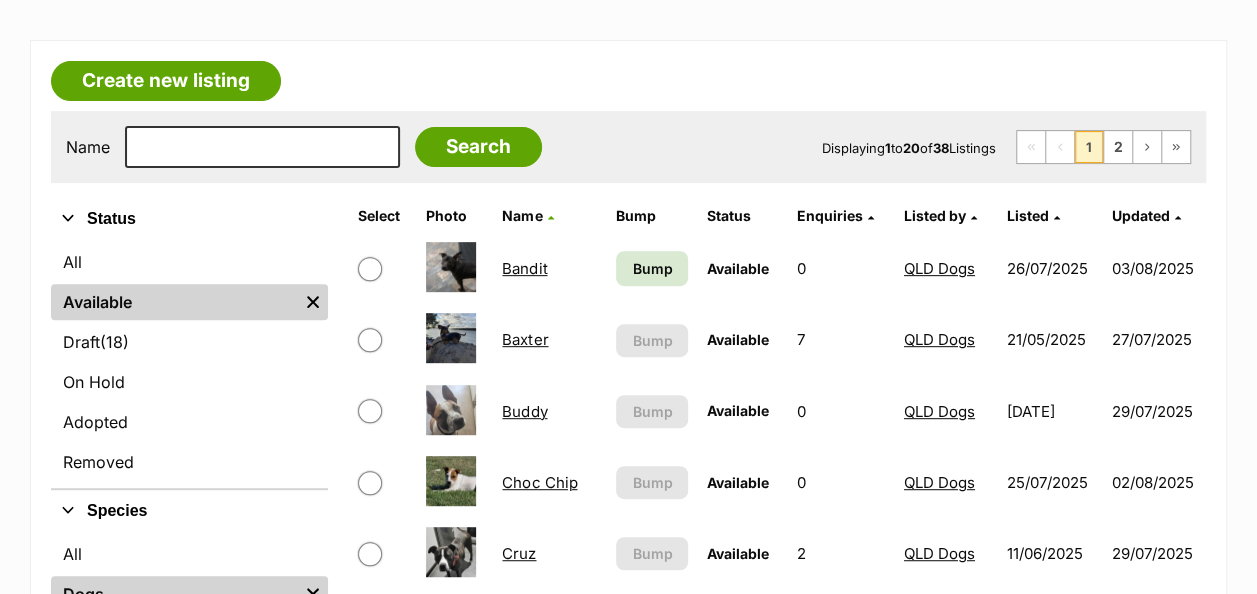 click on "Listed by" at bounding box center [935, 215] 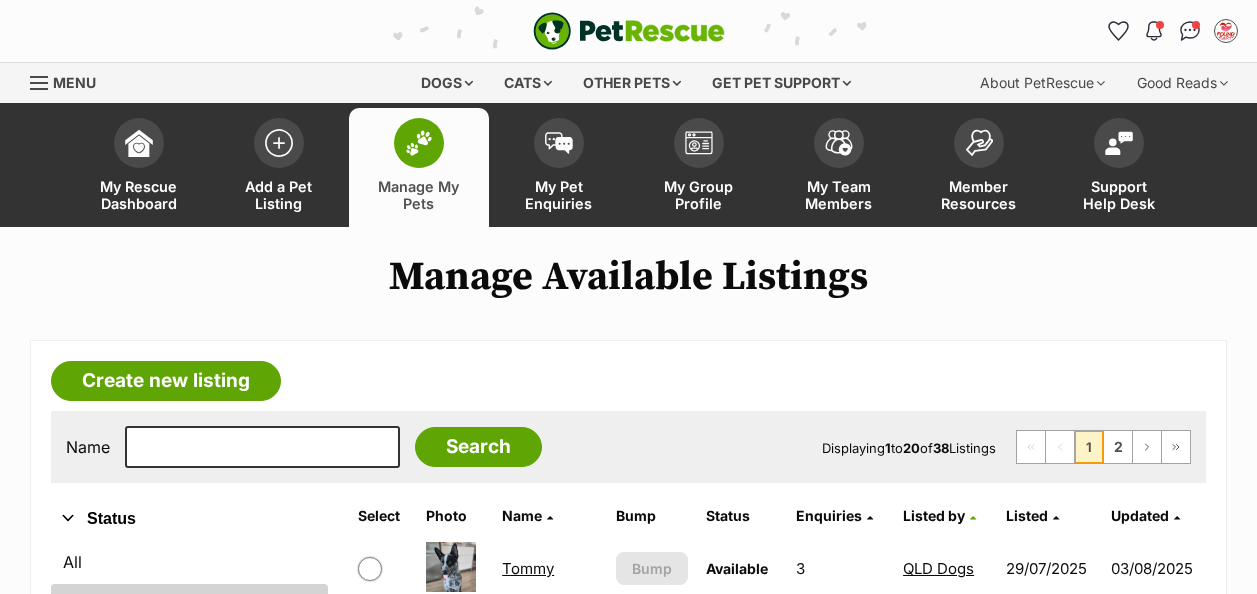 scroll, scrollTop: 0, scrollLeft: 0, axis: both 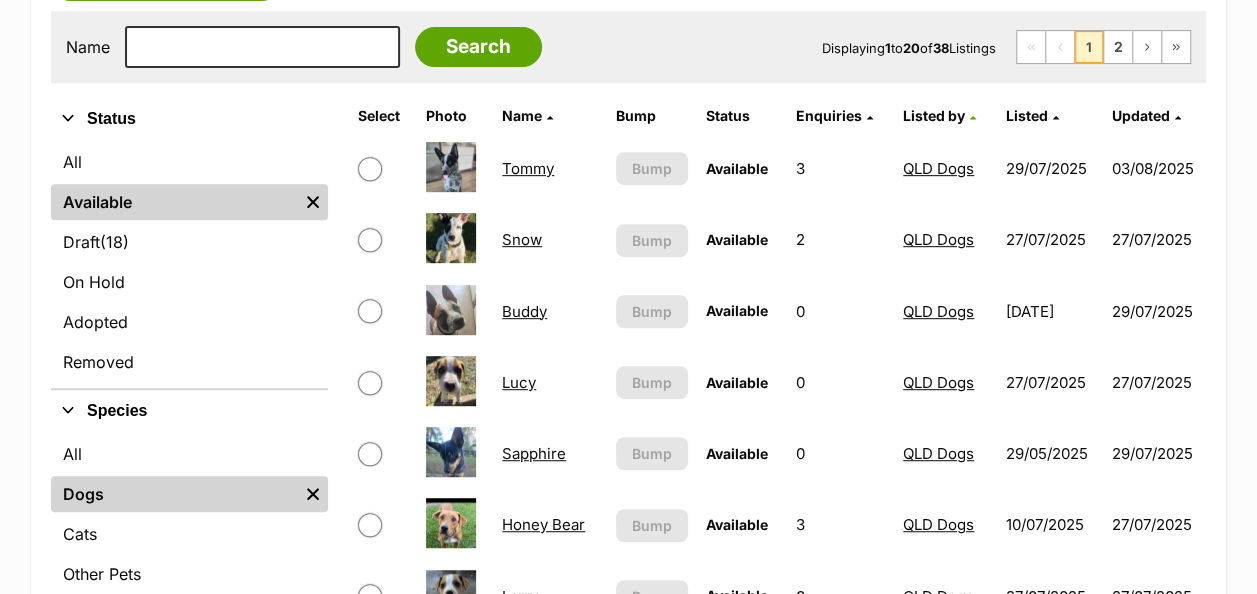 click on "Snow" at bounding box center (522, 239) 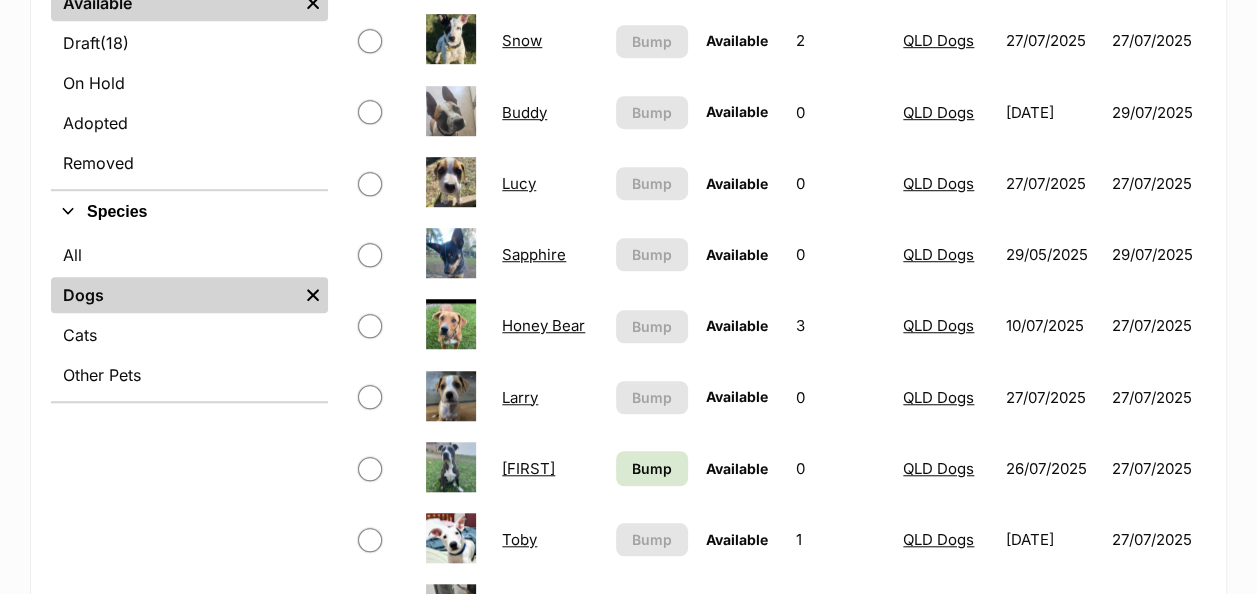 scroll, scrollTop: 600, scrollLeft: 0, axis: vertical 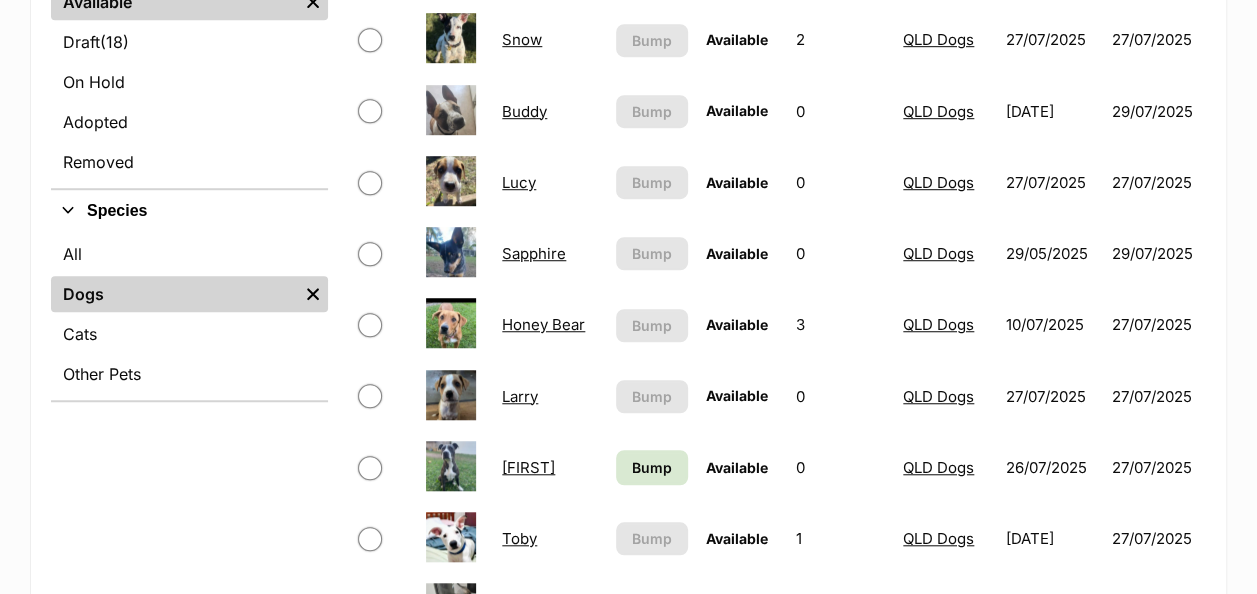 click on "Honey Bear" at bounding box center [543, 324] 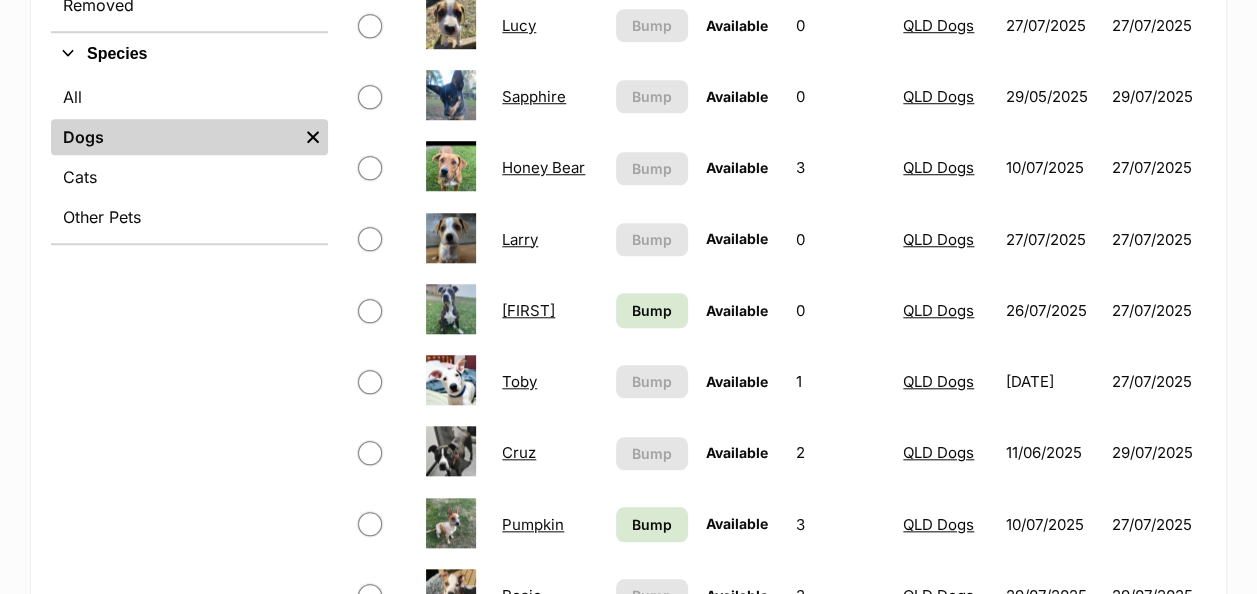 scroll, scrollTop: 800, scrollLeft: 0, axis: vertical 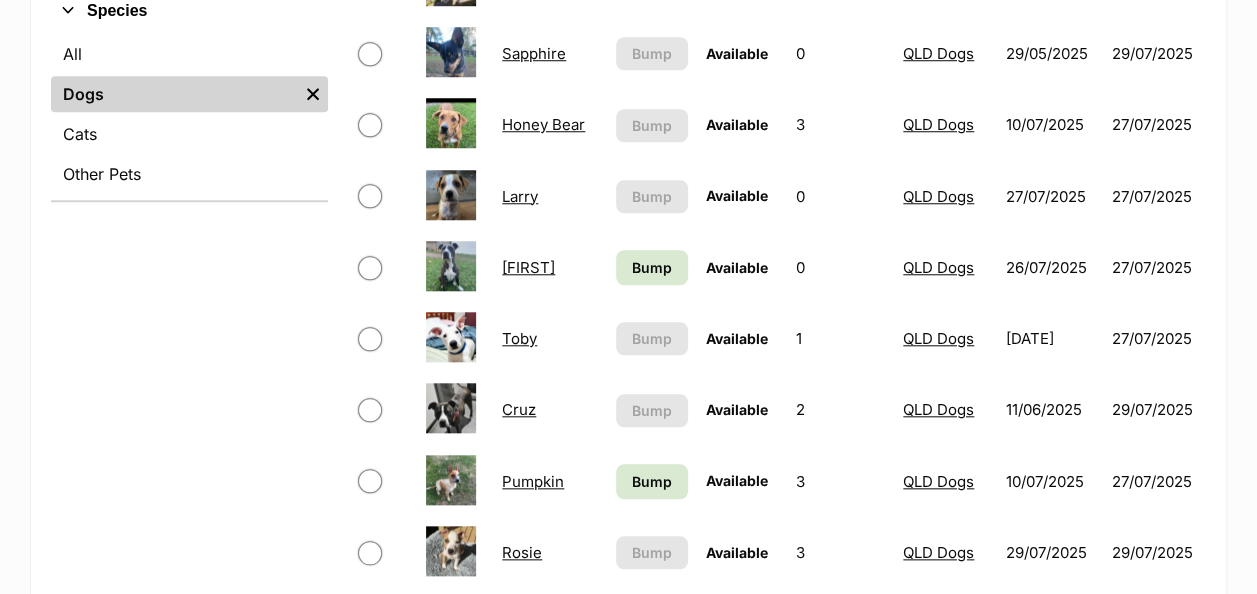 click on "Larry" at bounding box center (520, 196) 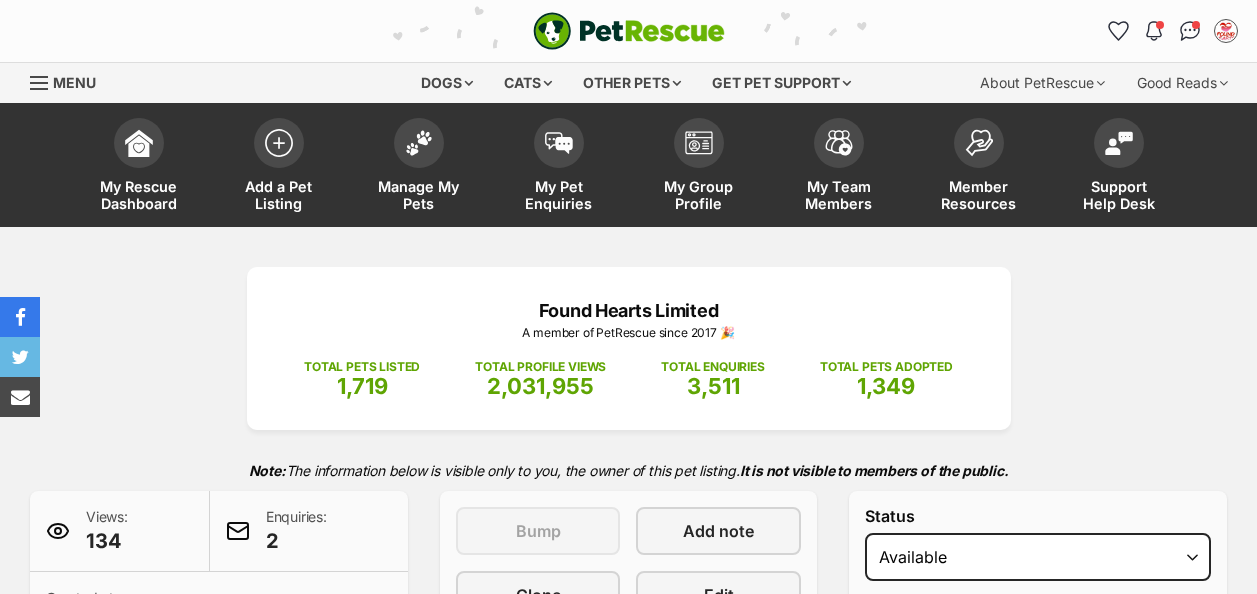 scroll, scrollTop: 400, scrollLeft: 0, axis: vertical 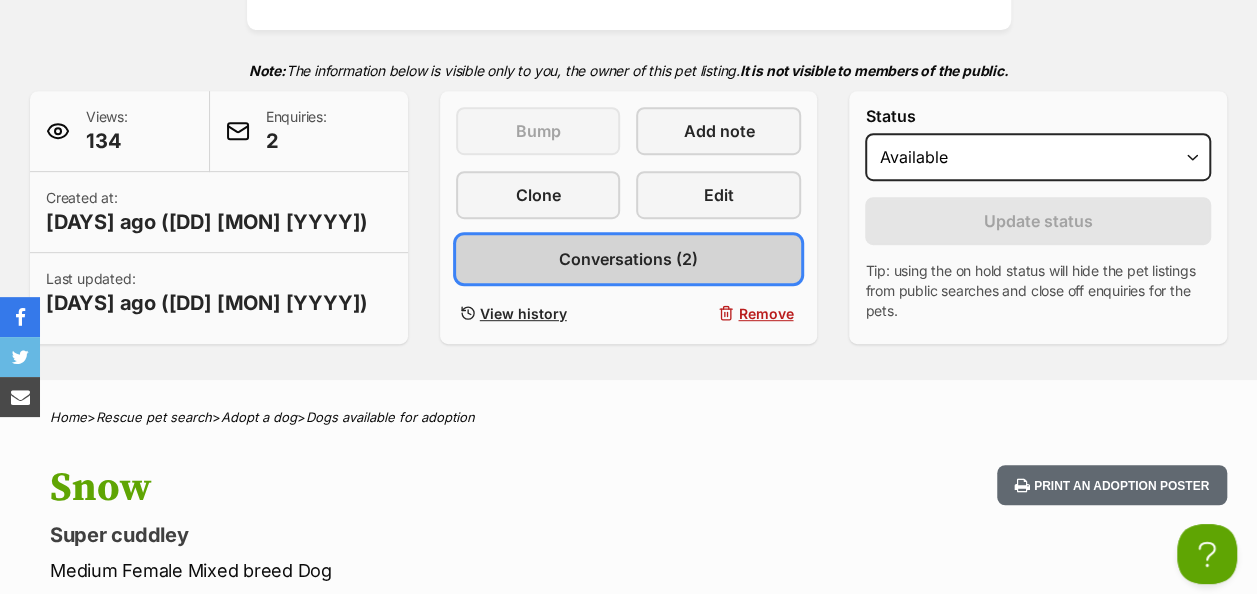 click on "Conversations (2)" at bounding box center [628, 259] 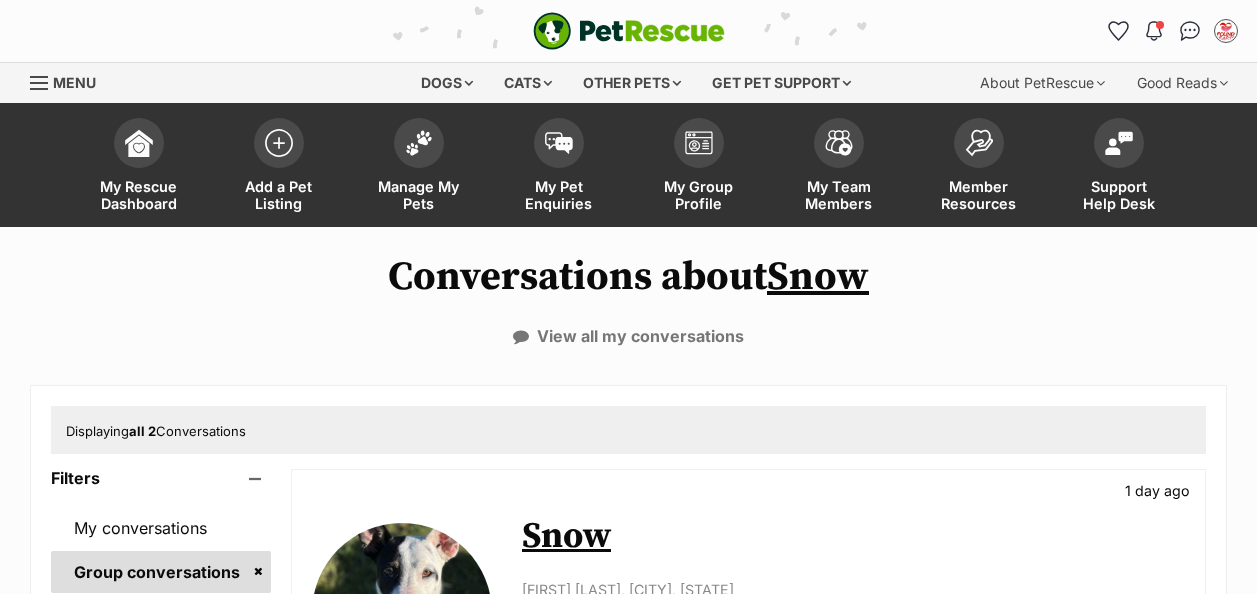 scroll, scrollTop: 0, scrollLeft: 0, axis: both 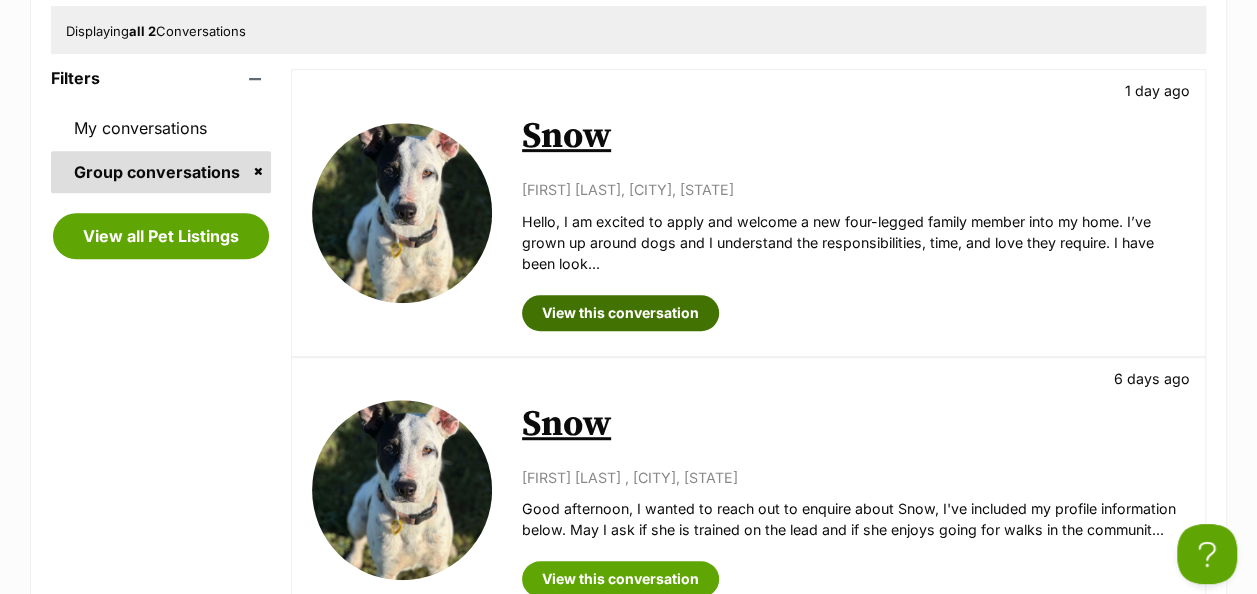 click on "View this conversation" at bounding box center [620, 313] 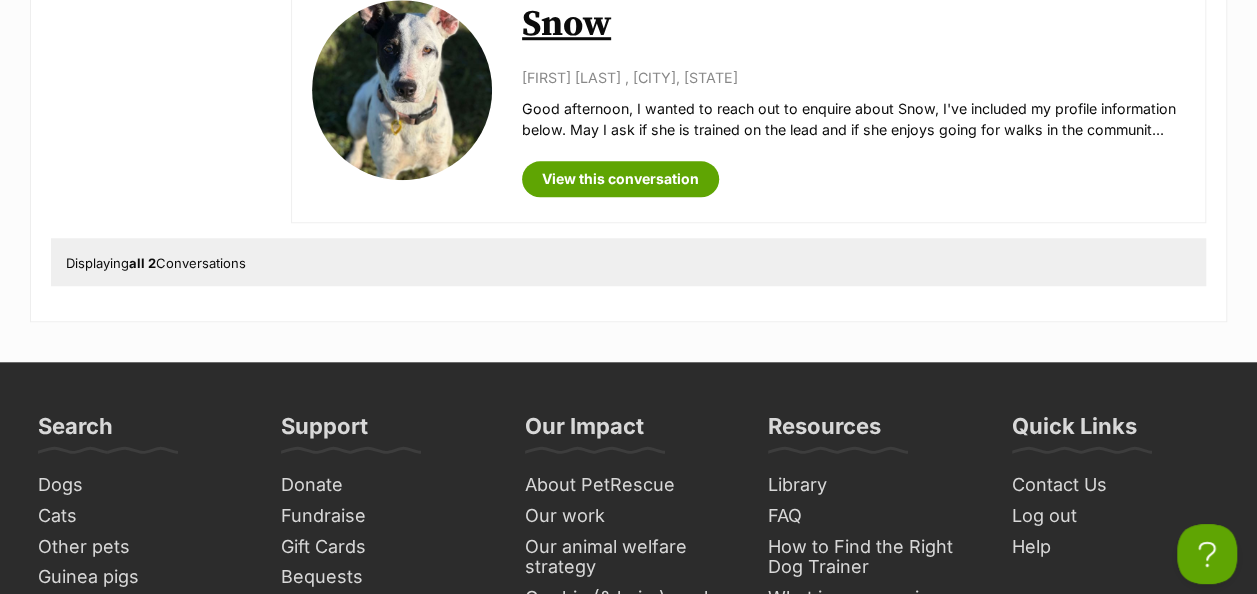 scroll, scrollTop: 200, scrollLeft: 0, axis: vertical 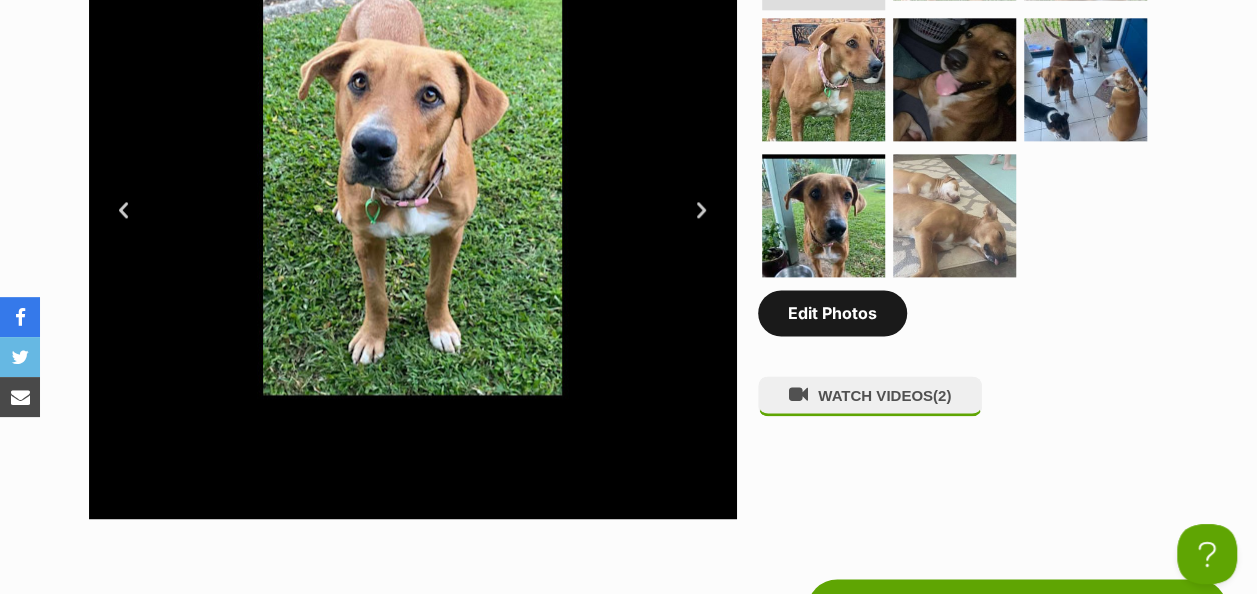 click on "Edit Photos" at bounding box center (832, 313) 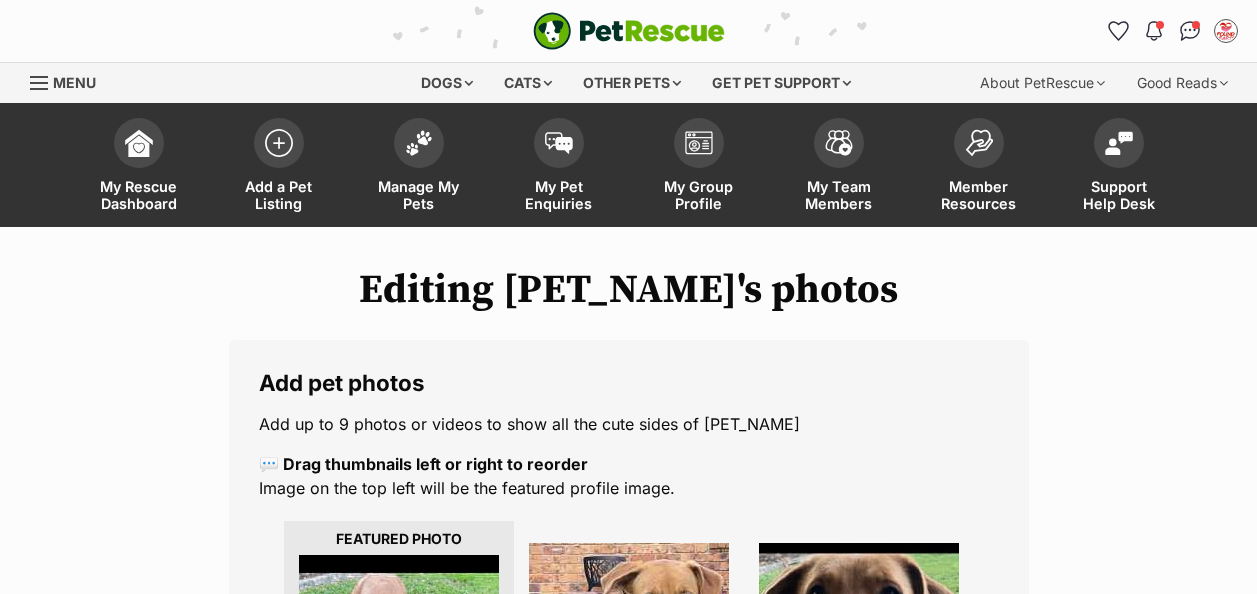 scroll, scrollTop: 0, scrollLeft: 0, axis: both 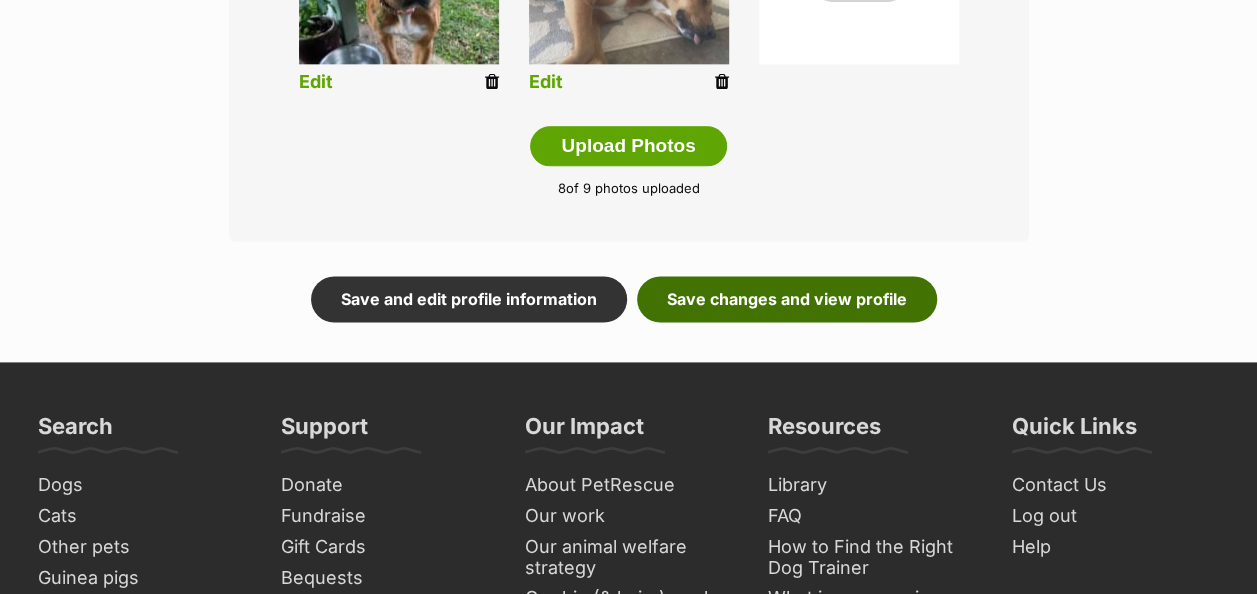 click on "Save changes and view profile" at bounding box center [787, 299] 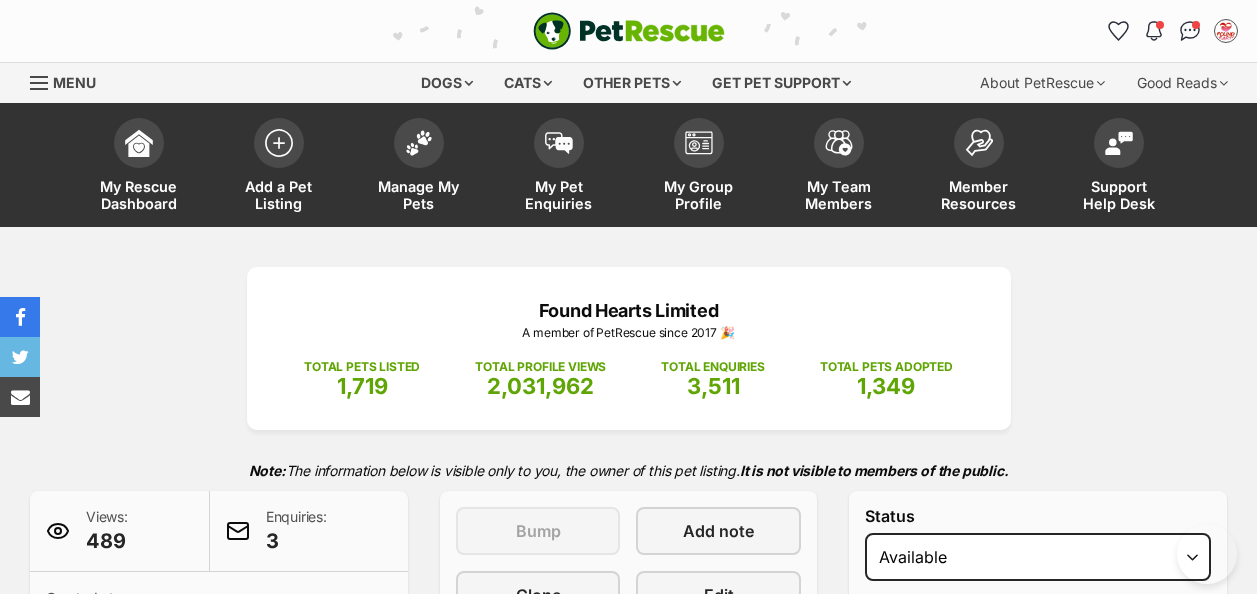 scroll, scrollTop: 0, scrollLeft: 0, axis: both 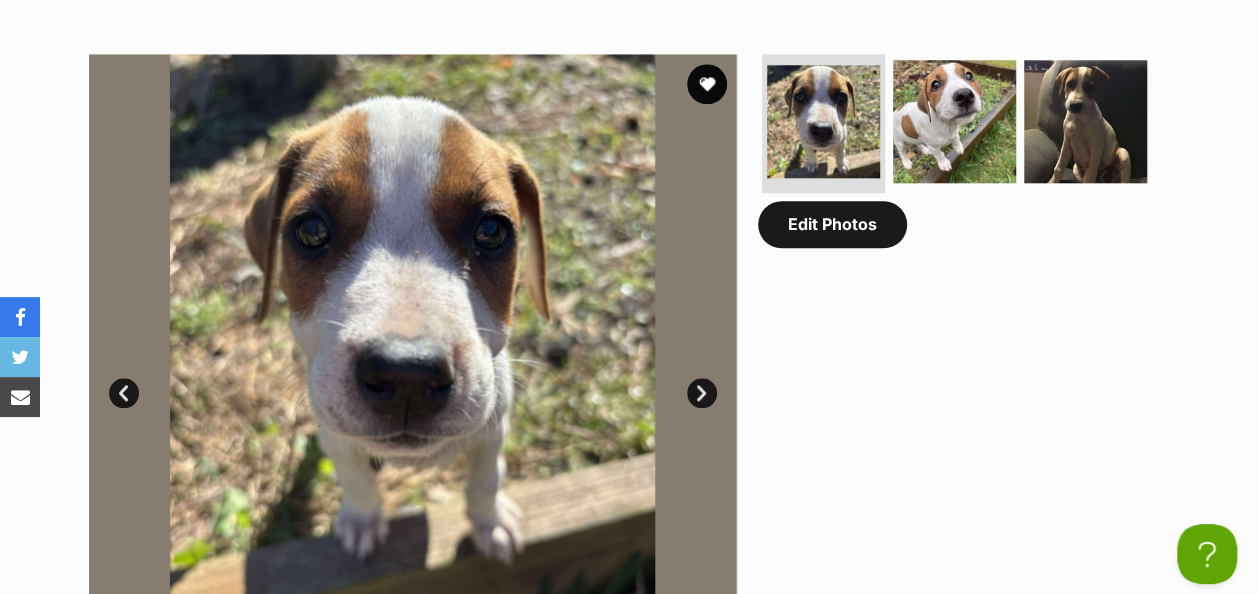 click on "Edit Photos" at bounding box center [832, 224] 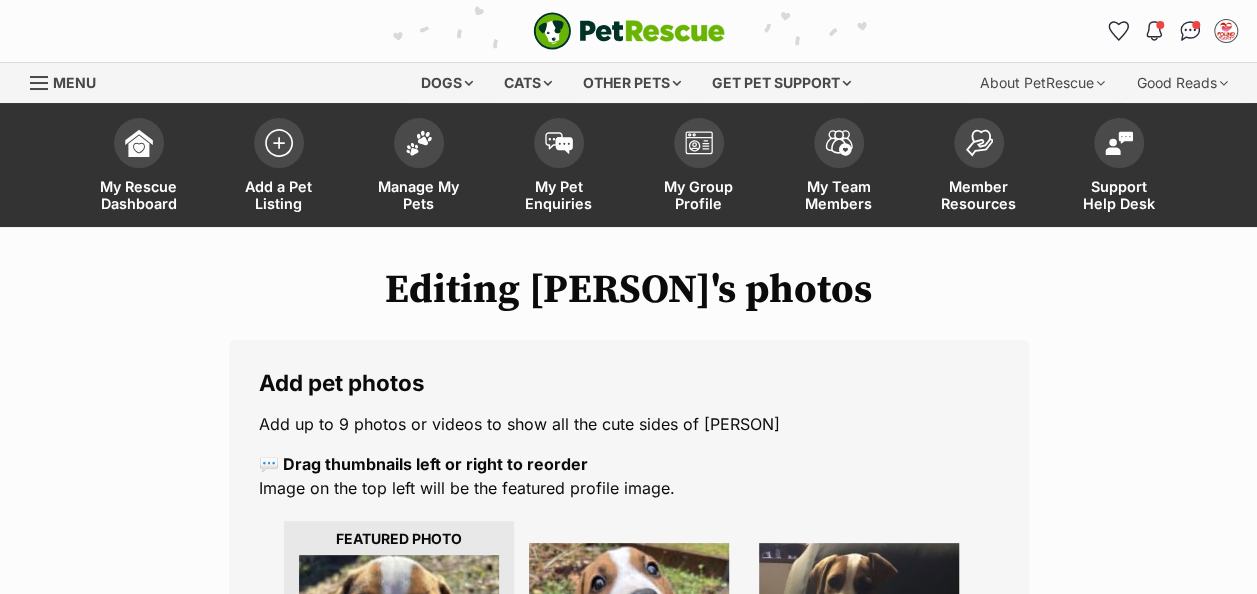scroll, scrollTop: 500, scrollLeft: 0, axis: vertical 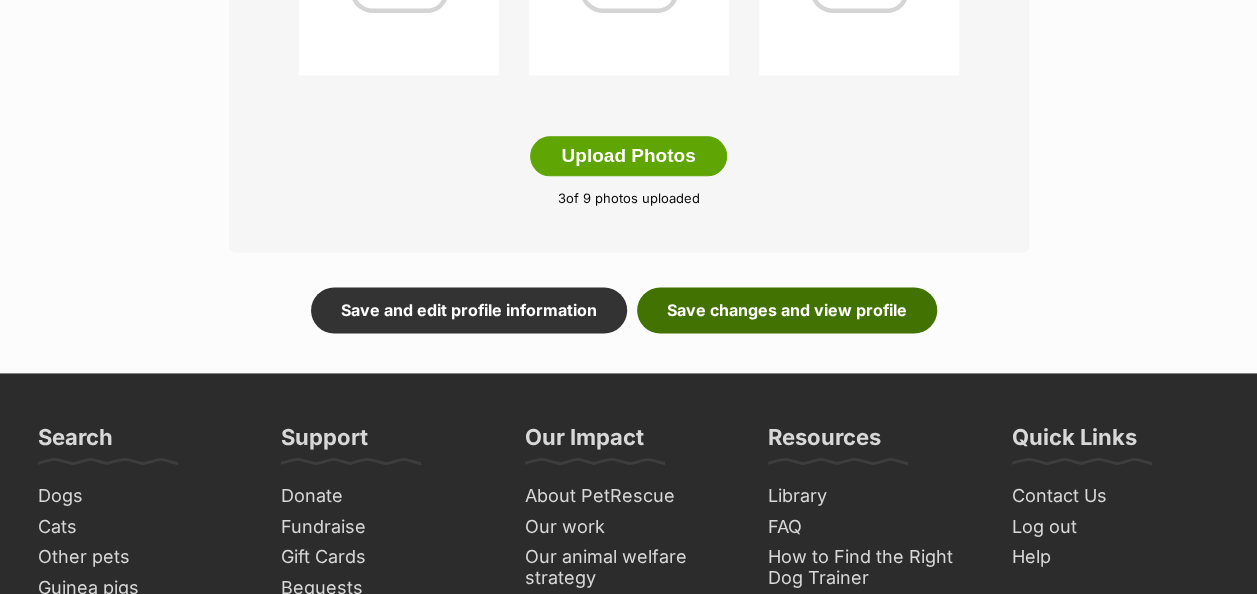 click on "Save changes and view profile" at bounding box center (787, 310) 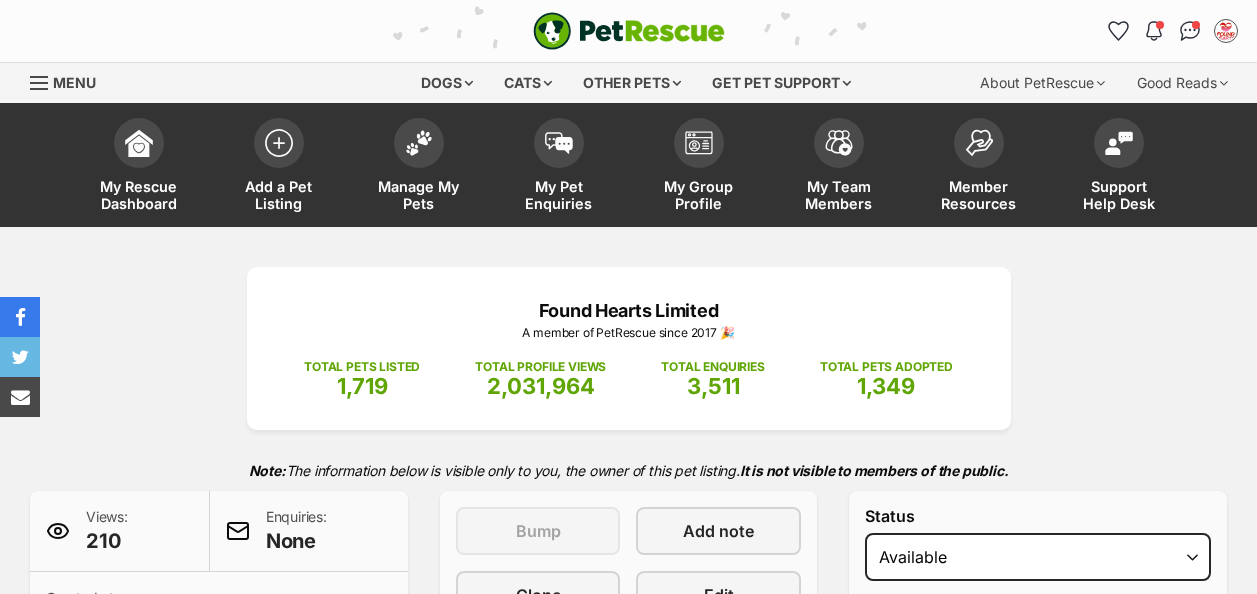 scroll, scrollTop: 0, scrollLeft: 0, axis: both 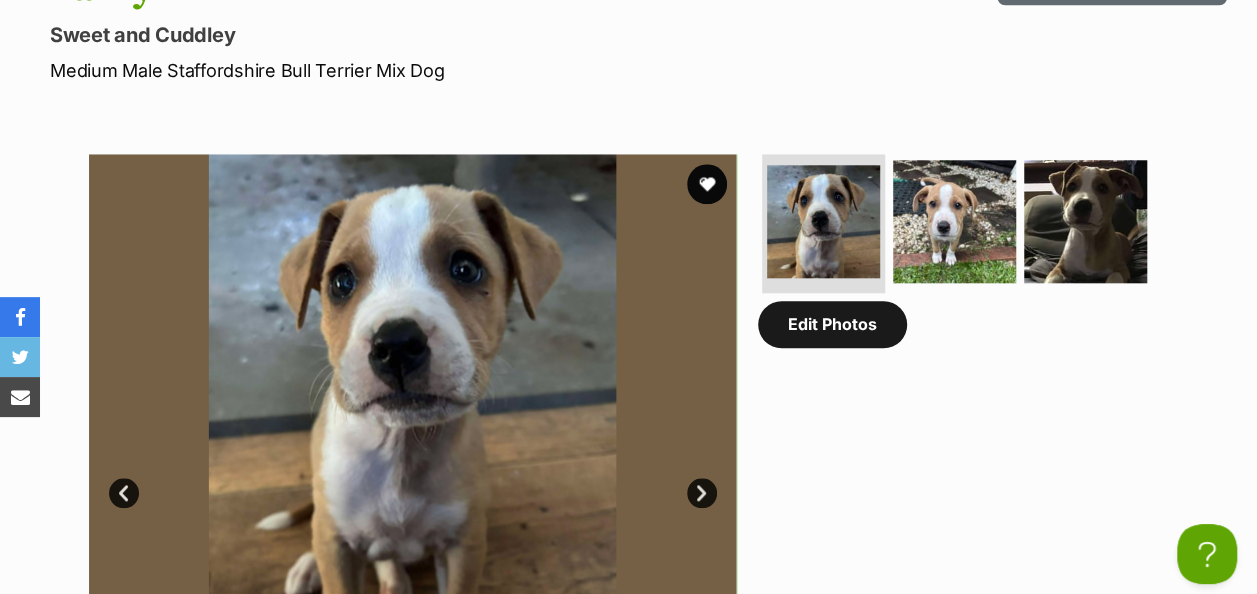 click on "Edit Photos" at bounding box center [832, 324] 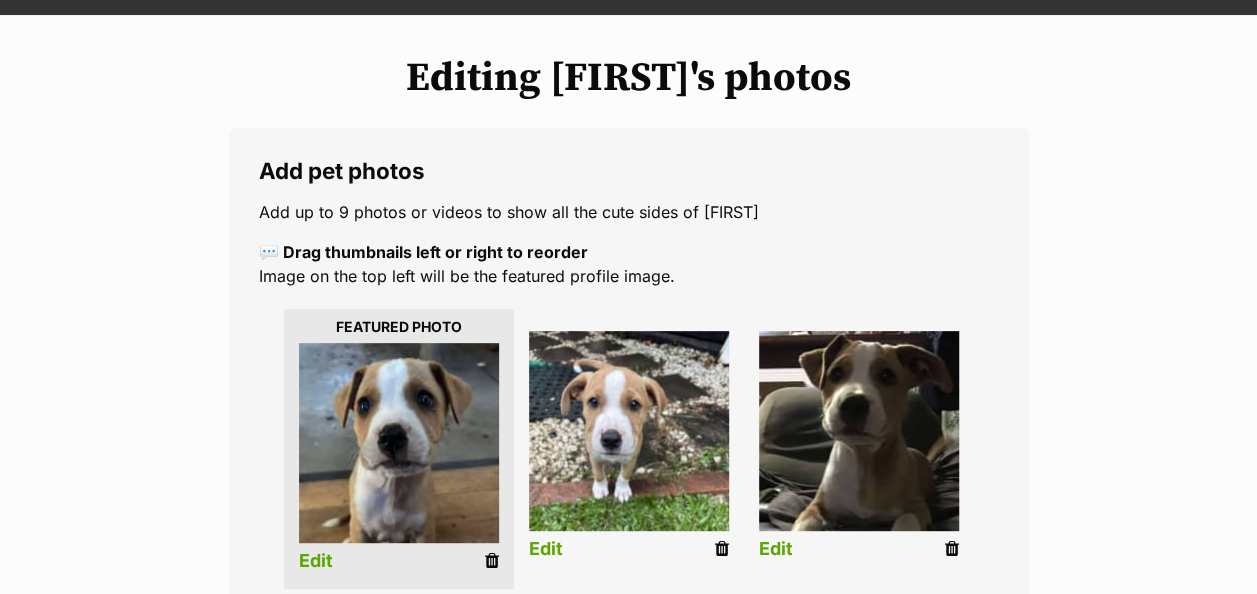 scroll, scrollTop: 0, scrollLeft: 0, axis: both 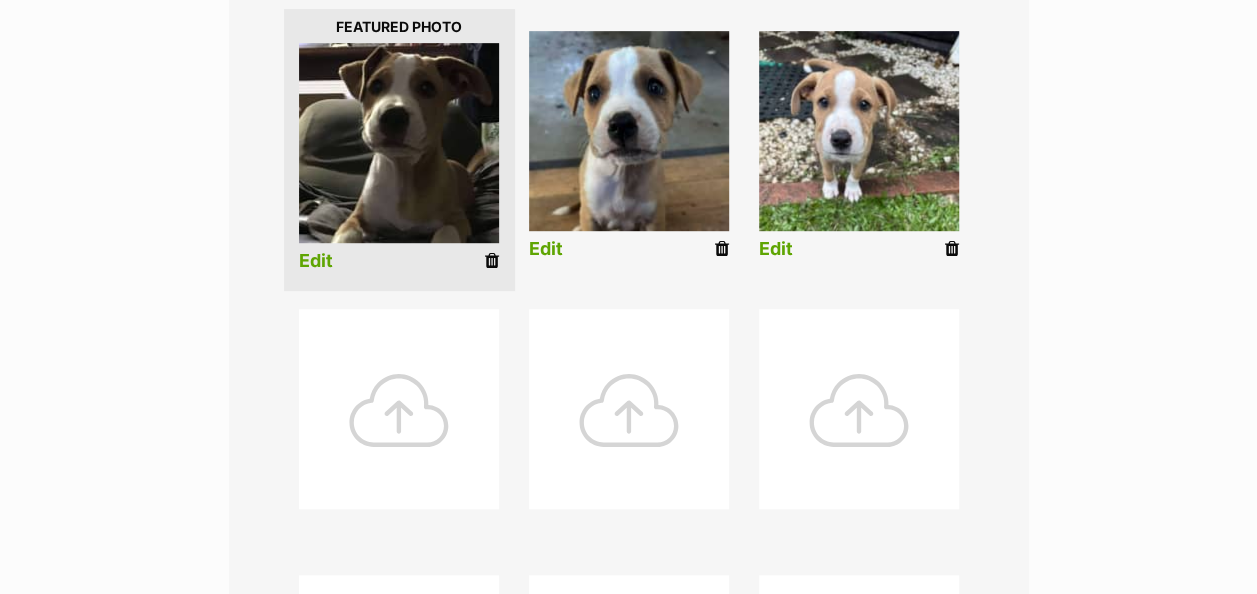 click on "Edit" at bounding box center [316, 261] 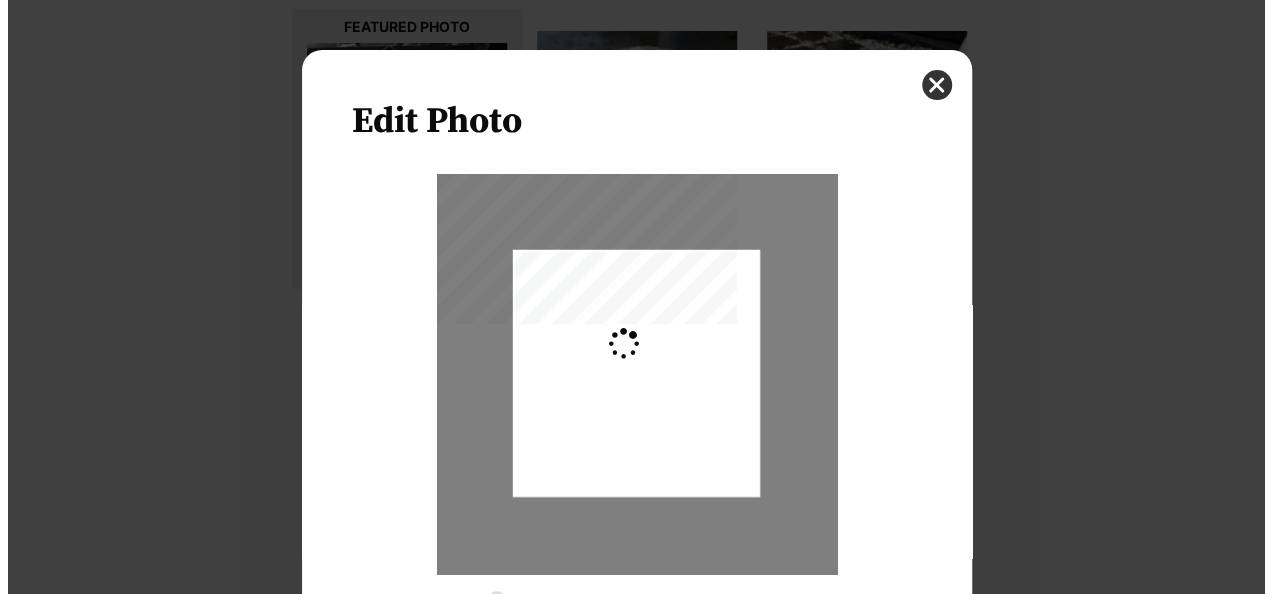scroll, scrollTop: 0, scrollLeft: 0, axis: both 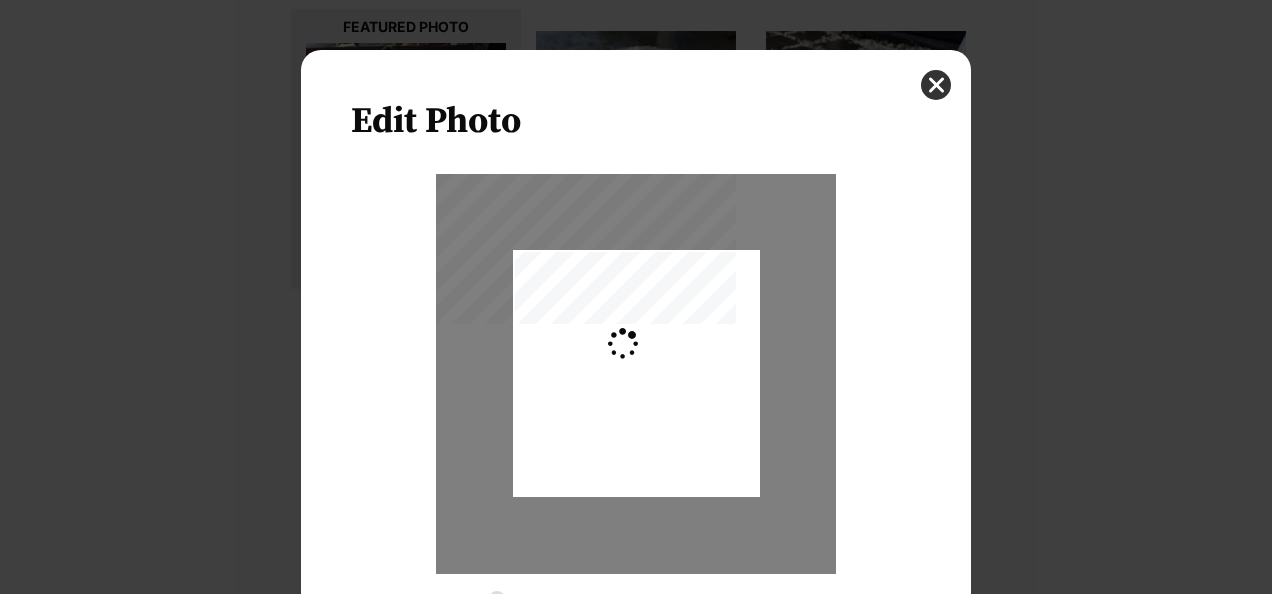 type on "0.2744" 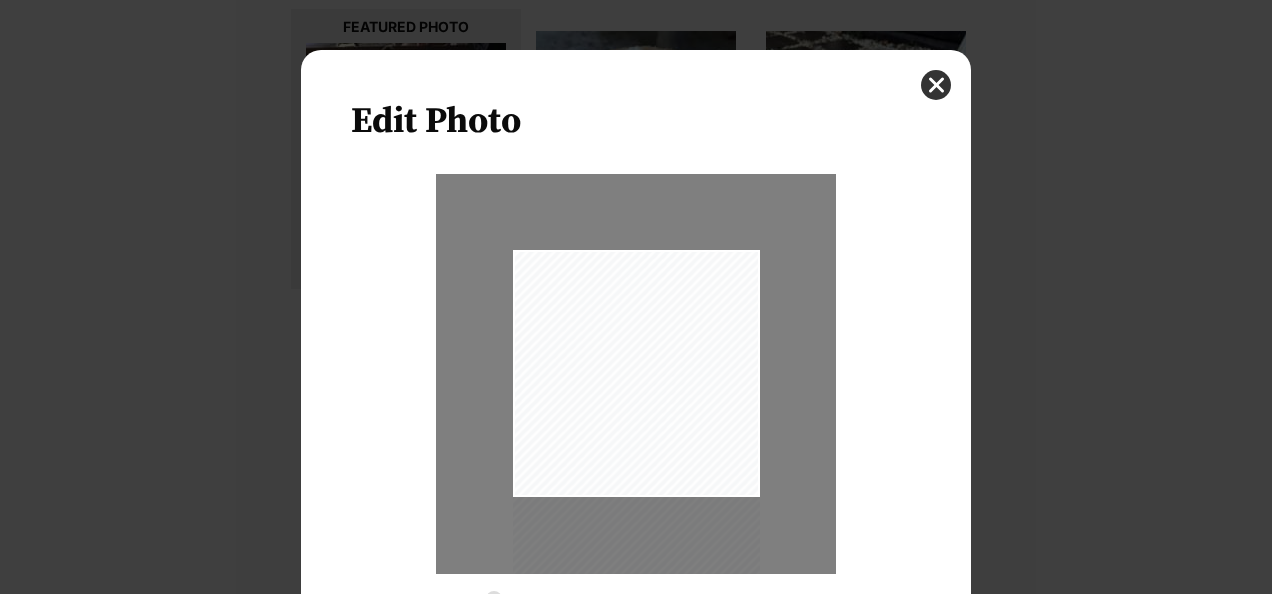 drag, startPoint x: 668, startPoint y: 345, endPoint x: 666, endPoint y: 468, distance: 123.01626 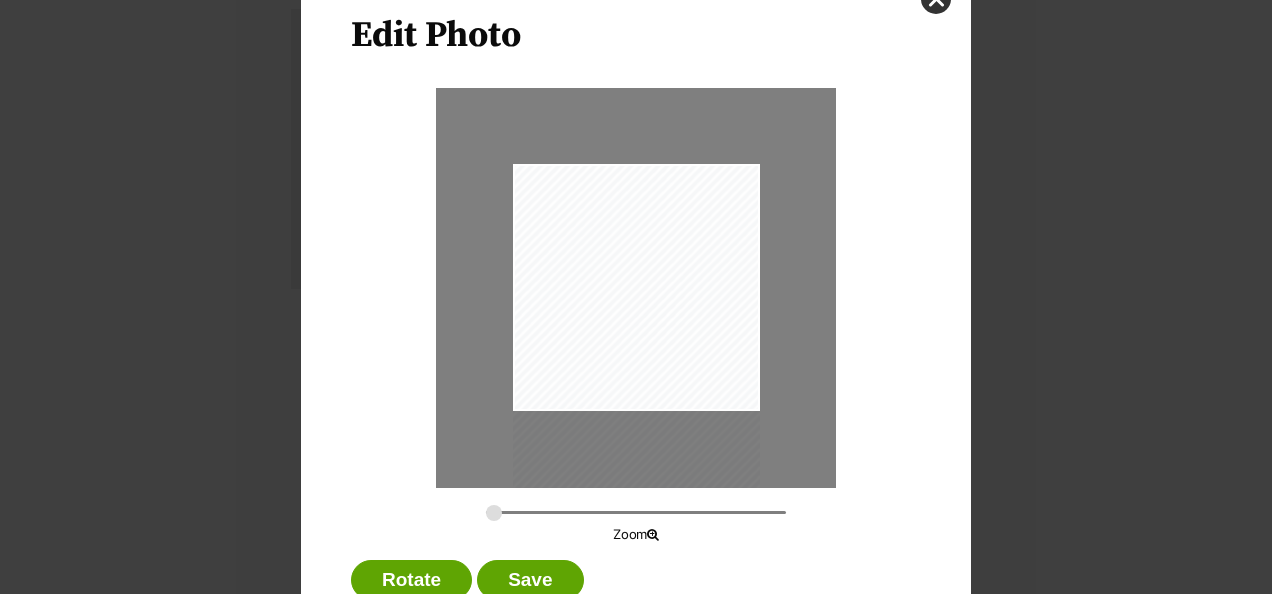 scroll, scrollTop: 151, scrollLeft: 0, axis: vertical 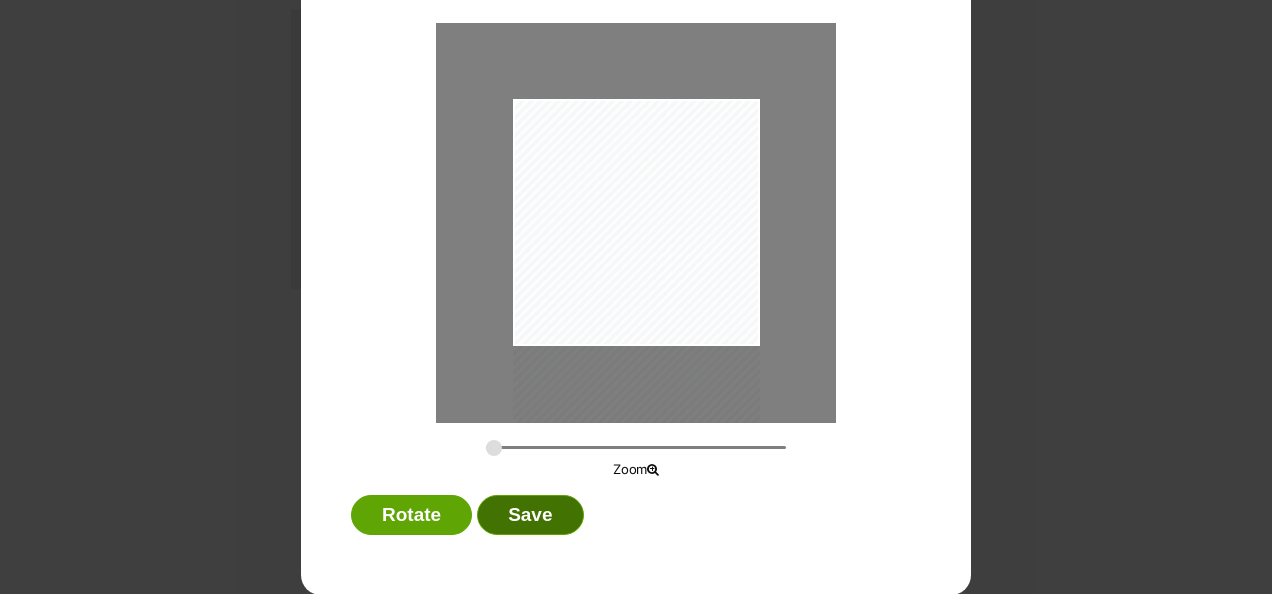 click on "Save" at bounding box center [530, 515] 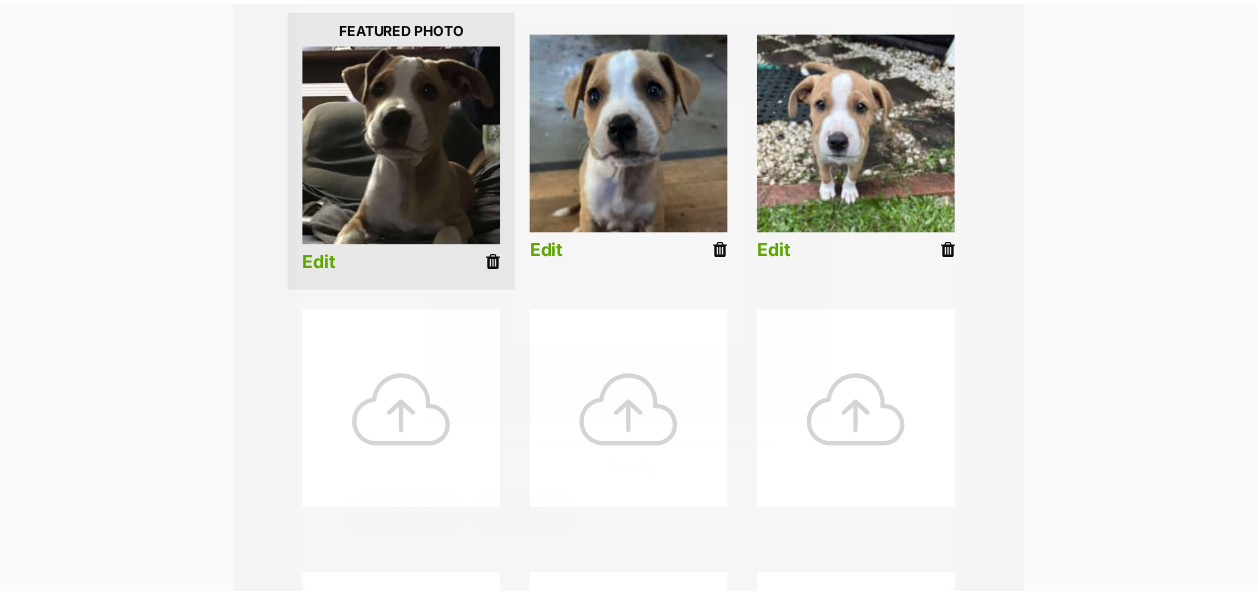 scroll, scrollTop: 512, scrollLeft: 0, axis: vertical 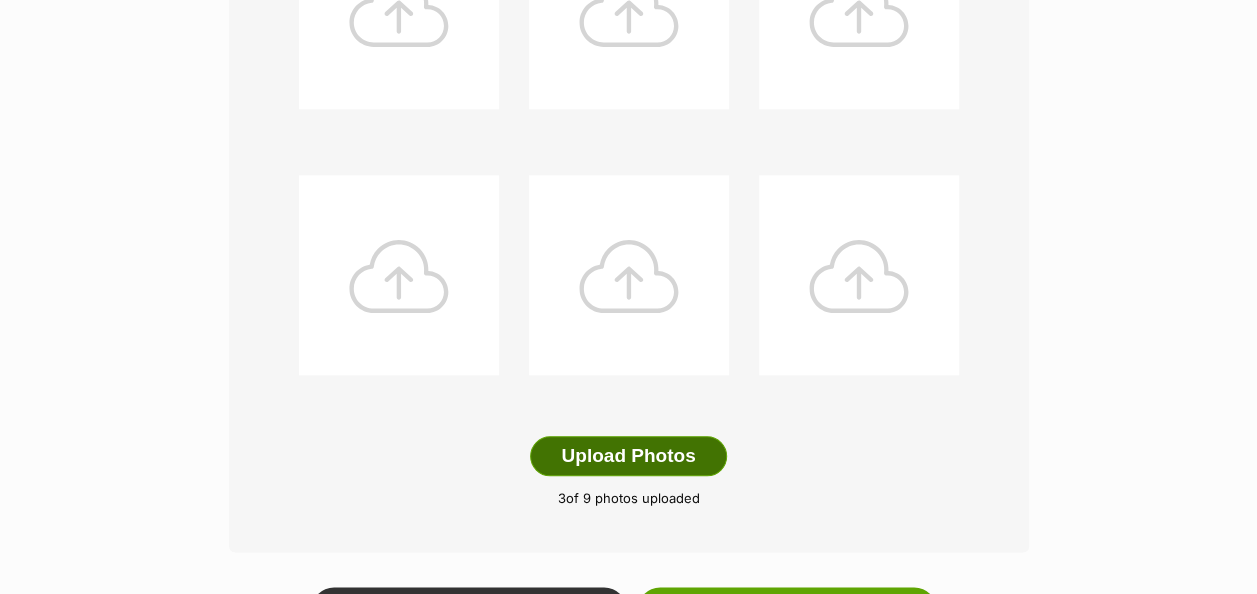 click on "Upload Photos" at bounding box center (628, 456) 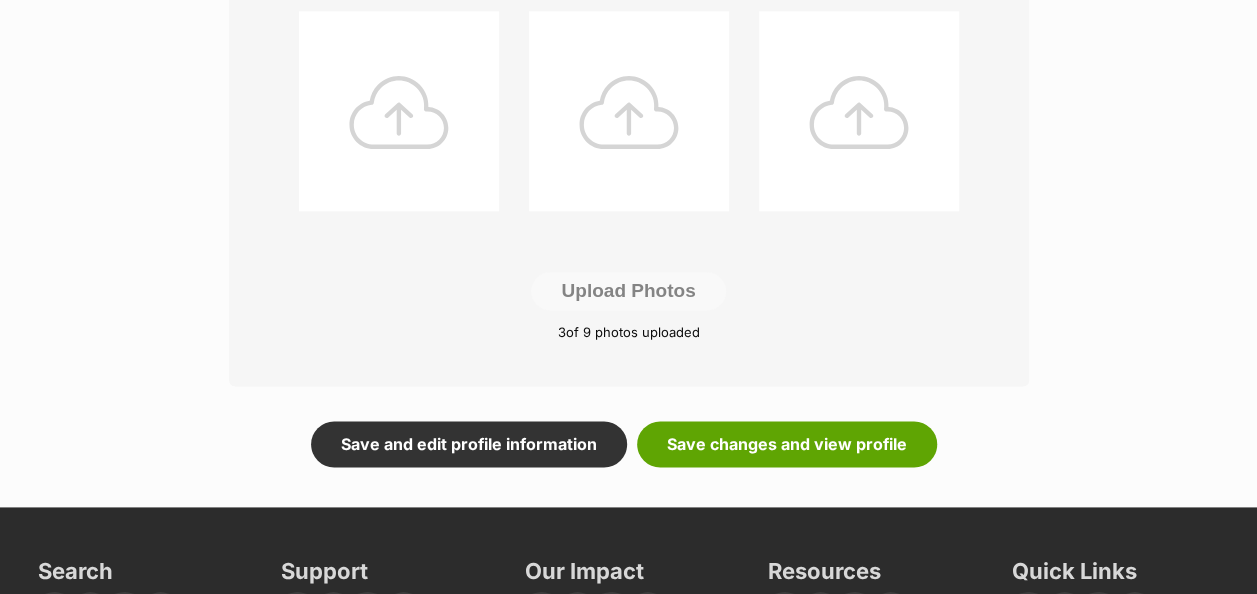 scroll, scrollTop: 1212, scrollLeft: 0, axis: vertical 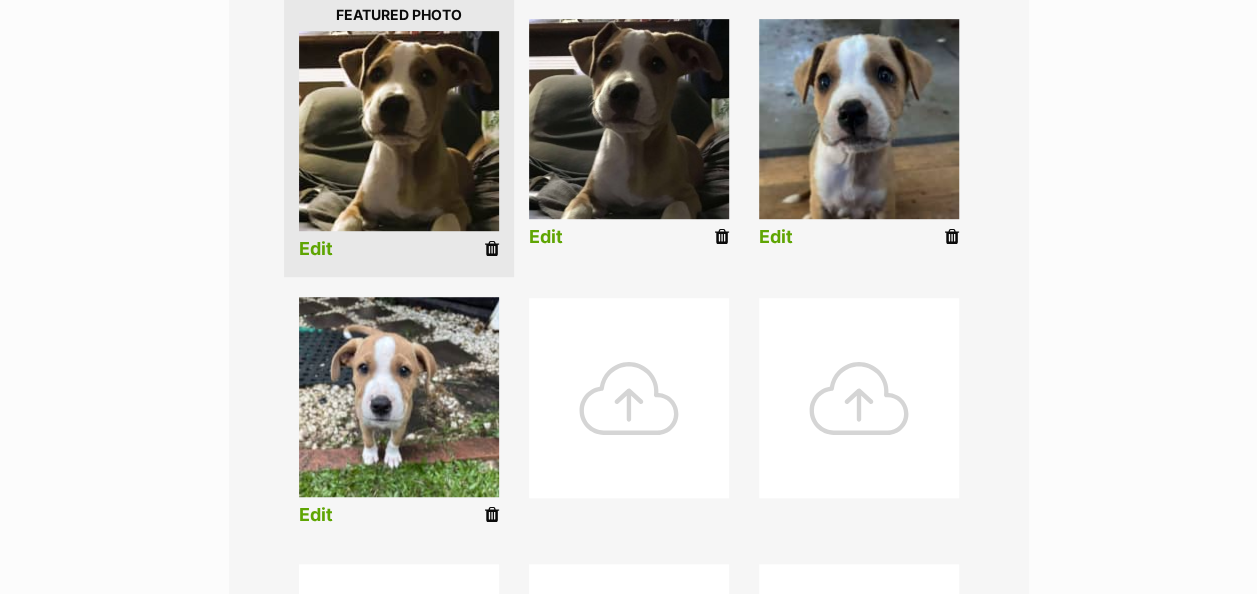 click at bounding box center (722, 237) 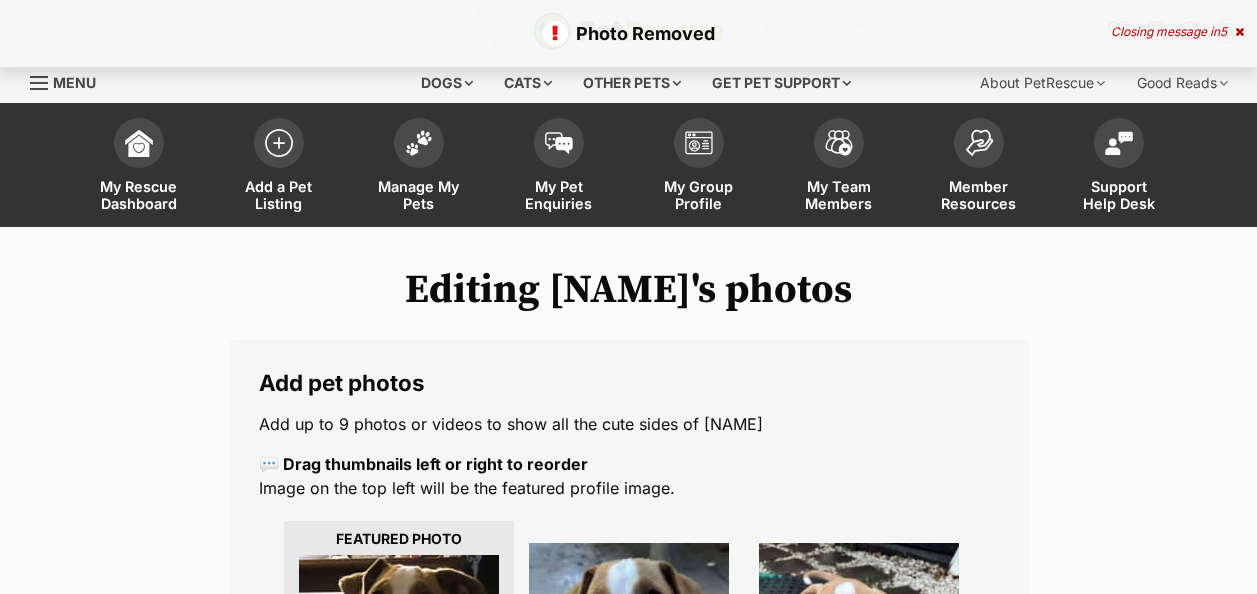 scroll, scrollTop: 0, scrollLeft: 0, axis: both 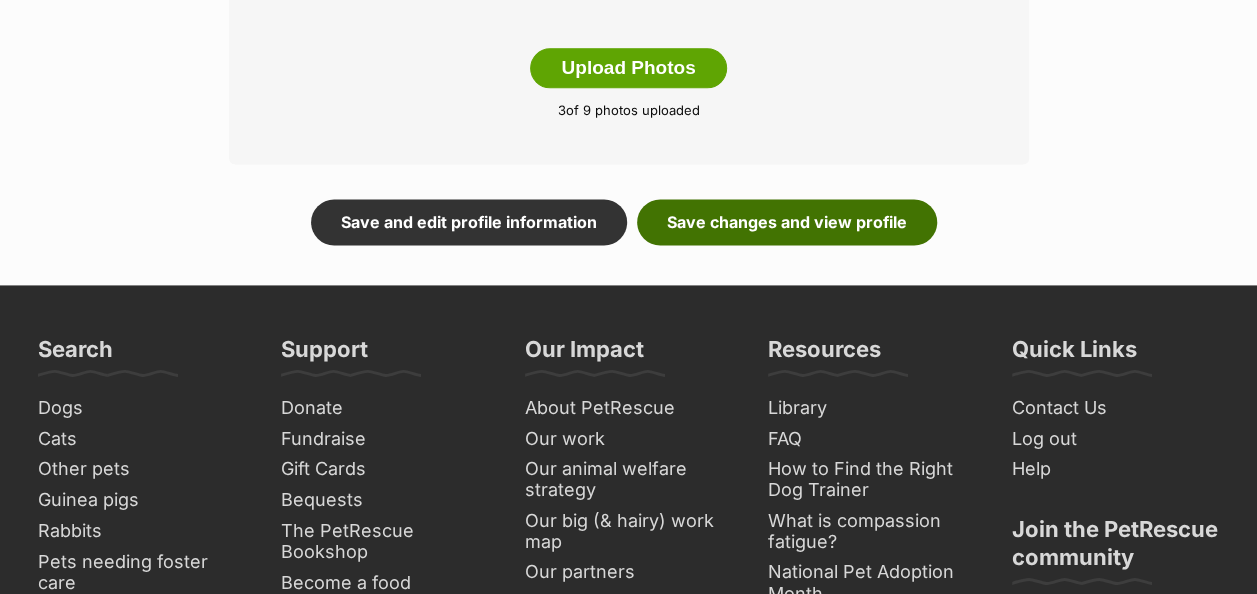 click on "Save changes and view profile" at bounding box center [787, 222] 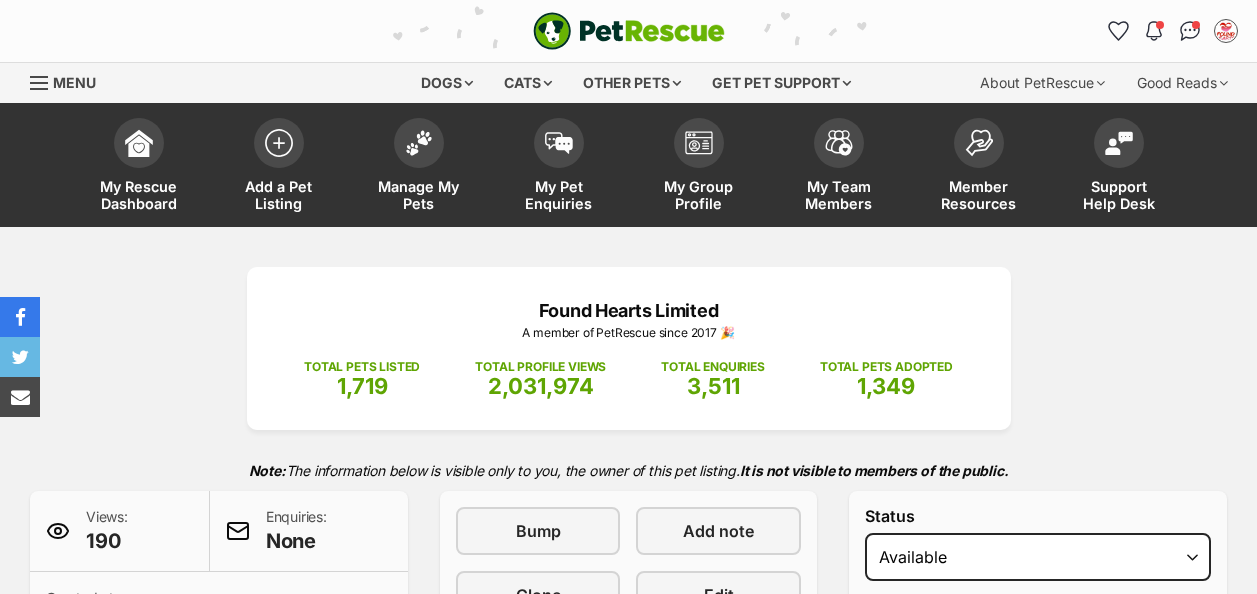 scroll, scrollTop: 0, scrollLeft: 0, axis: both 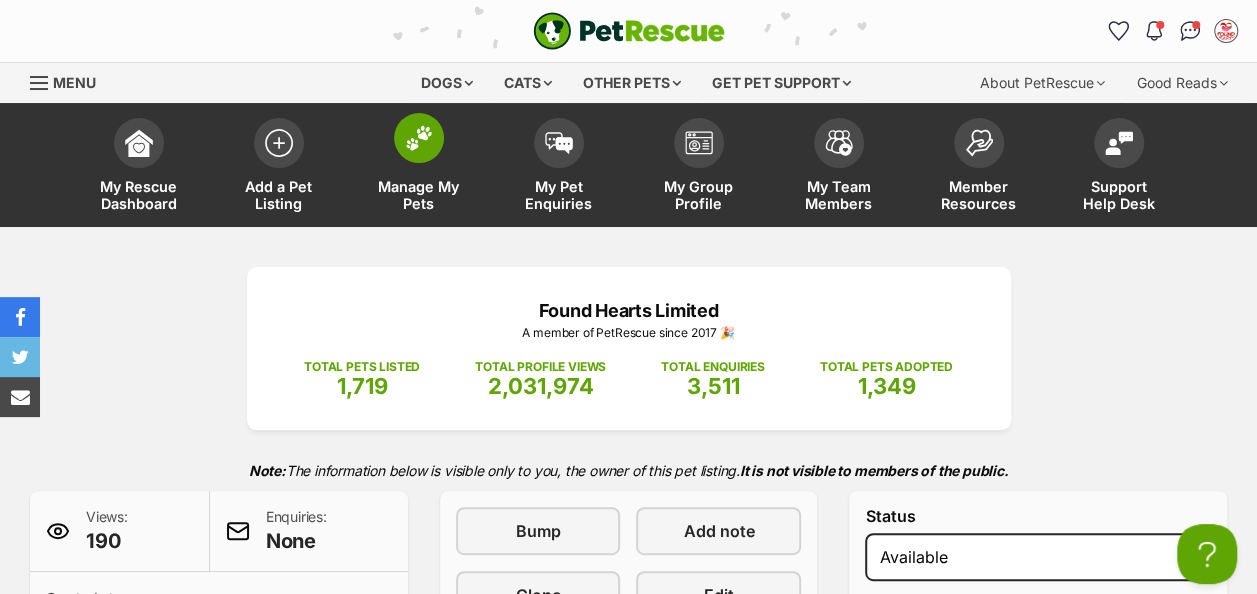 click at bounding box center [419, 138] 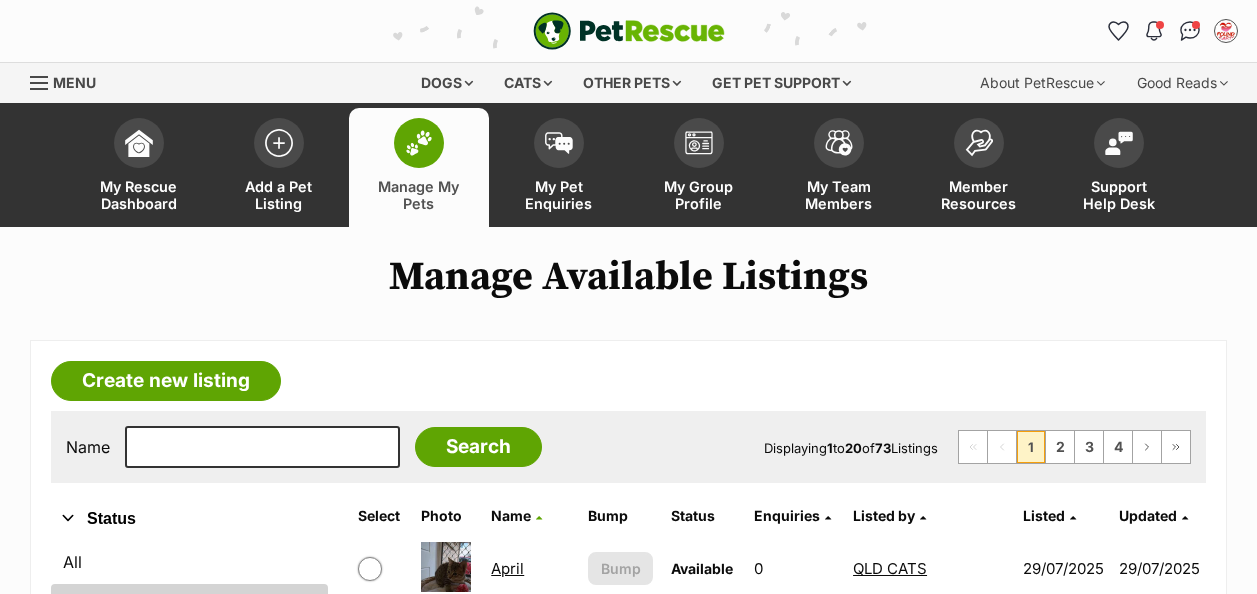 scroll, scrollTop: 0, scrollLeft: 0, axis: both 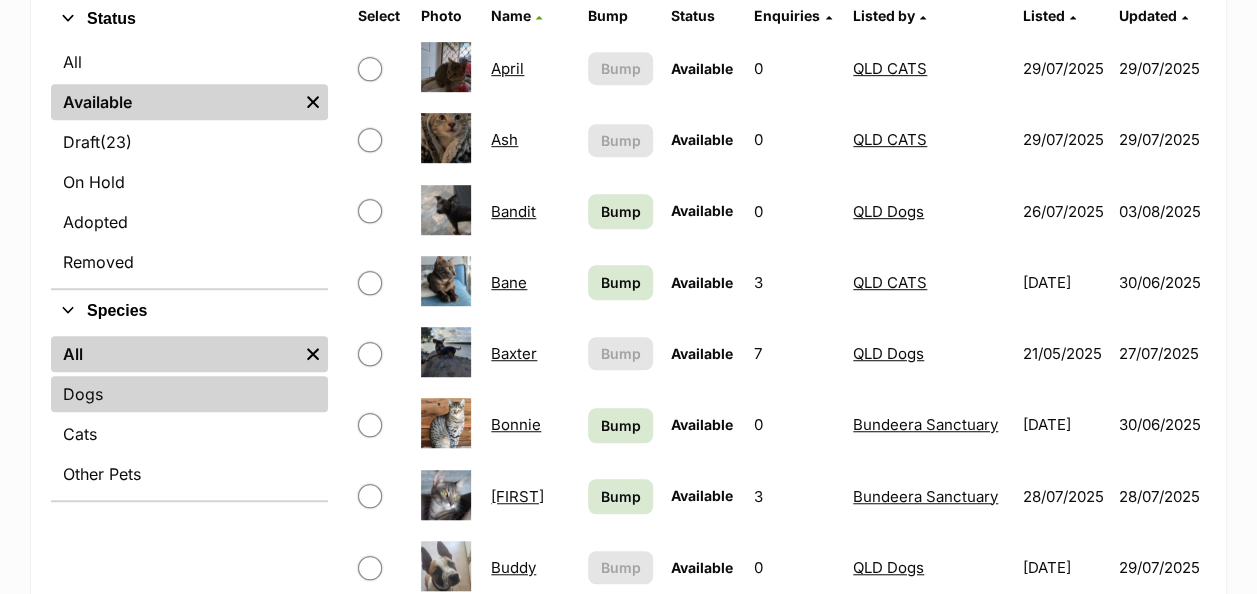 click on "Dogs" at bounding box center (189, 394) 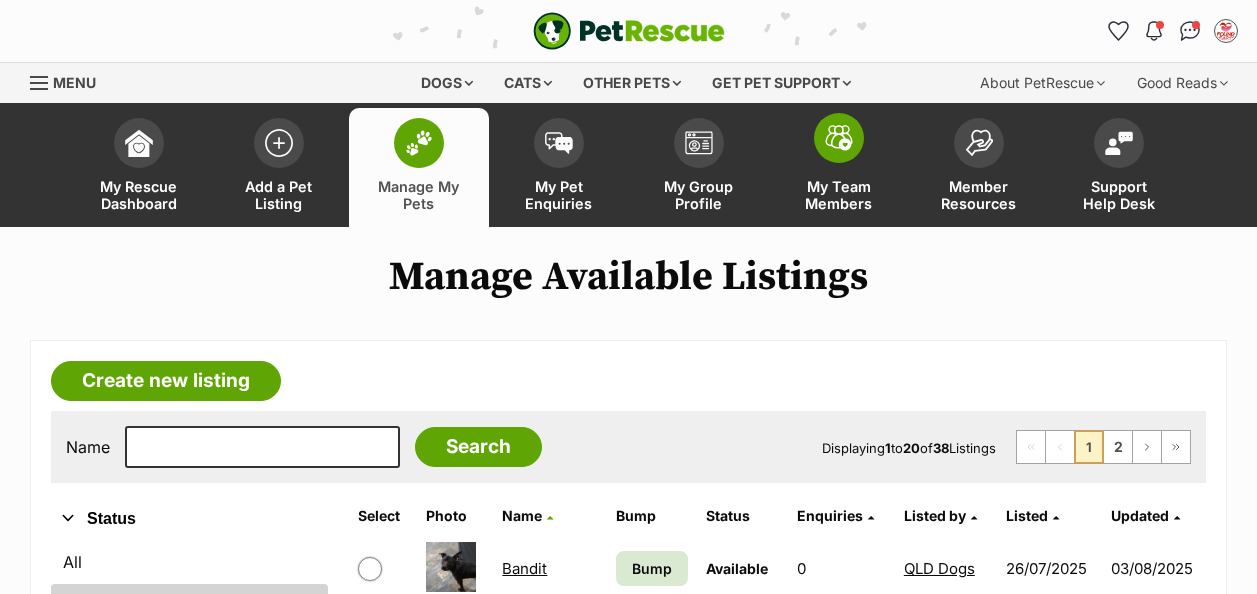 scroll, scrollTop: 0, scrollLeft: 0, axis: both 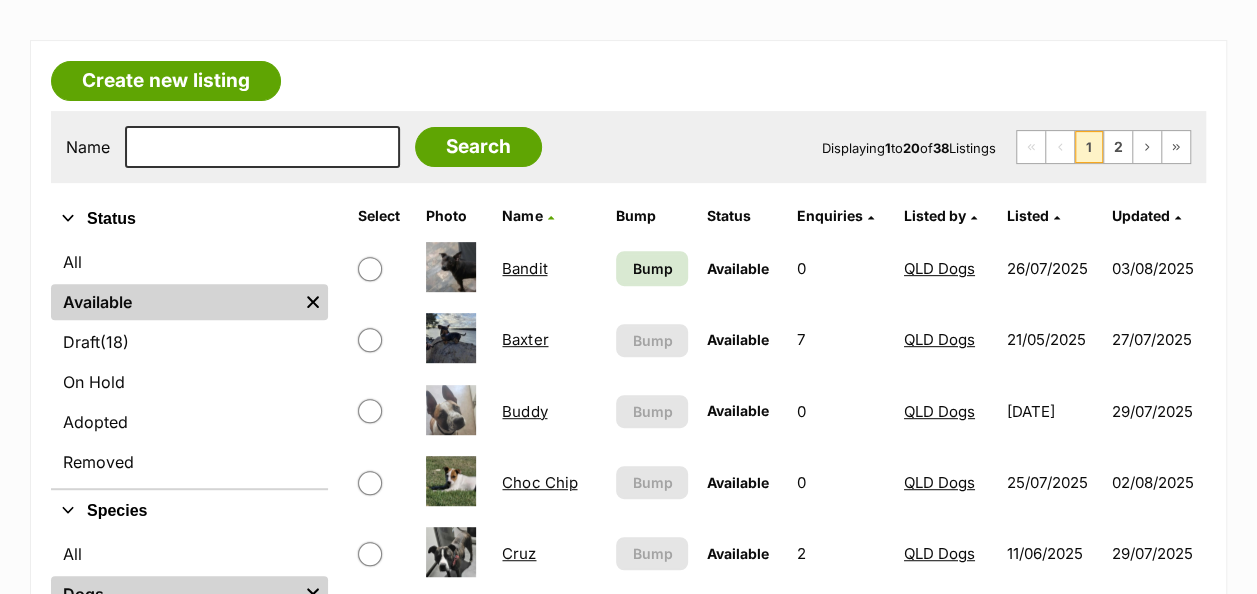 click on "Listed by" at bounding box center (935, 215) 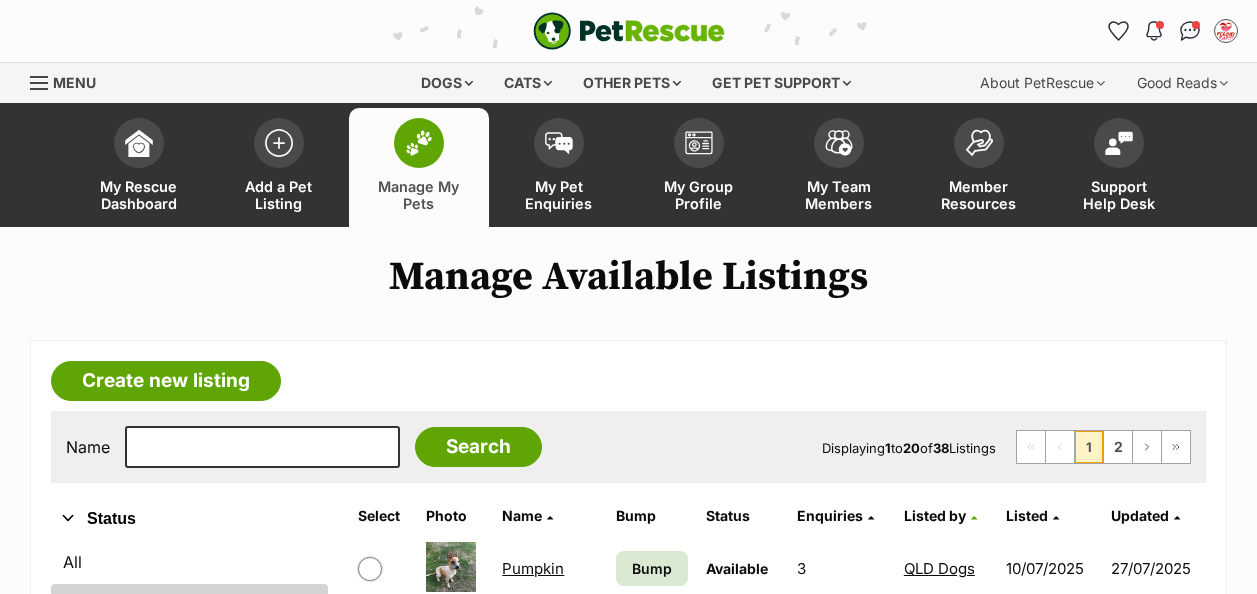 scroll, scrollTop: 300, scrollLeft: 0, axis: vertical 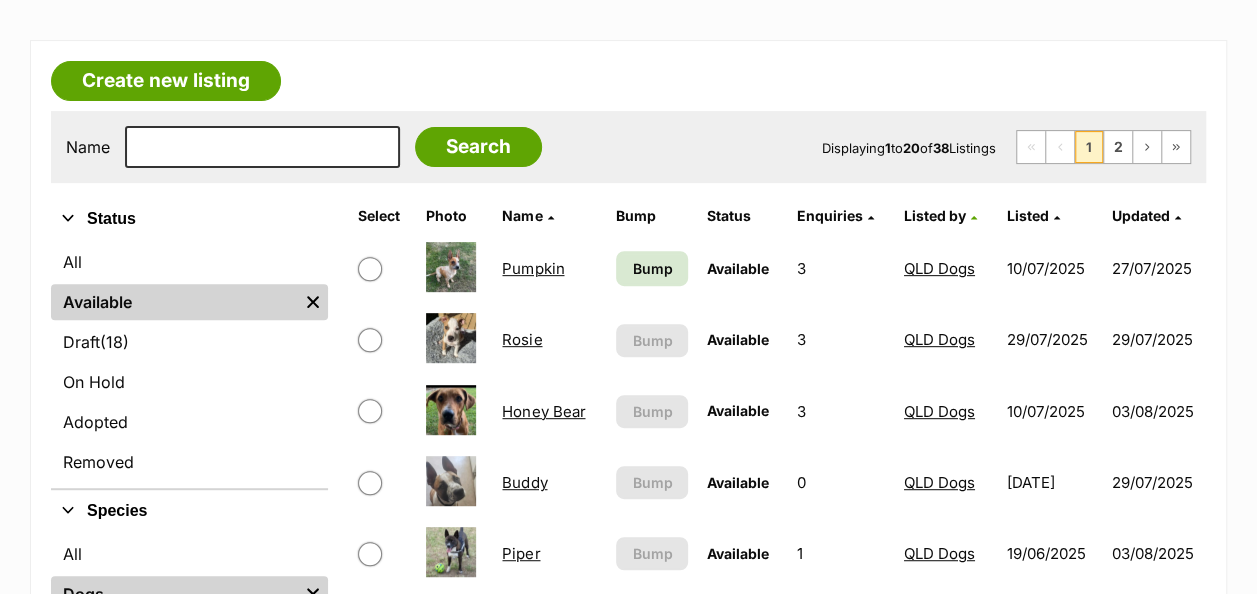 click on "Pumpkin" at bounding box center [533, 268] 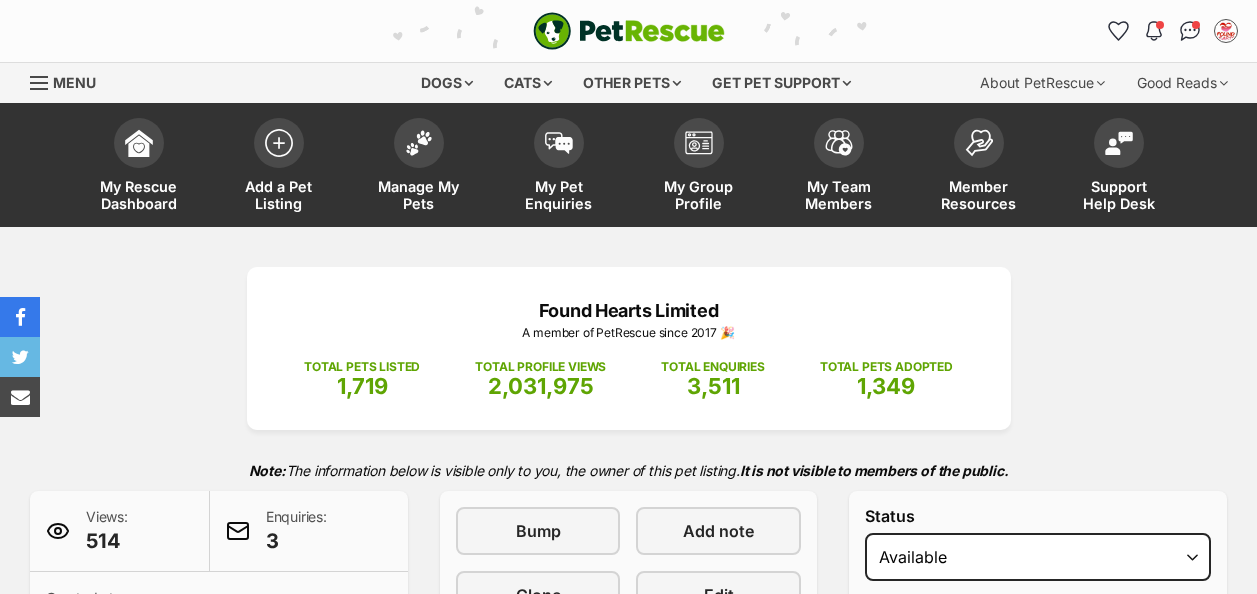 scroll, scrollTop: 0, scrollLeft: 0, axis: both 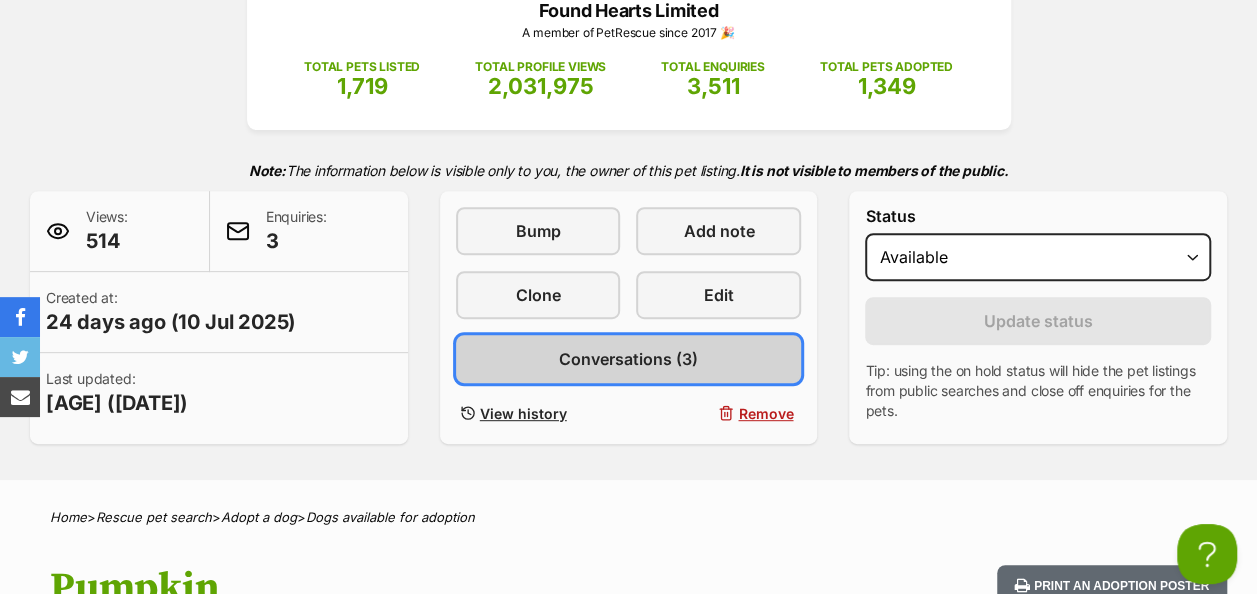 click on "Conversations (3)" at bounding box center [628, 359] 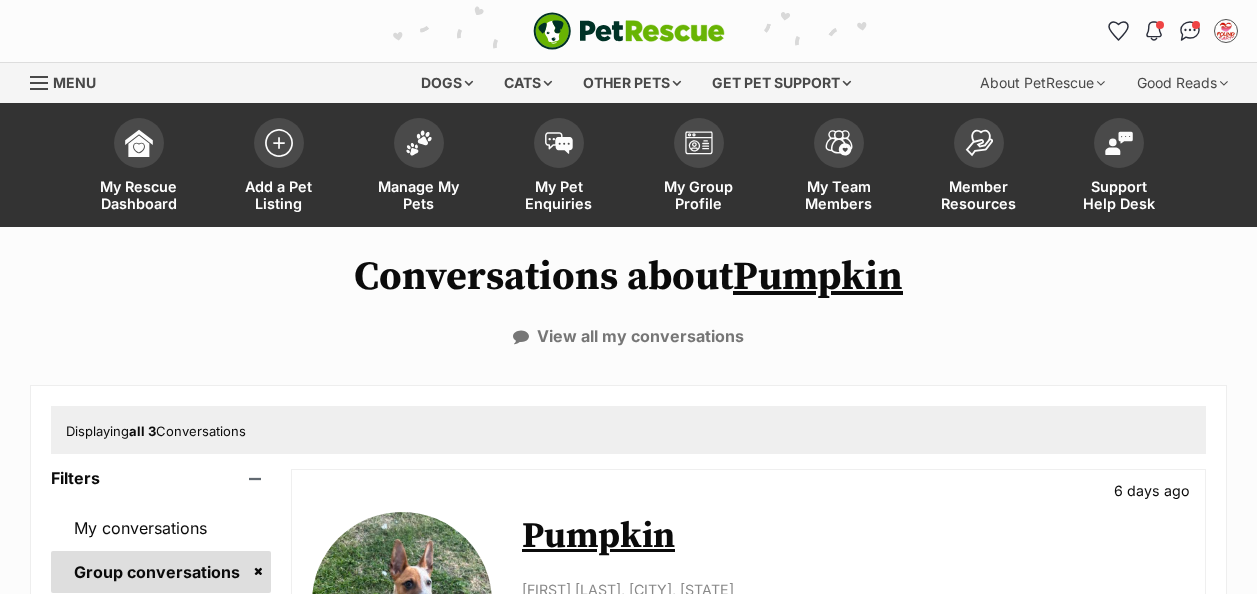 scroll, scrollTop: 0, scrollLeft: 0, axis: both 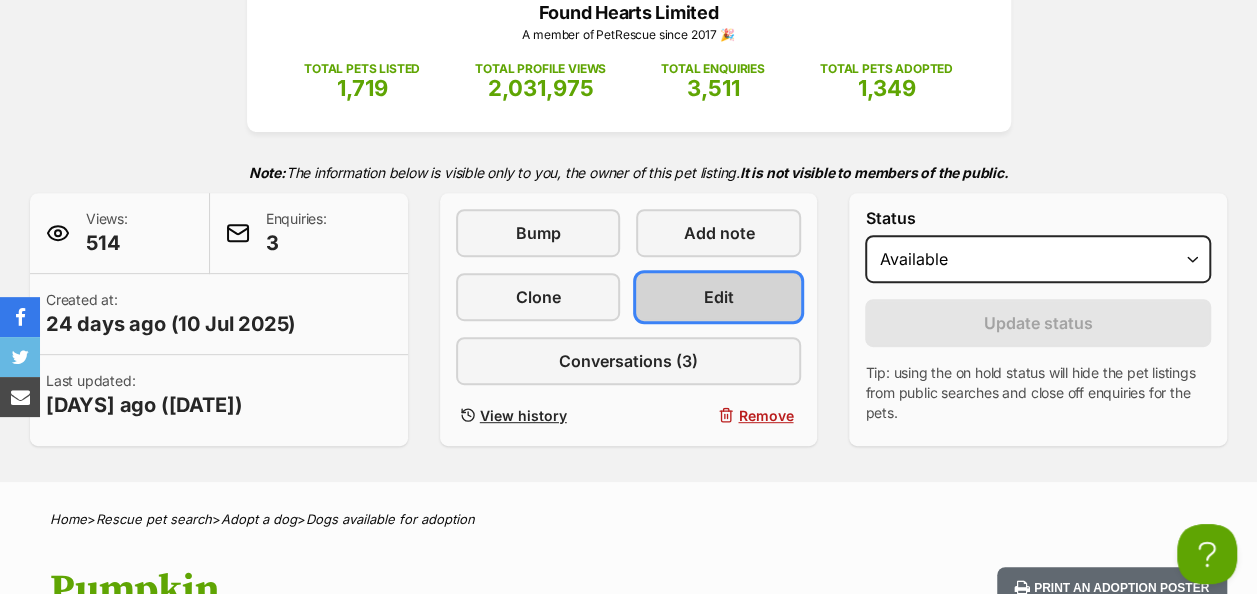 click on "Edit" at bounding box center [718, 297] 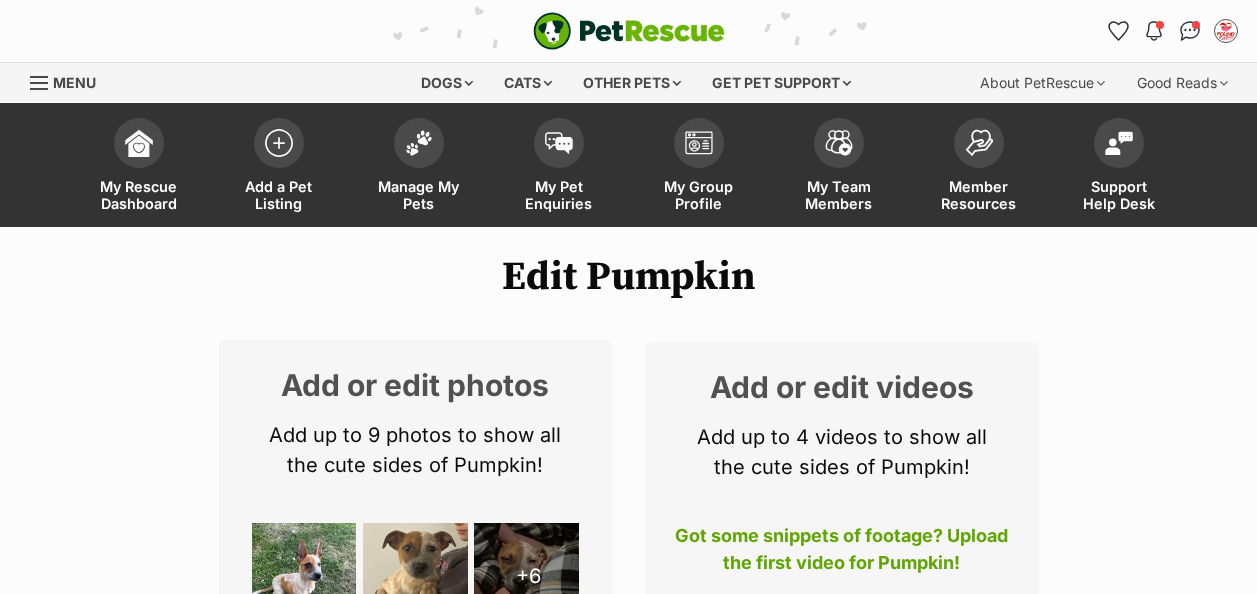 scroll, scrollTop: 500, scrollLeft: 0, axis: vertical 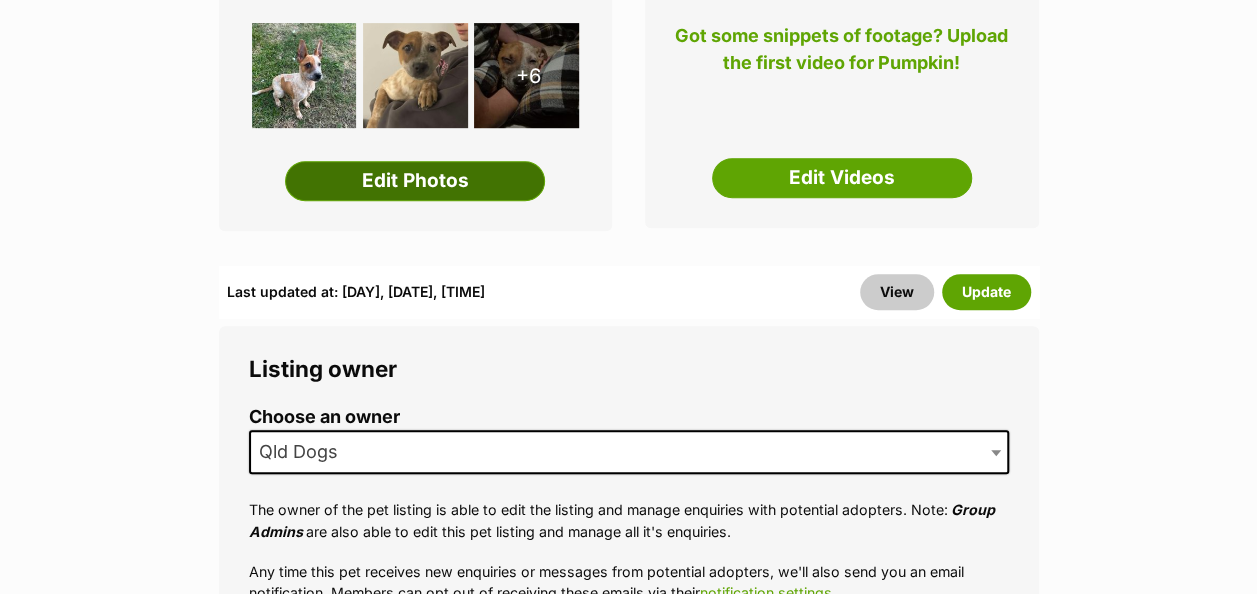 click on "Edit Photos" at bounding box center [415, 181] 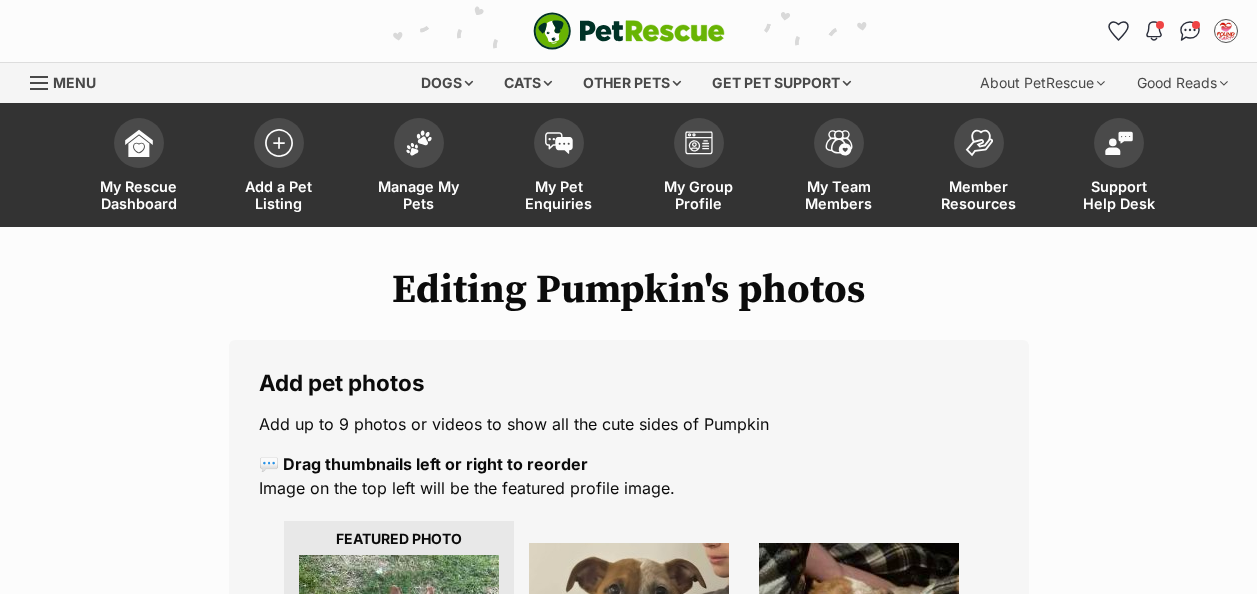 scroll, scrollTop: 0, scrollLeft: 0, axis: both 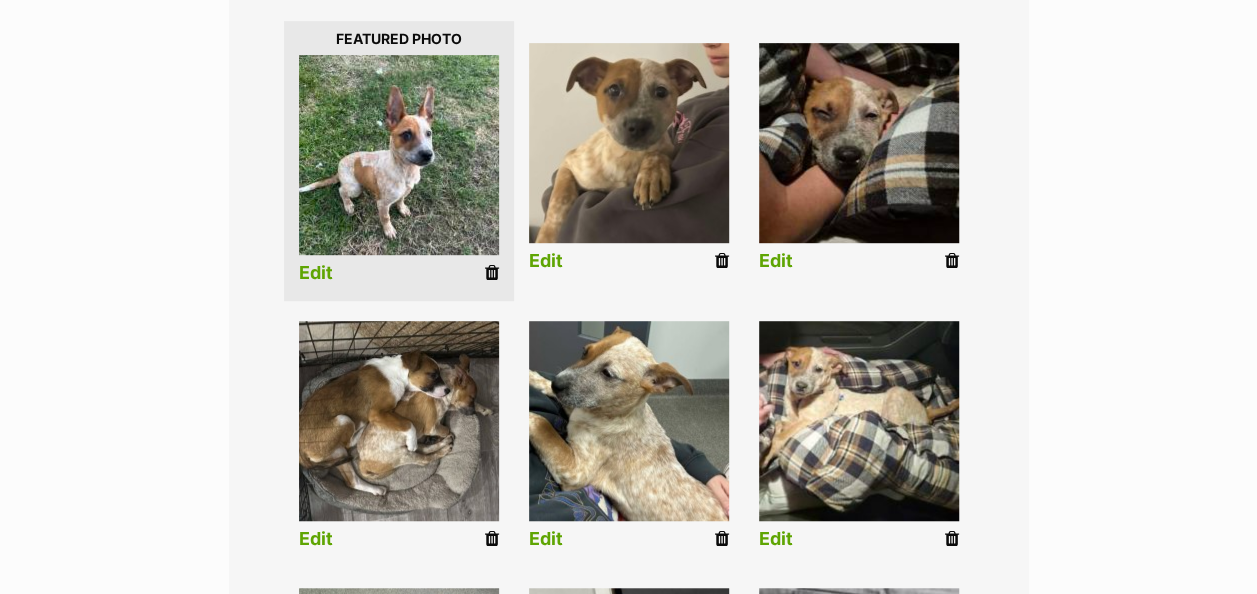 click at bounding box center (952, 261) 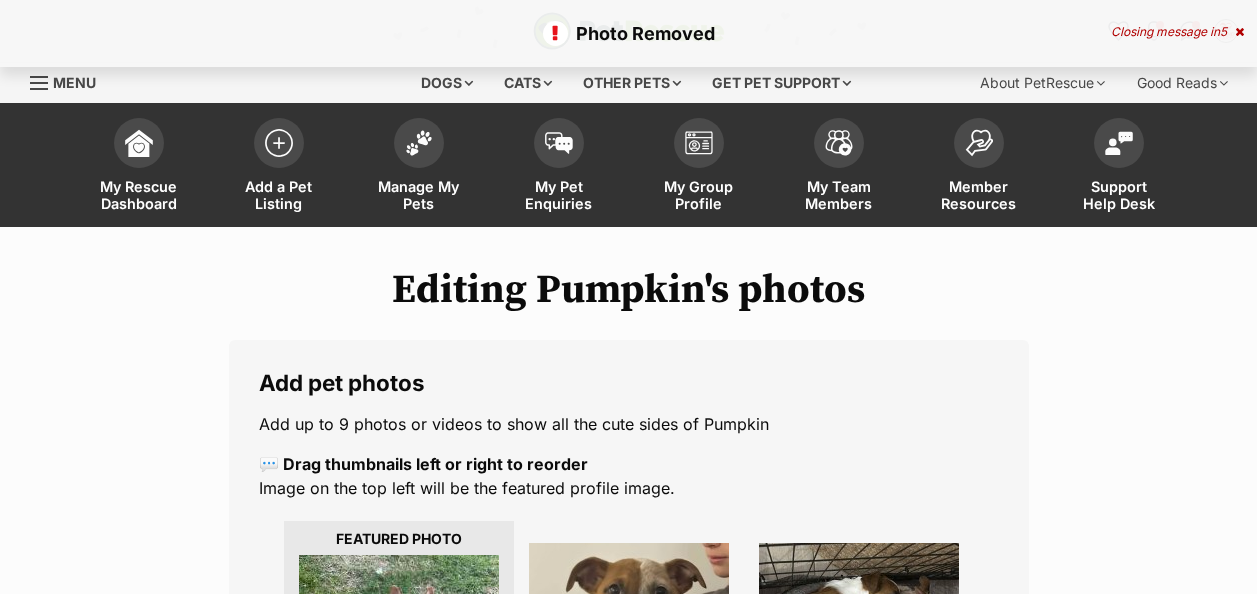 scroll, scrollTop: 0, scrollLeft: 0, axis: both 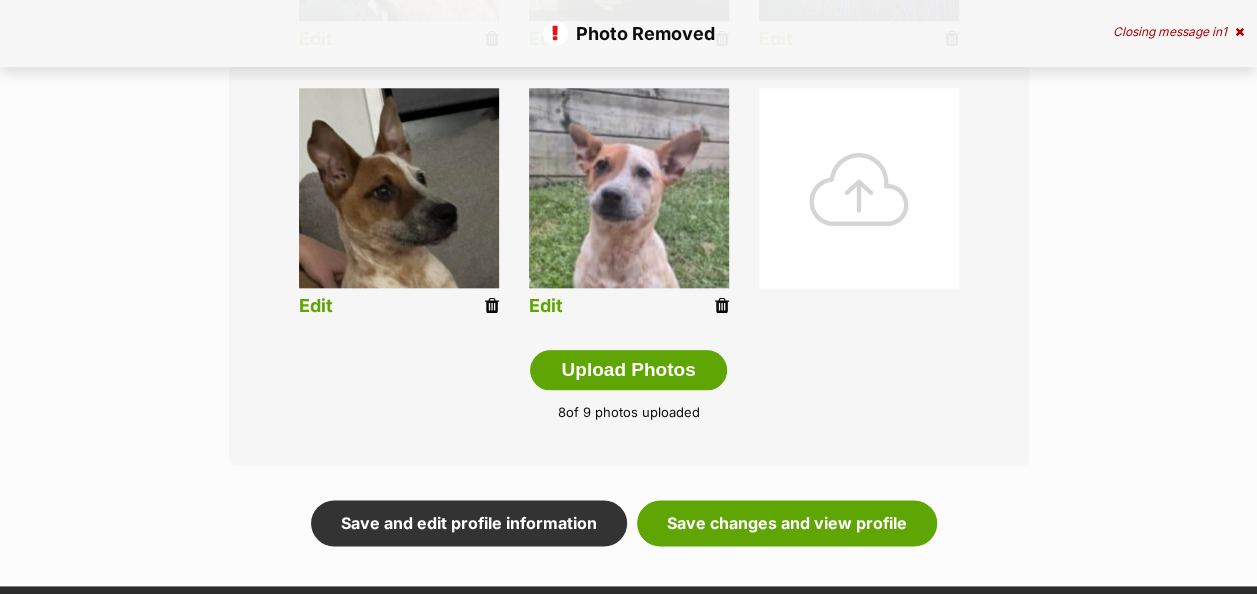 click at bounding box center [722, 306] 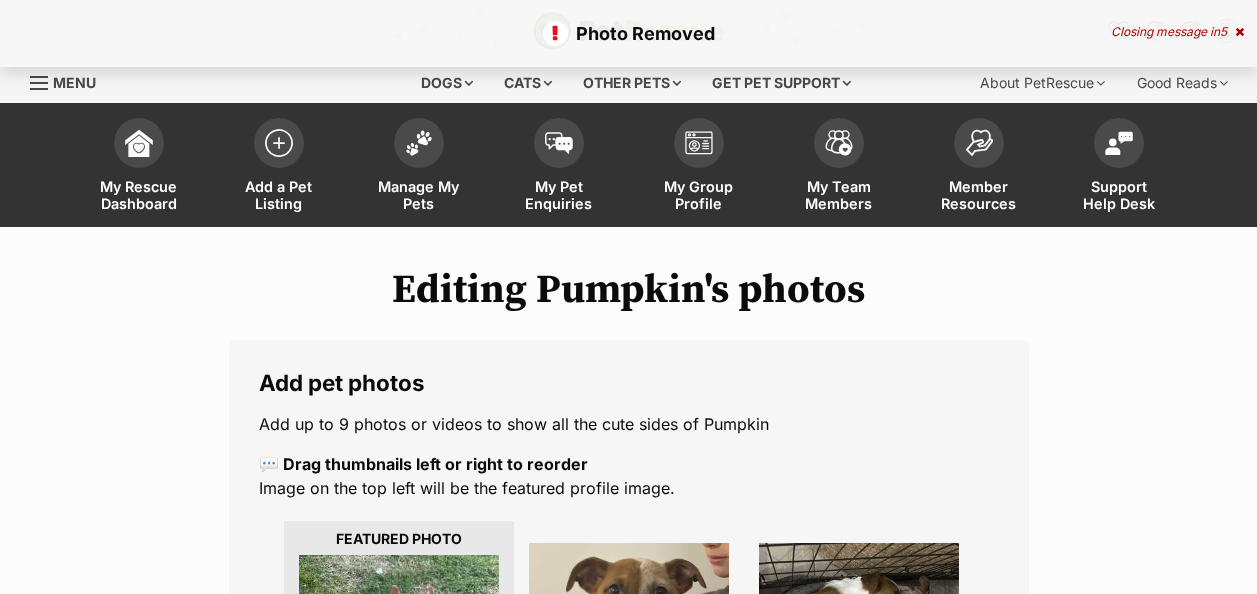 scroll, scrollTop: 600, scrollLeft: 0, axis: vertical 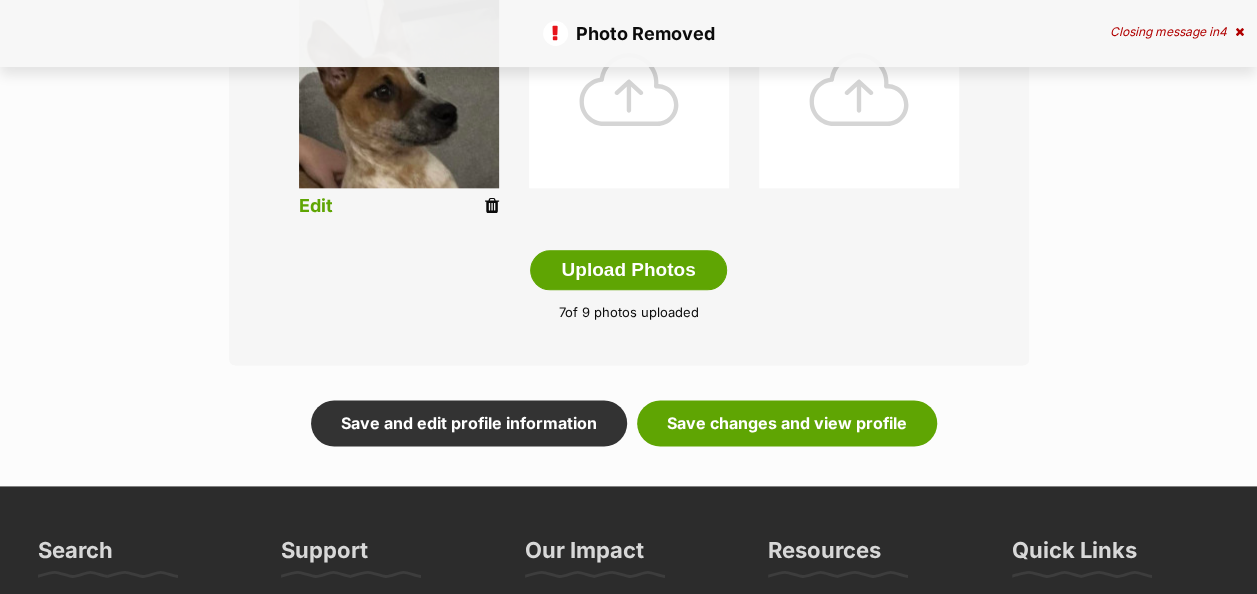 click at bounding box center (492, 206) 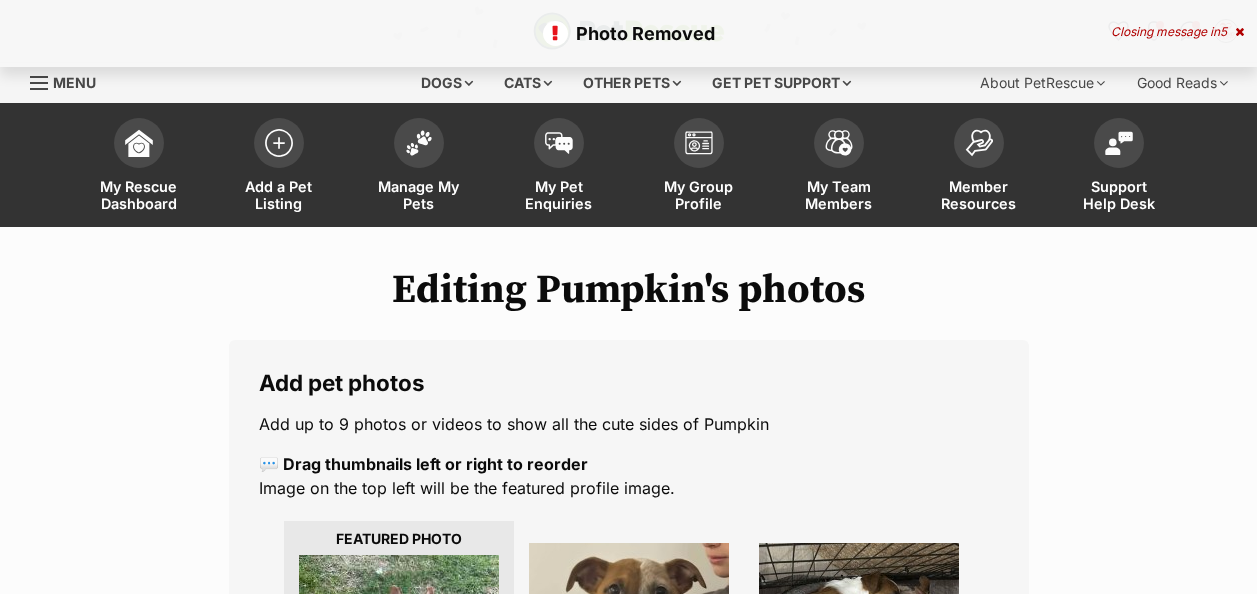 scroll, scrollTop: 0, scrollLeft: 0, axis: both 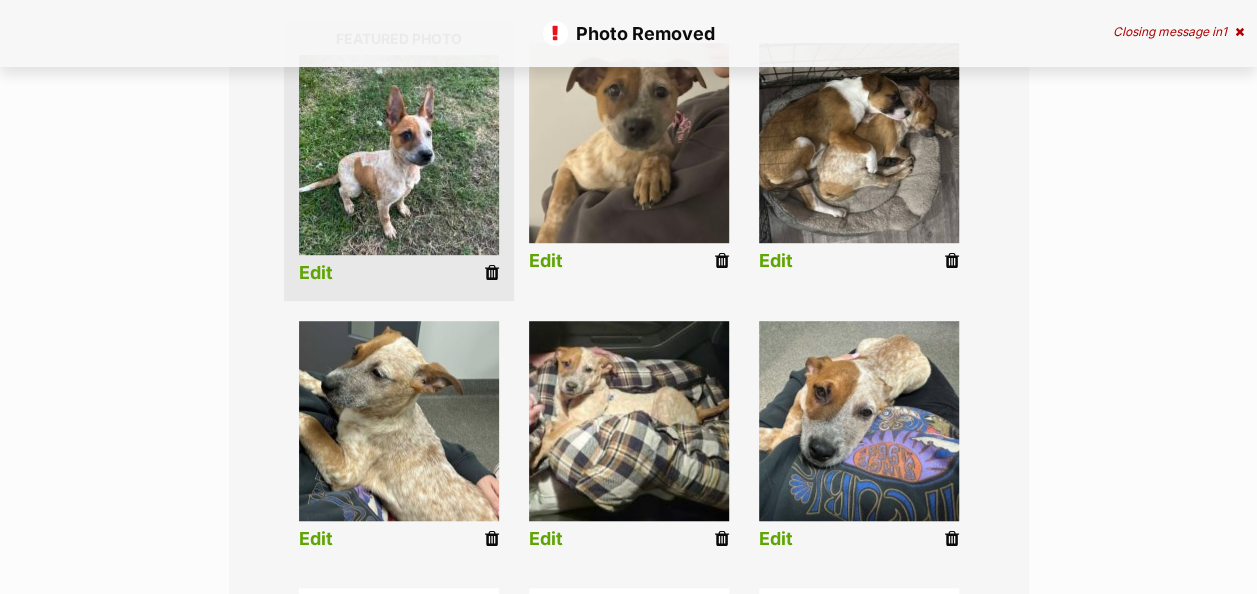 click at bounding box center (952, 261) 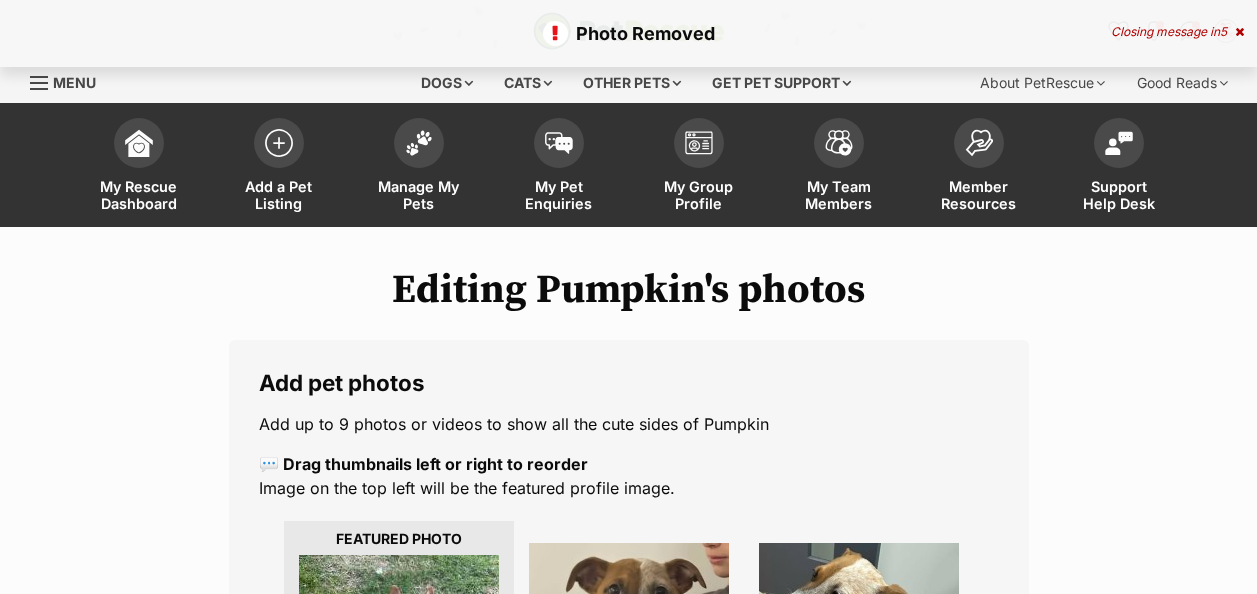 scroll, scrollTop: 149, scrollLeft: 0, axis: vertical 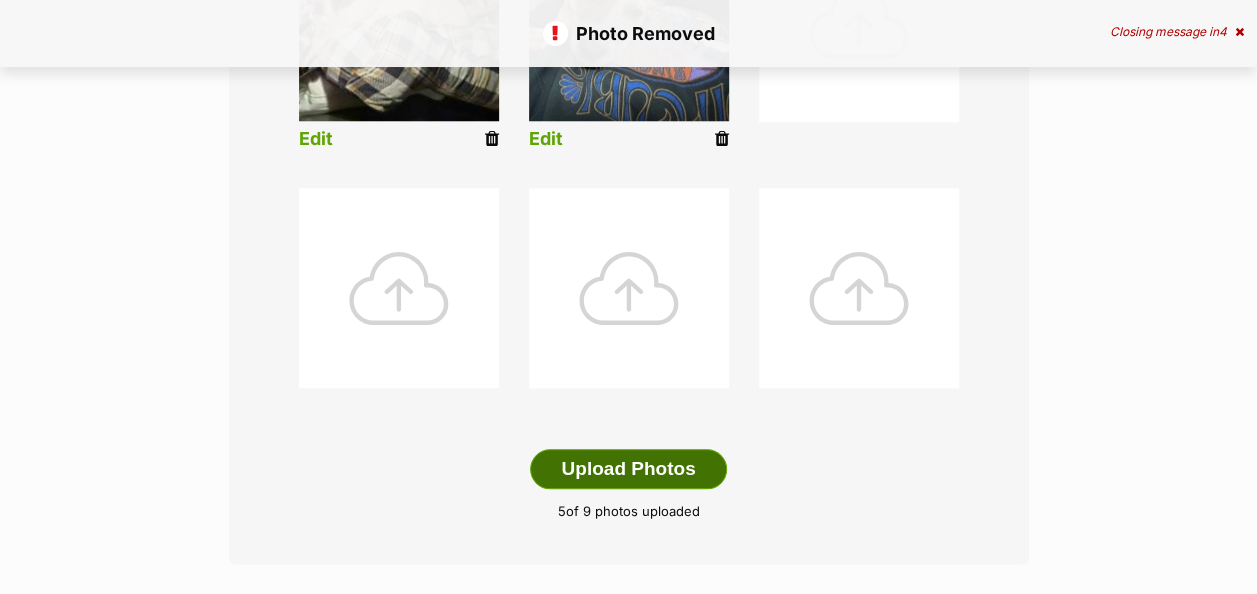 click on "Upload Photos" at bounding box center (628, 469) 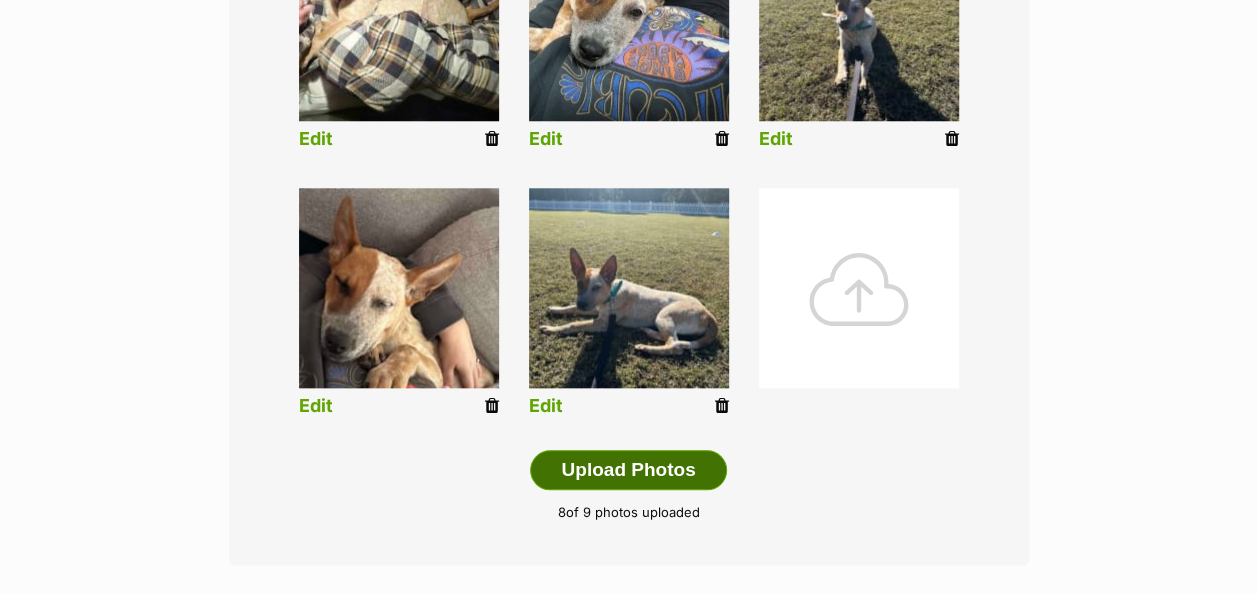 click on "Upload Photos" at bounding box center [628, 470] 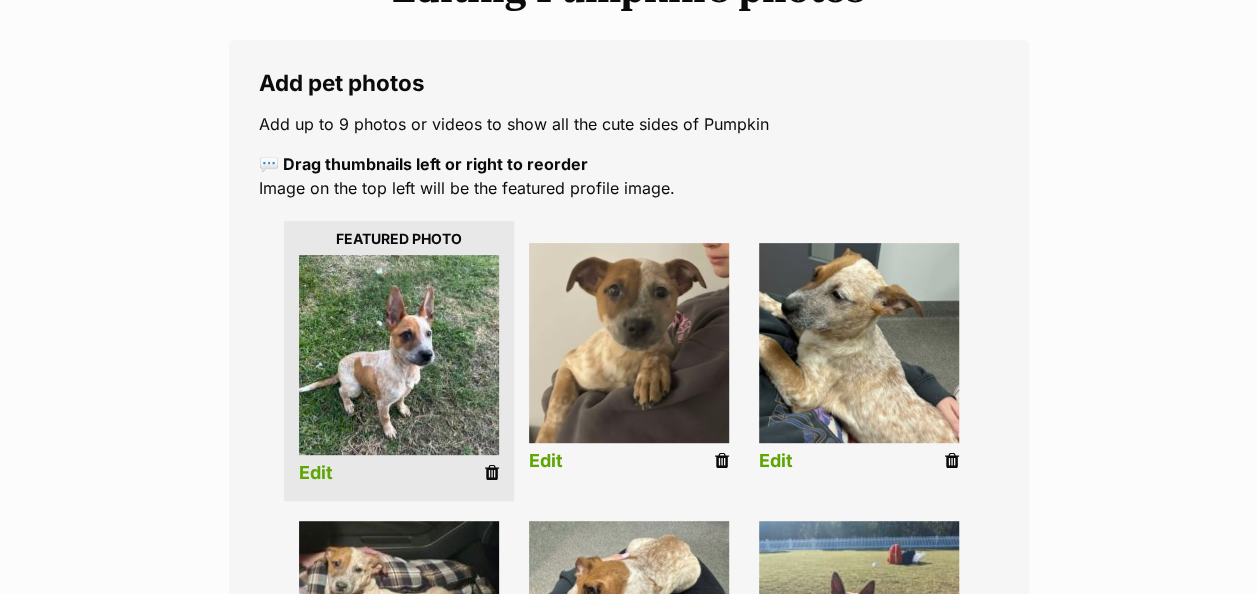 scroll, scrollTop: 700, scrollLeft: 0, axis: vertical 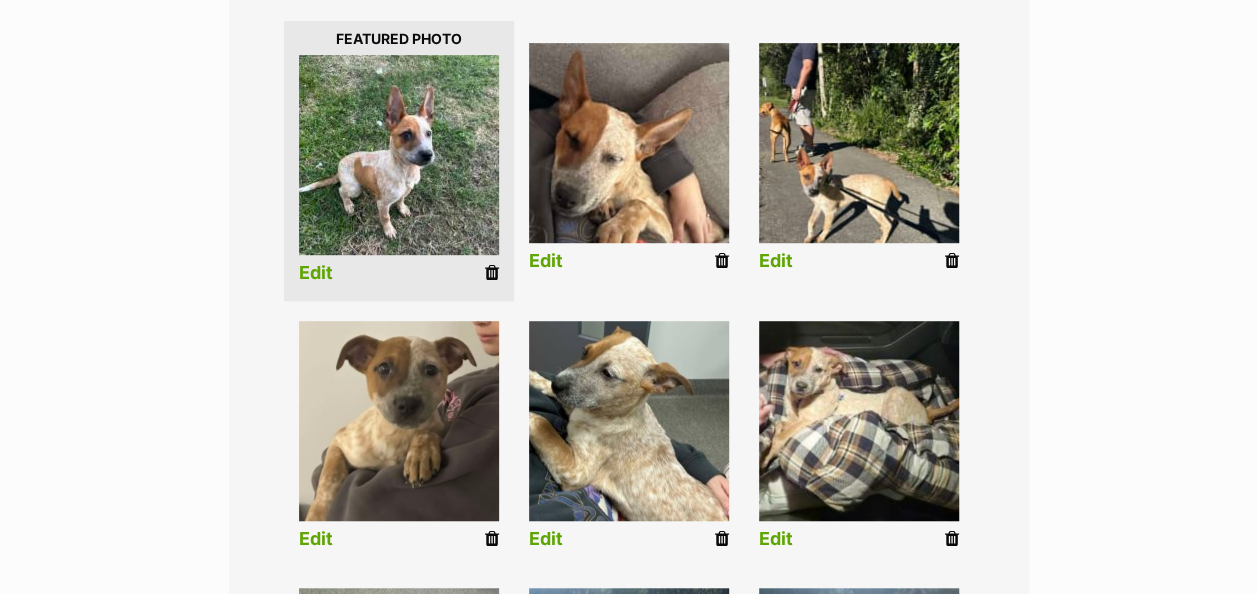 click on "Edit" at bounding box center [776, 261] 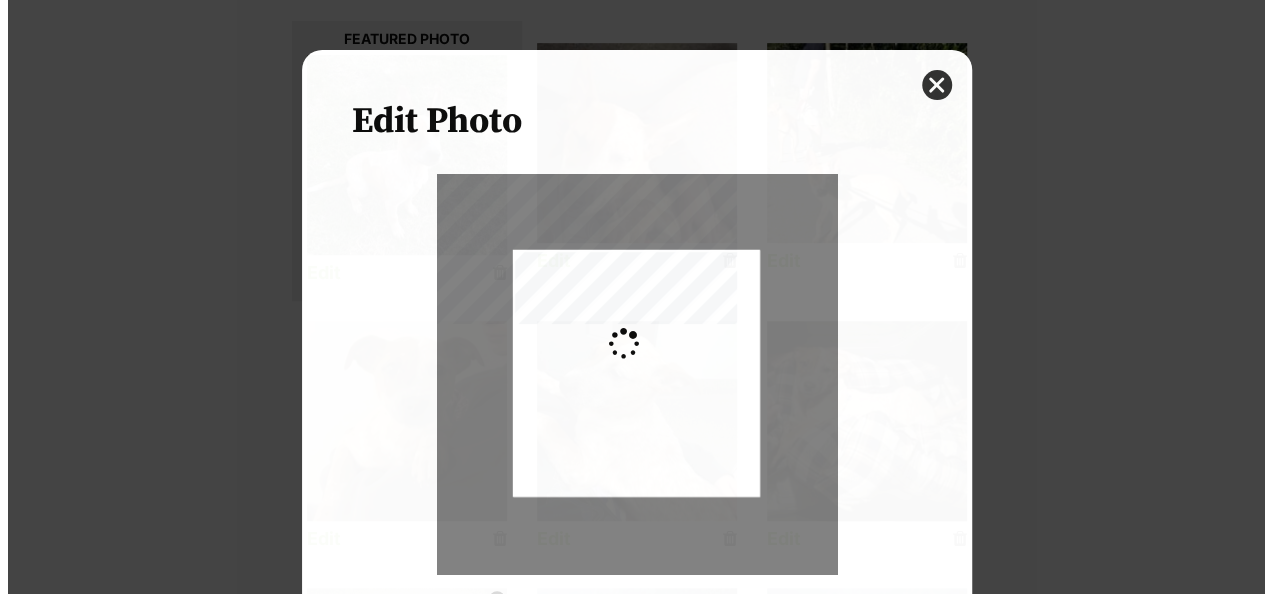 scroll, scrollTop: 0, scrollLeft: 0, axis: both 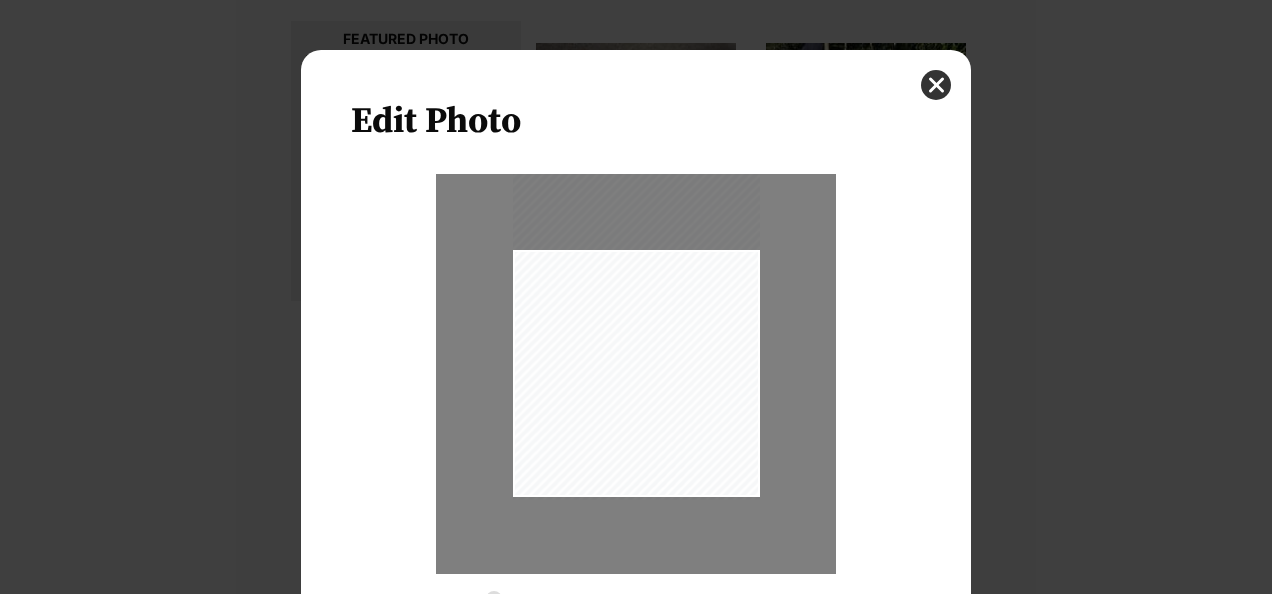 drag, startPoint x: 627, startPoint y: 360, endPoint x: 653, endPoint y: 317, distance: 50.24938 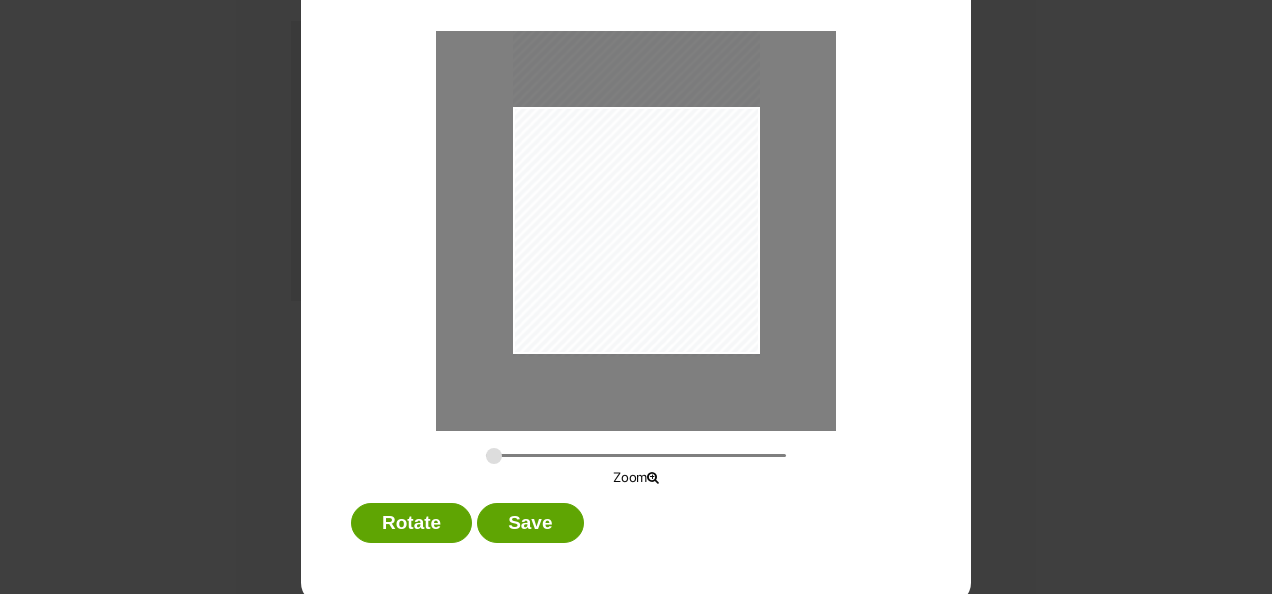 scroll, scrollTop: 151, scrollLeft: 0, axis: vertical 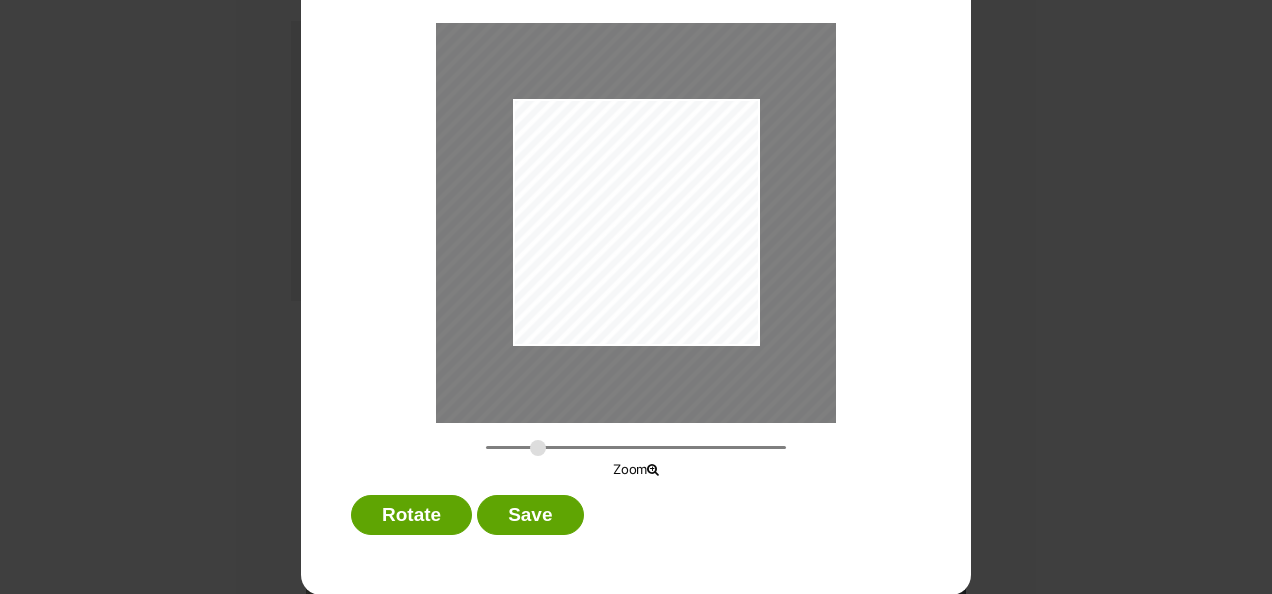 drag, startPoint x: 485, startPoint y: 446, endPoint x: 530, endPoint y: 448, distance: 45.044422 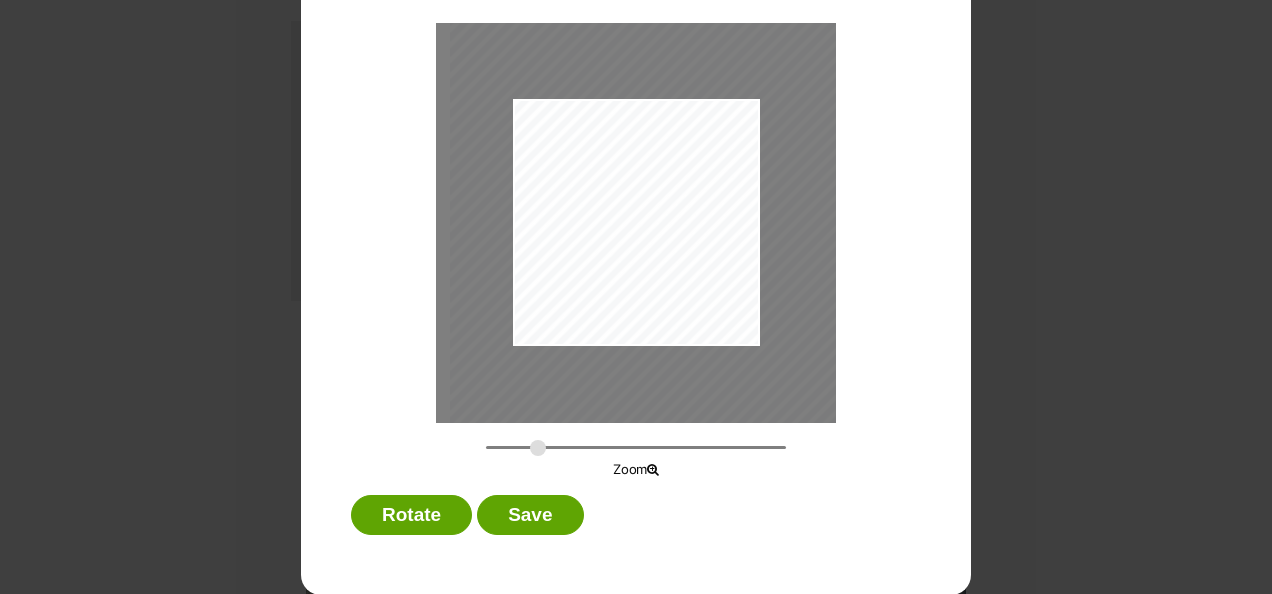 drag, startPoint x: 651, startPoint y: 245, endPoint x: 675, endPoint y: 262, distance: 29.410883 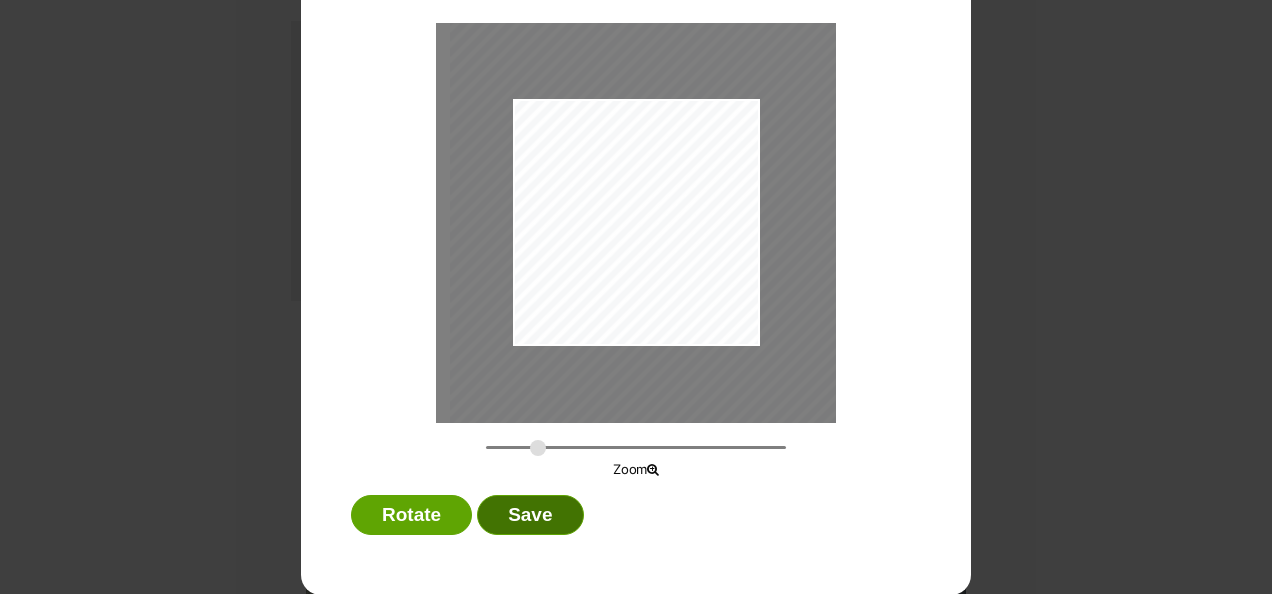 click on "Save" at bounding box center [530, 515] 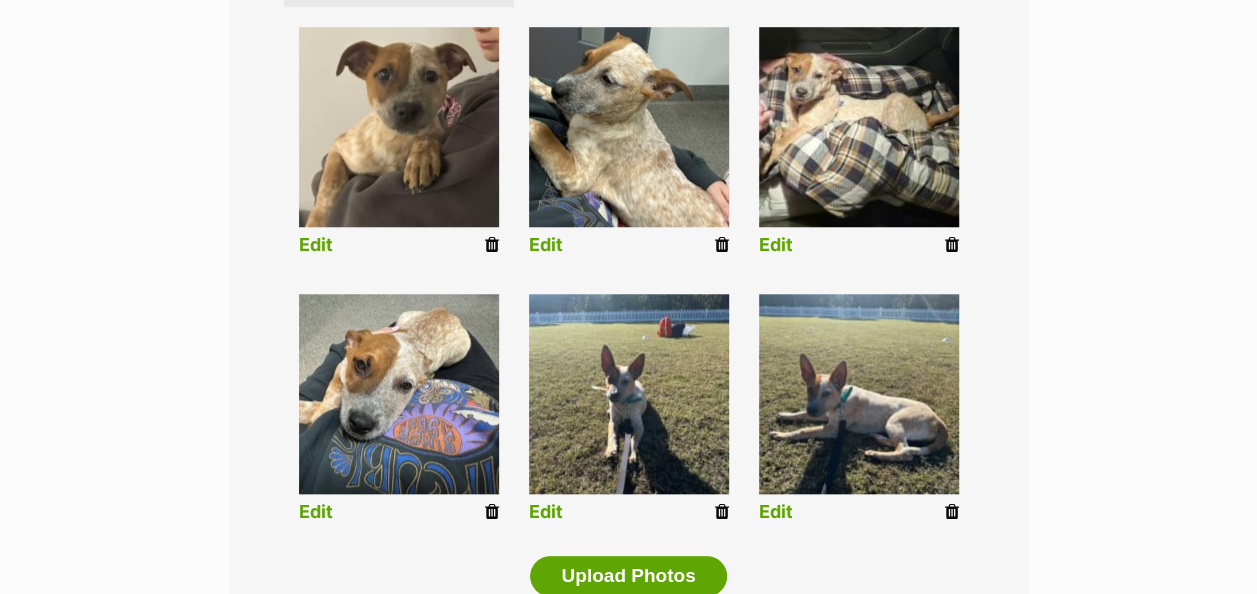 scroll, scrollTop: 800, scrollLeft: 0, axis: vertical 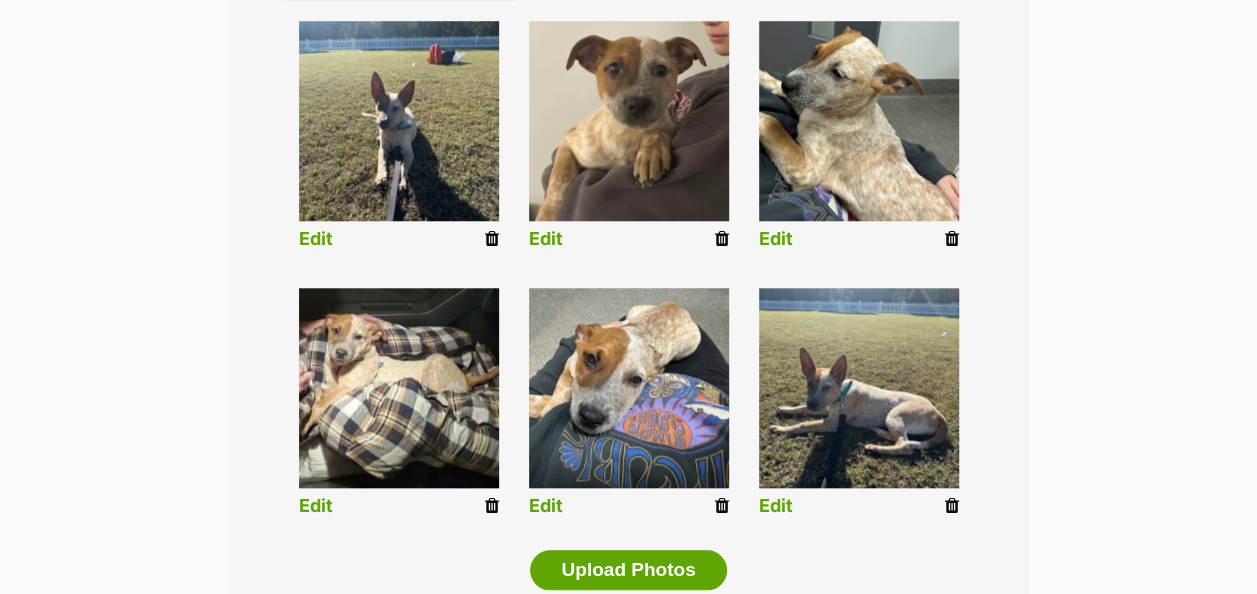 drag, startPoint x: 945, startPoint y: 510, endPoint x: 708, endPoint y: 92, distance: 480.51328 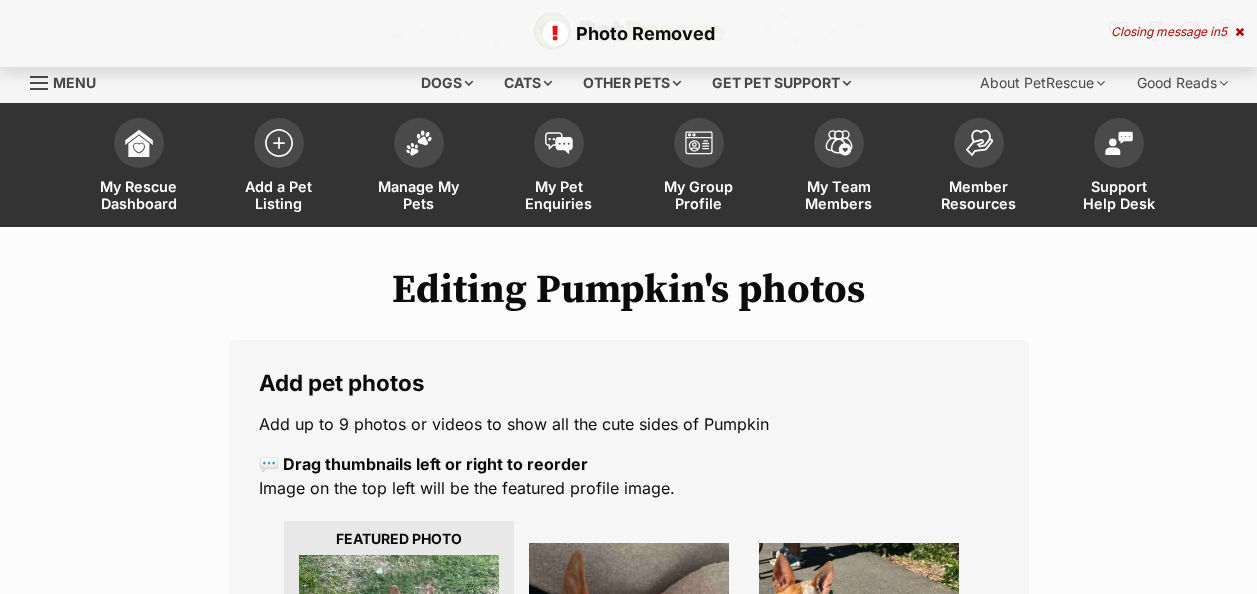 scroll, scrollTop: 0, scrollLeft: 0, axis: both 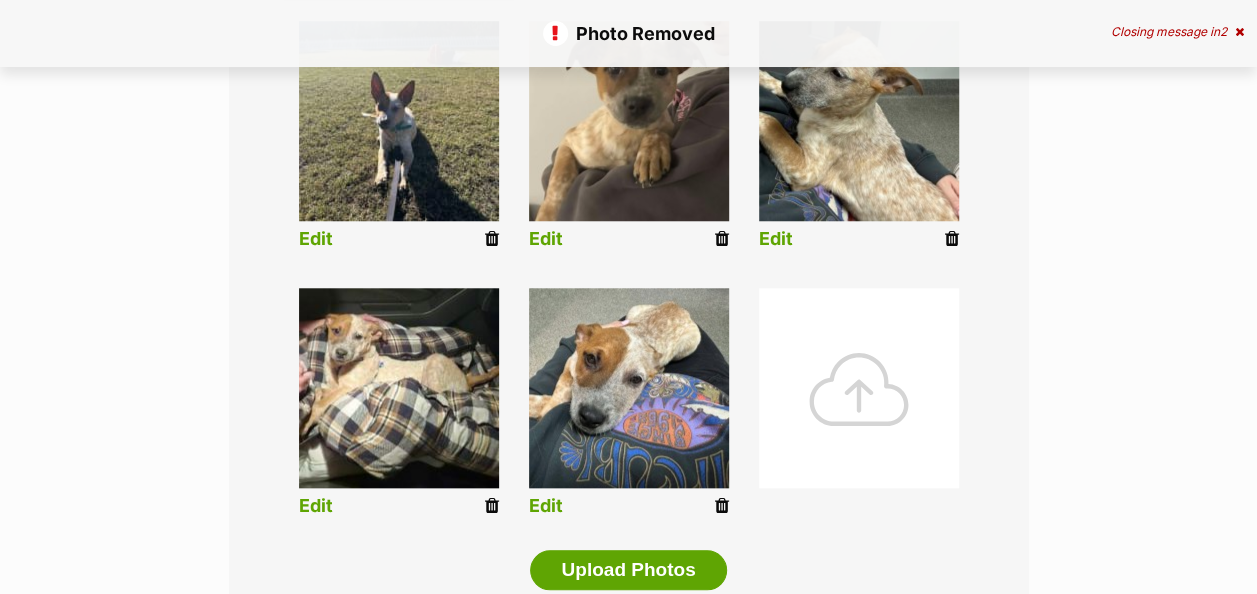 click at bounding box center [492, 239] 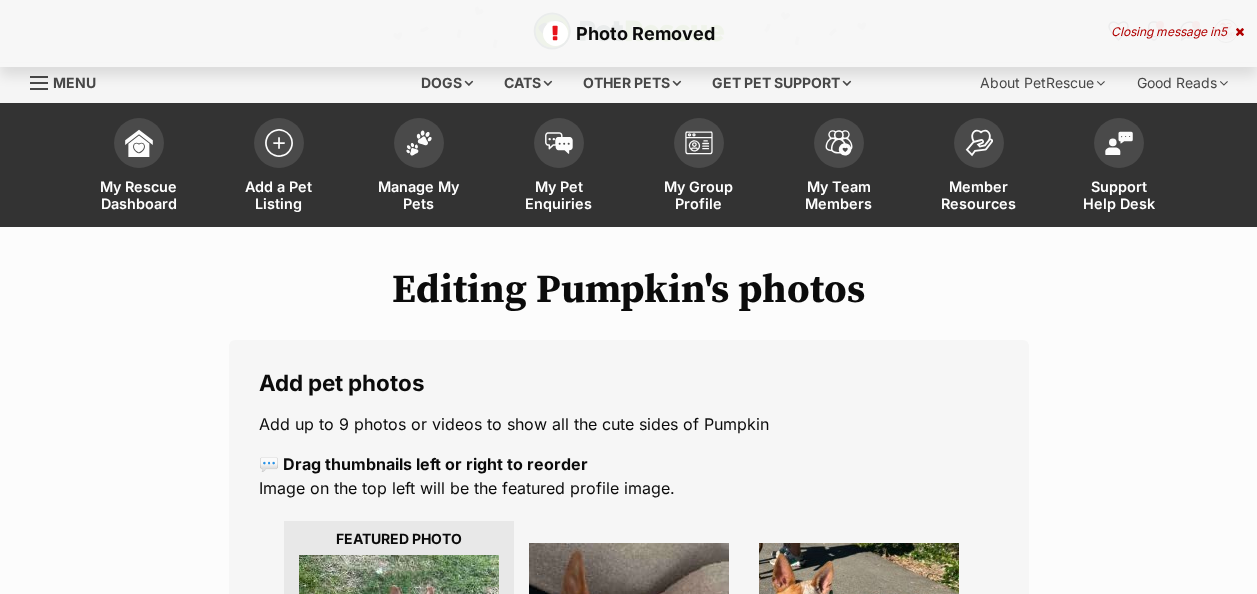 scroll, scrollTop: 394, scrollLeft: 0, axis: vertical 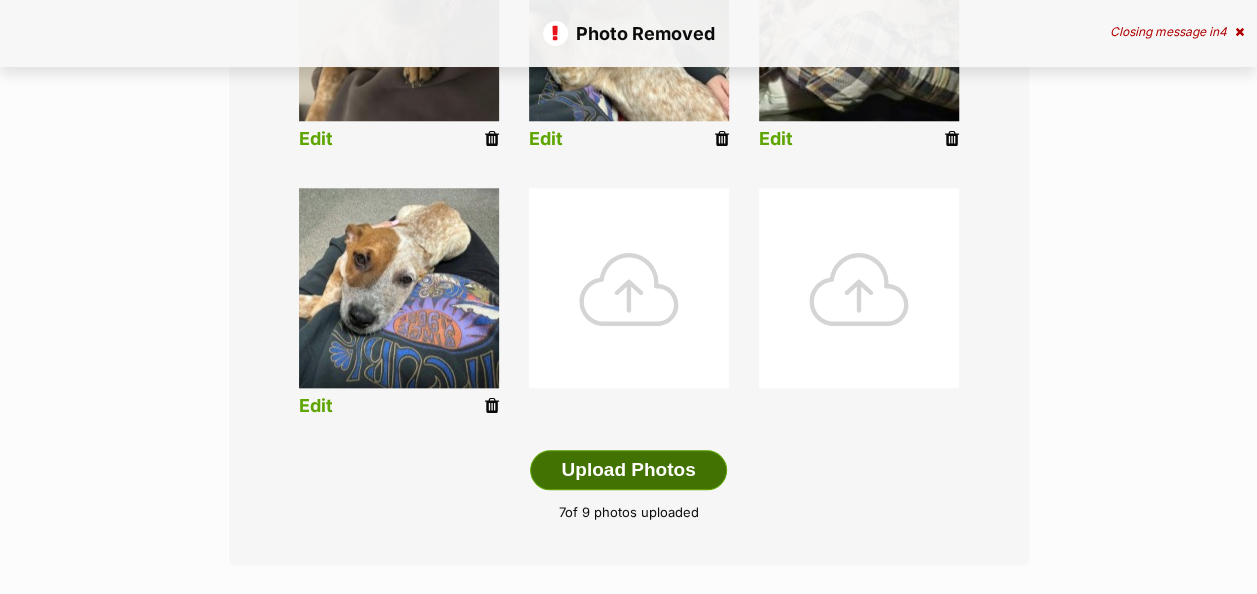 click on "Upload Photos" at bounding box center [628, 470] 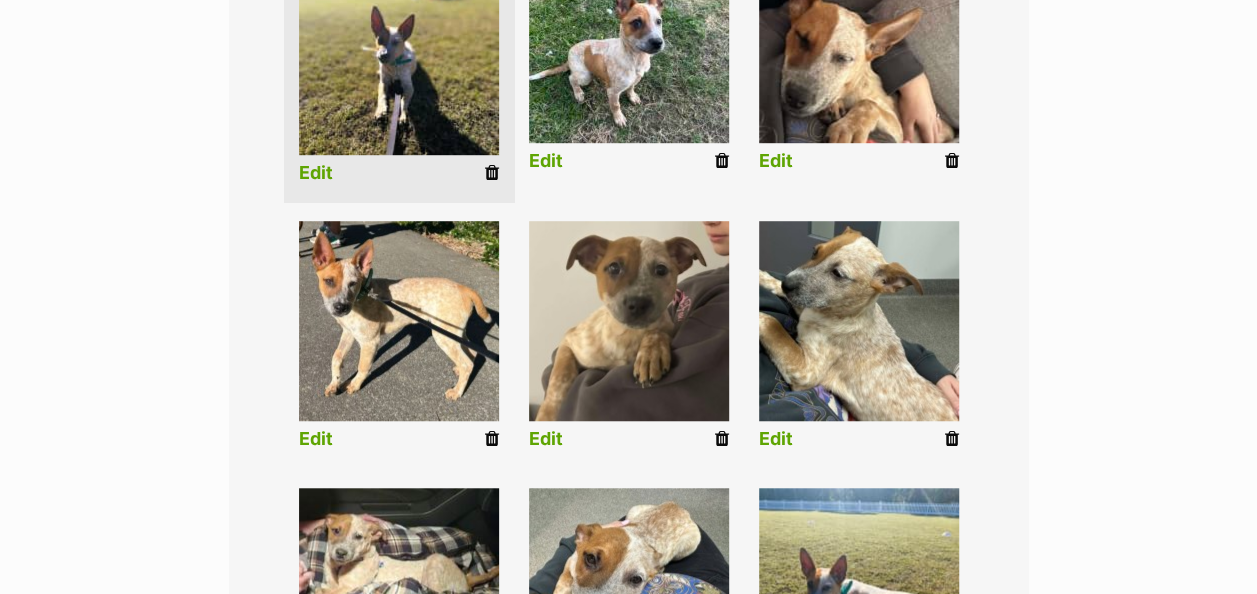 scroll, scrollTop: 588, scrollLeft: 0, axis: vertical 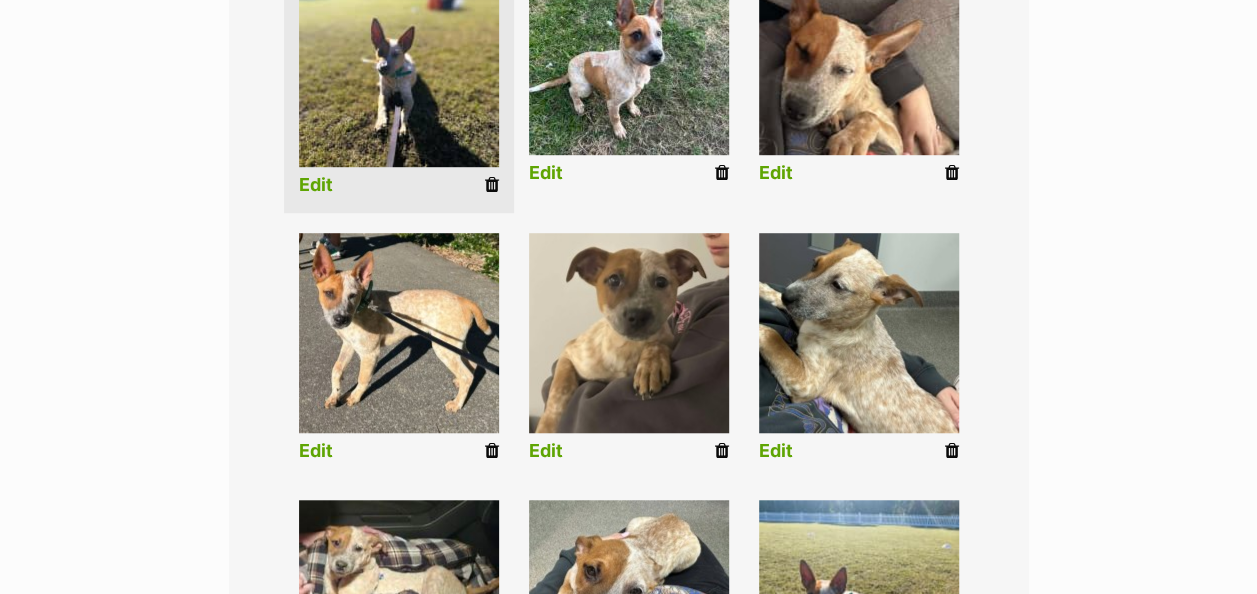 click on "Edit" at bounding box center (316, 185) 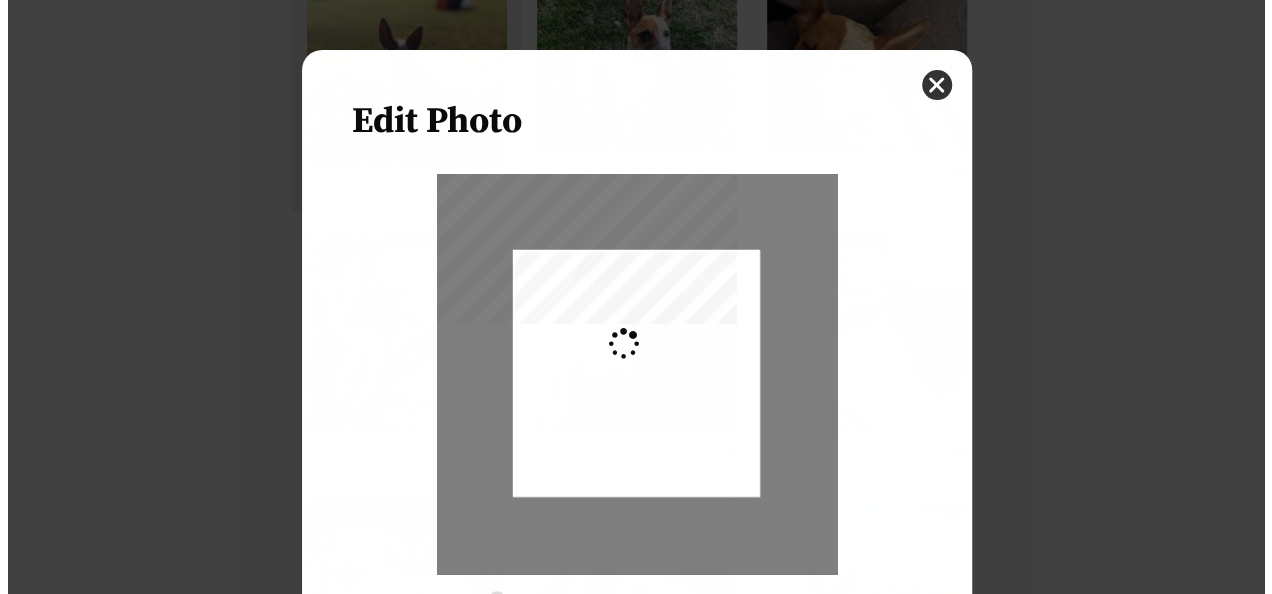 scroll, scrollTop: 0, scrollLeft: 0, axis: both 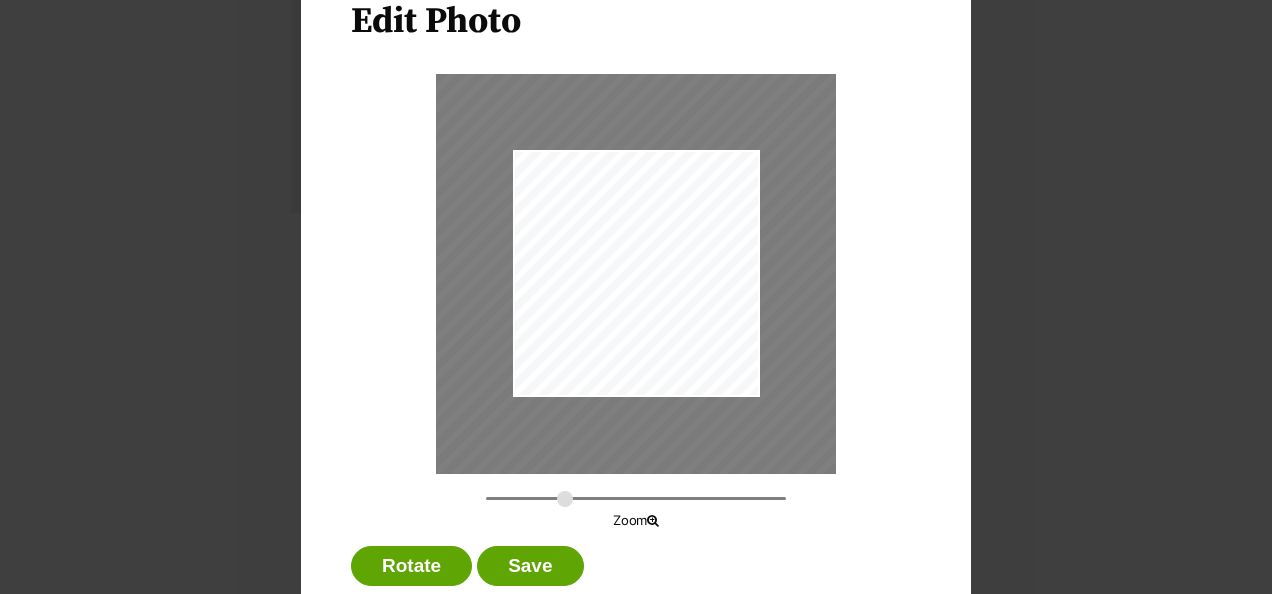 drag, startPoint x: 493, startPoint y: 496, endPoint x: 557, endPoint y: 488, distance: 64.49806 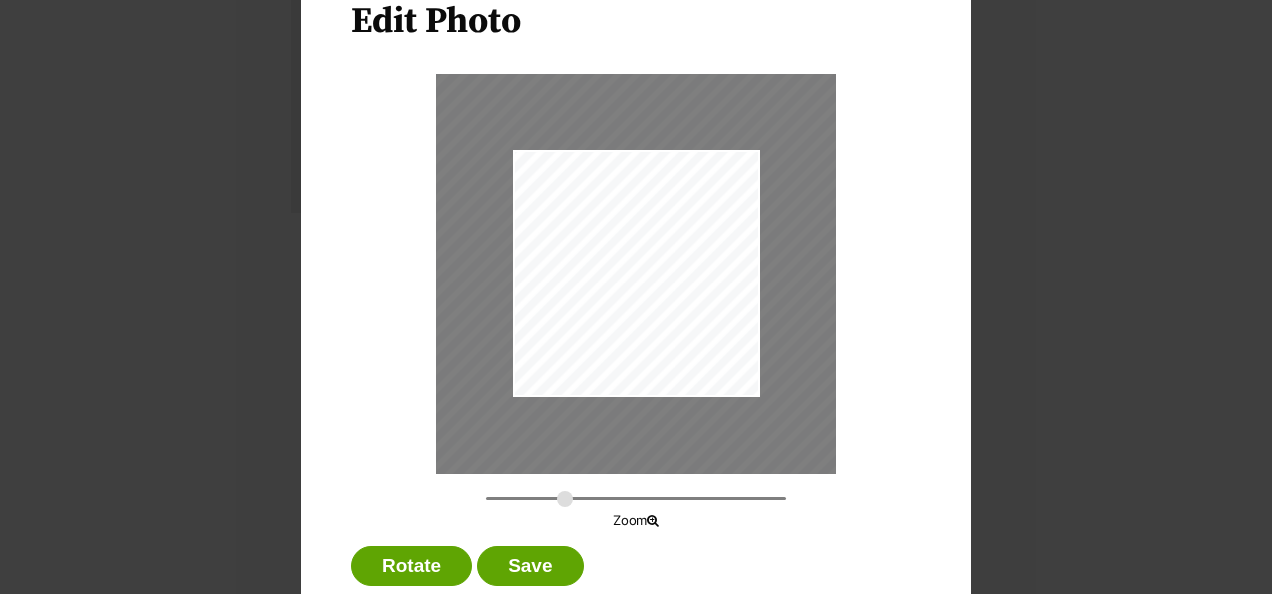 drag, startPoint x: 629, startPoint y: 344, endPoint x: 669, endPoint y: 434, distance: 98.48858 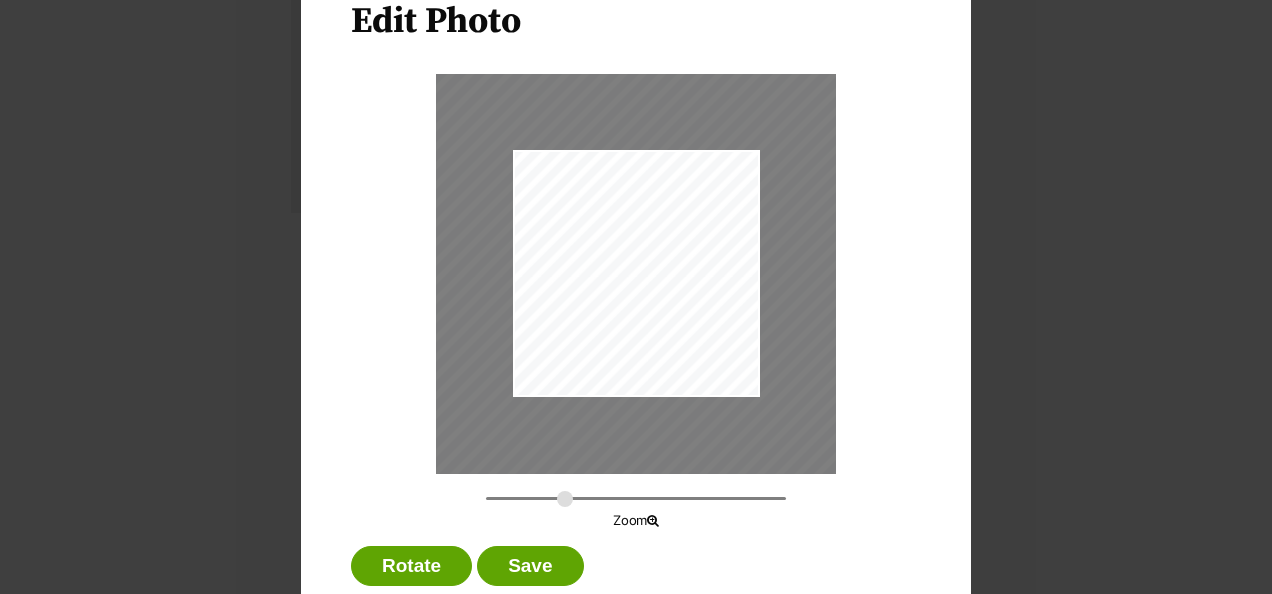 drag, startPoint x: 744, startPoint y: 350, endPoint x: 596, endPoint y: 457, distance: 182.62804 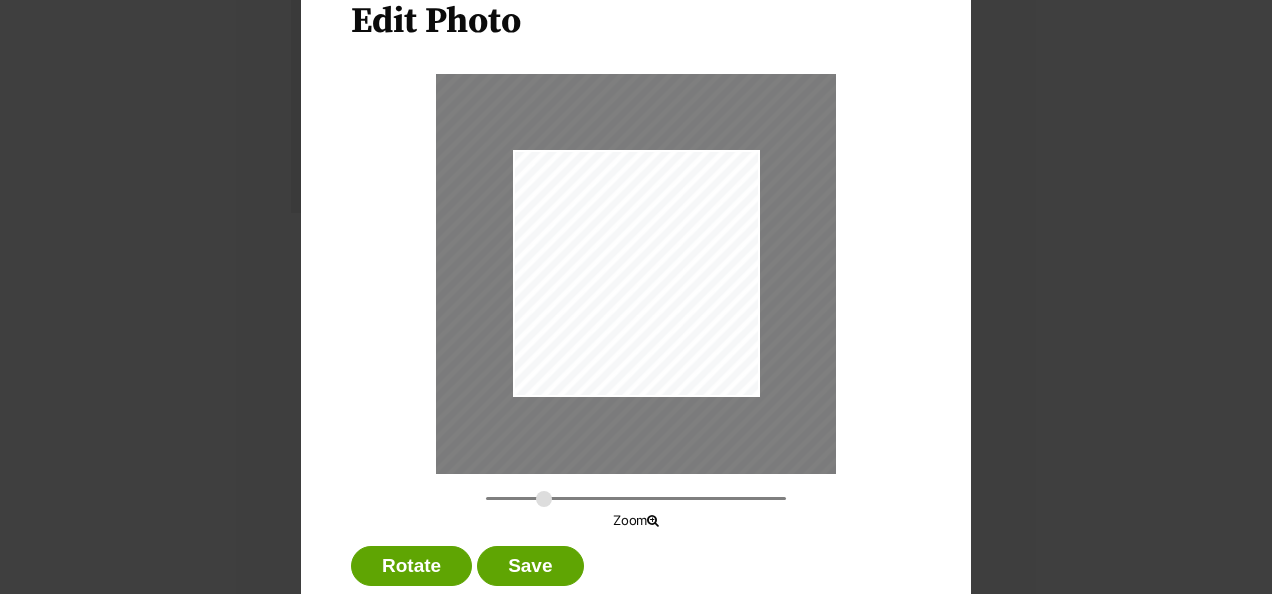 drag, startPoint x: 552, startPoint y: 502, endPoint x: 536, endPoint y: 486, distance: 22.627417 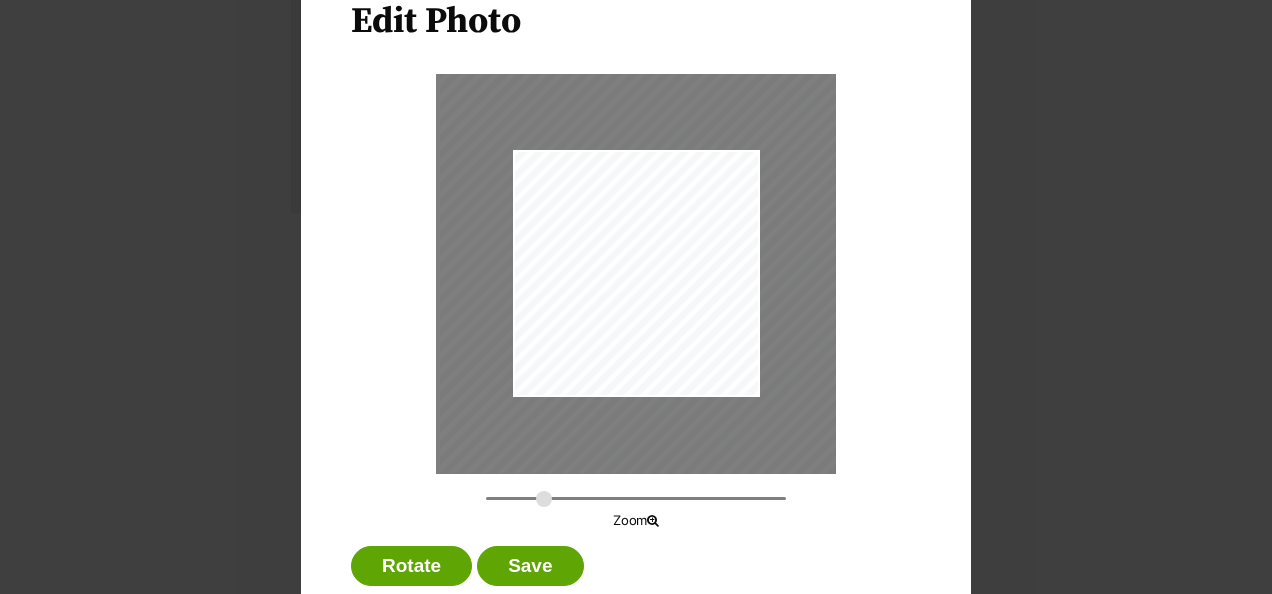 drag, startPoint x: 624, startPoint y: 301, endPoint x: 632, endPoint y: 278, distance: 24.351591 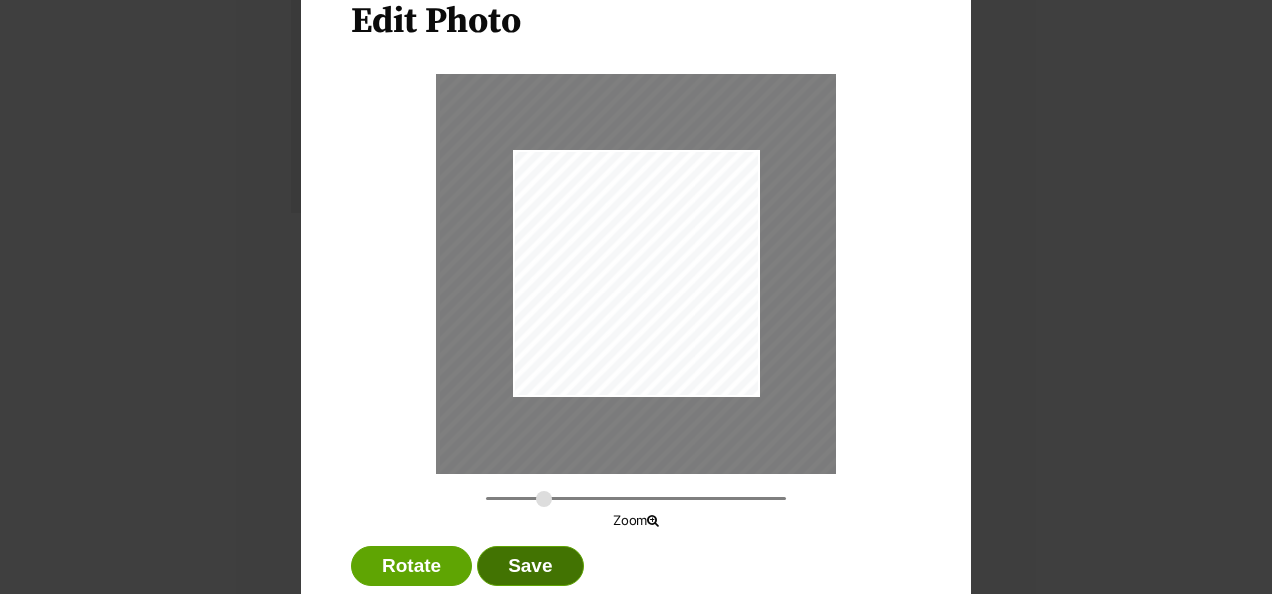 click on "Save" 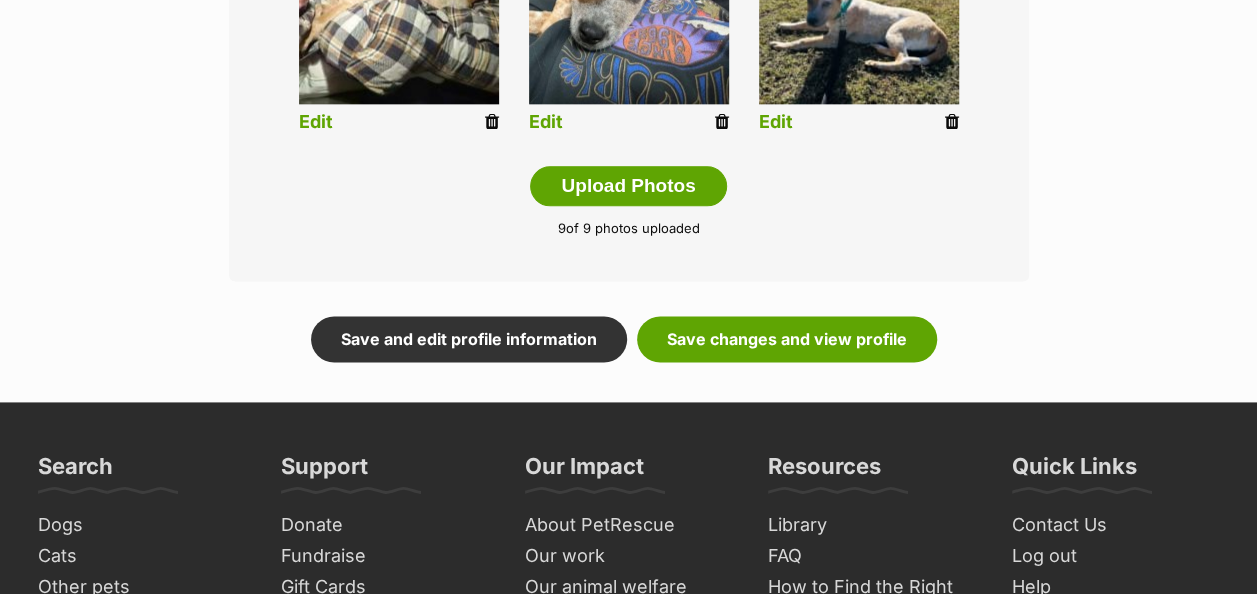 scroll, scrollTop: 1188, scrollLeft: 0, axis: vertical 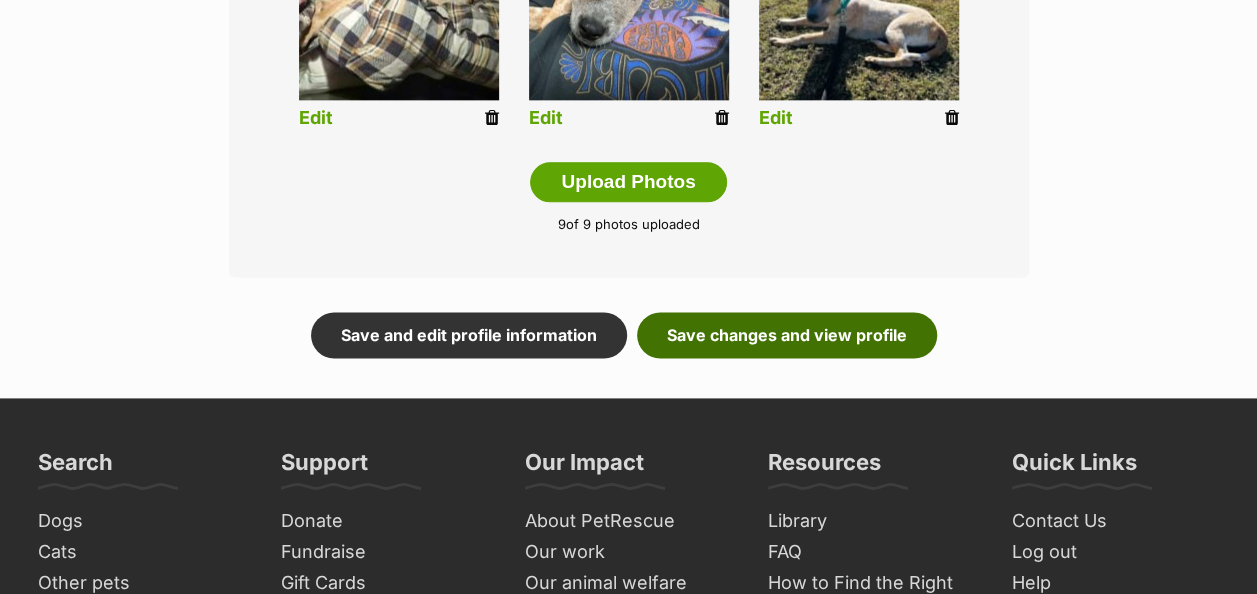 click on "Save changes and view profile" 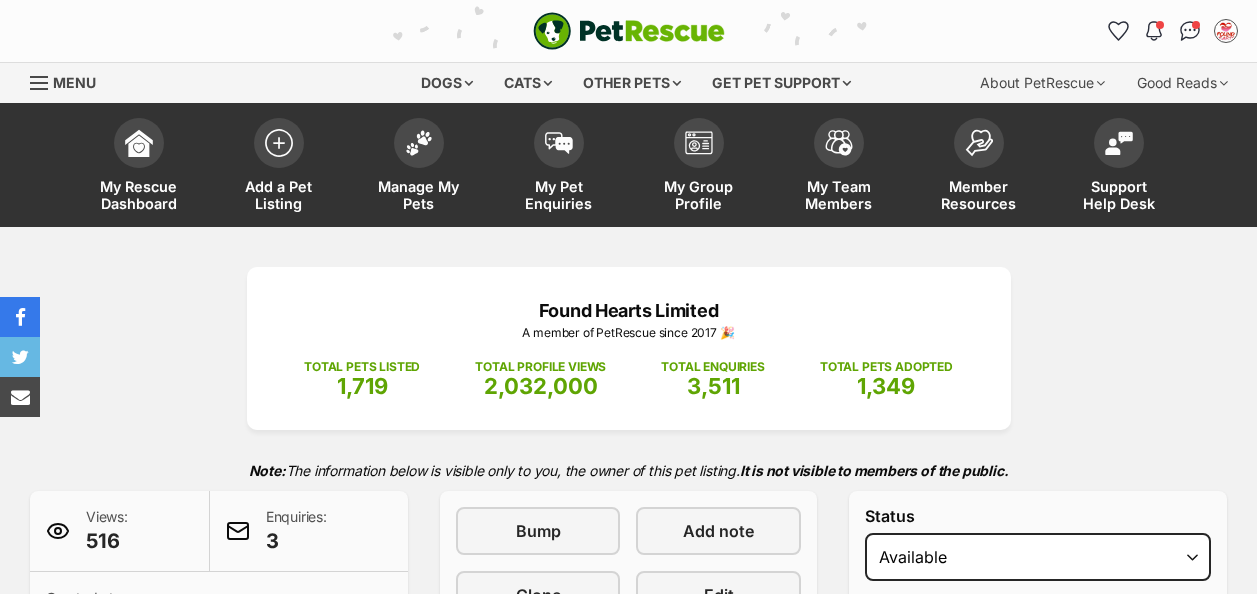 scroll, scrollTop: 0, scrollLeft: 0, axis: both 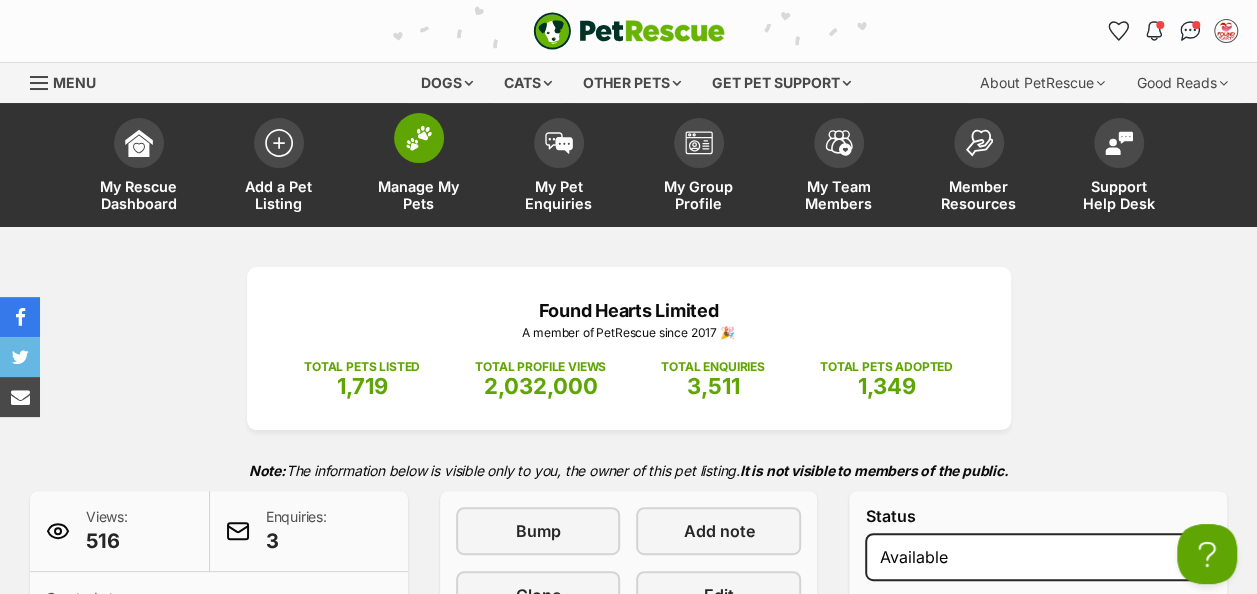 click at bounding box center (419, 138) 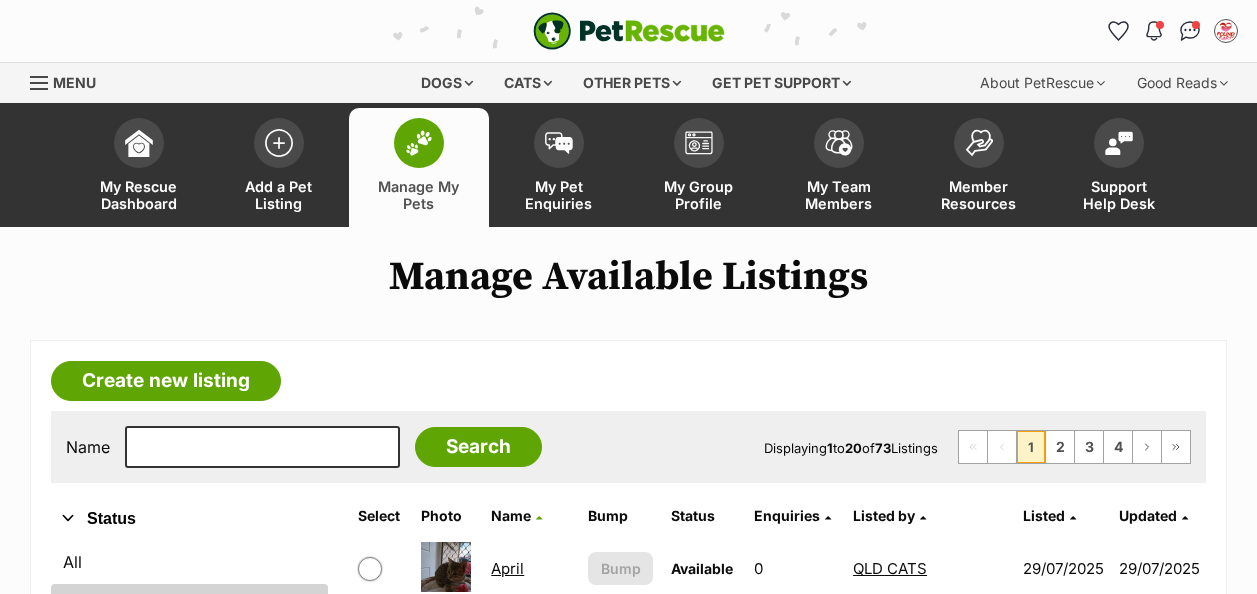 scroll, scrollTop: 0, scrollLeft: 0, axis: both 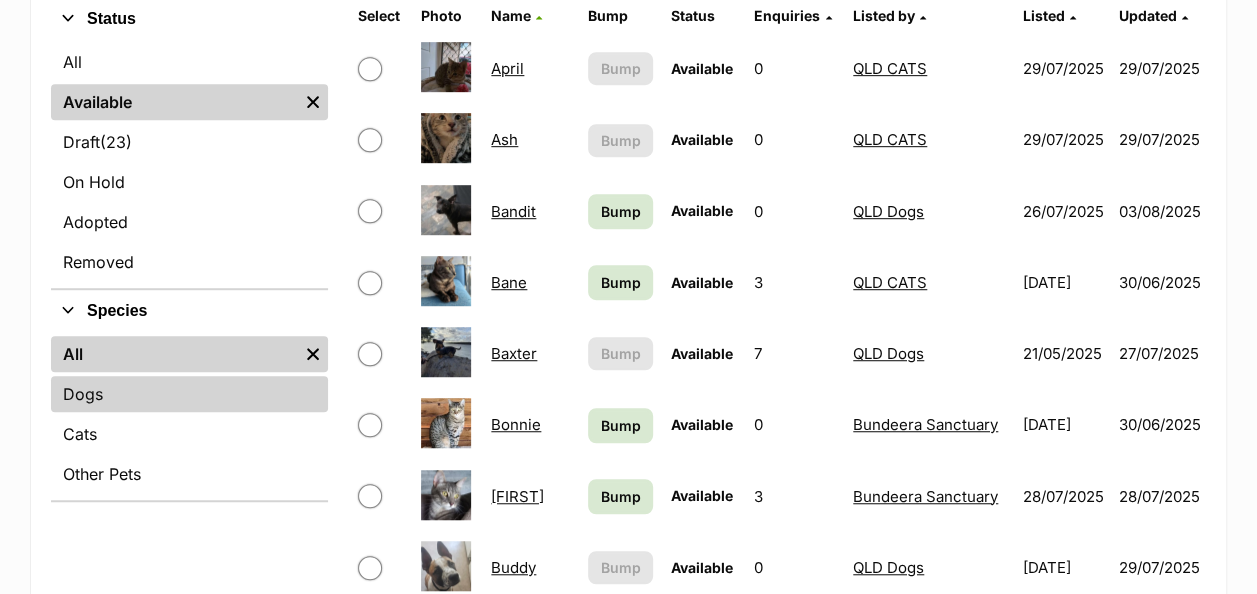 click on "Dogs" at bounding box center [189, 394] 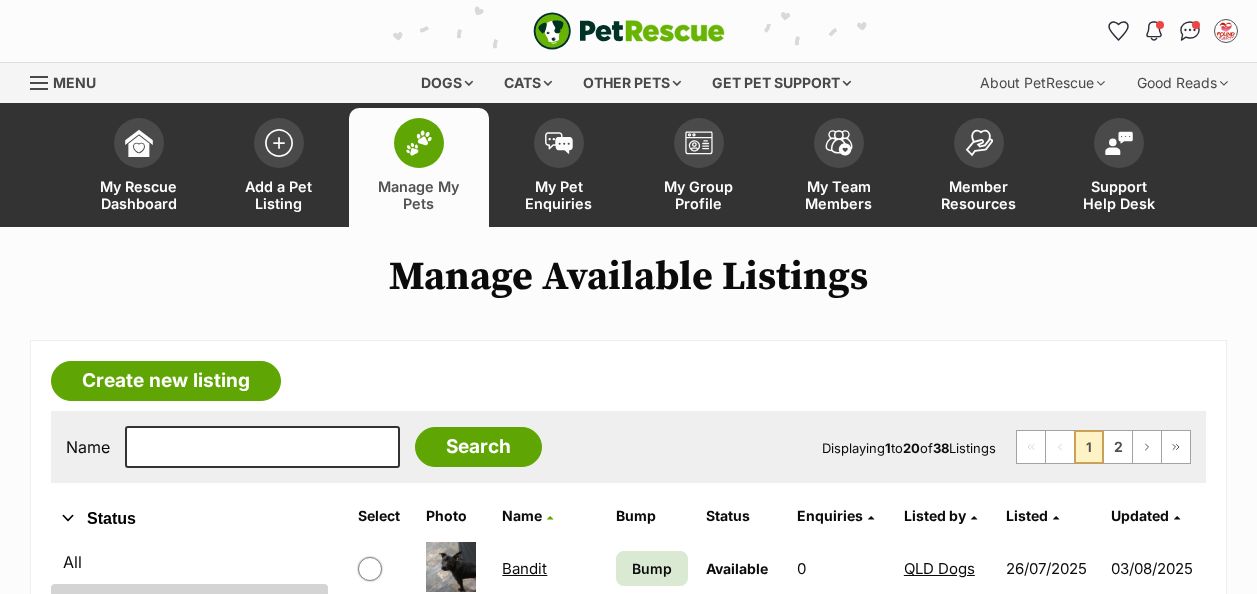 scroll, scrollTop: 0, scrollLeft: 0, axis: both 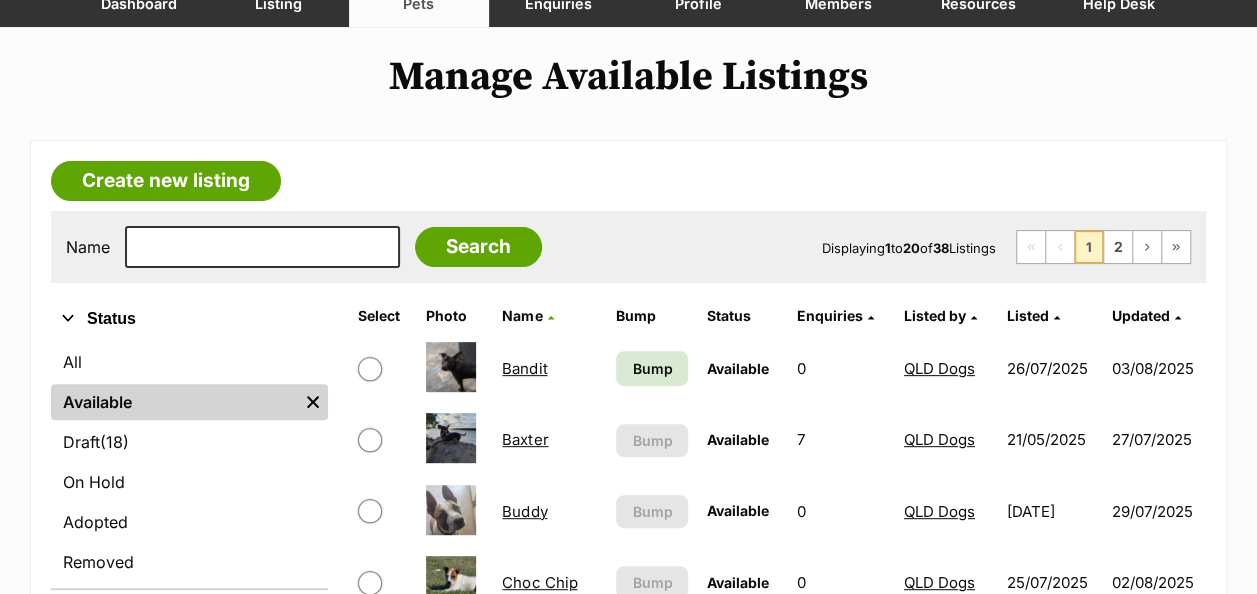 click on "Listed by" at bounding box center [935, 315] 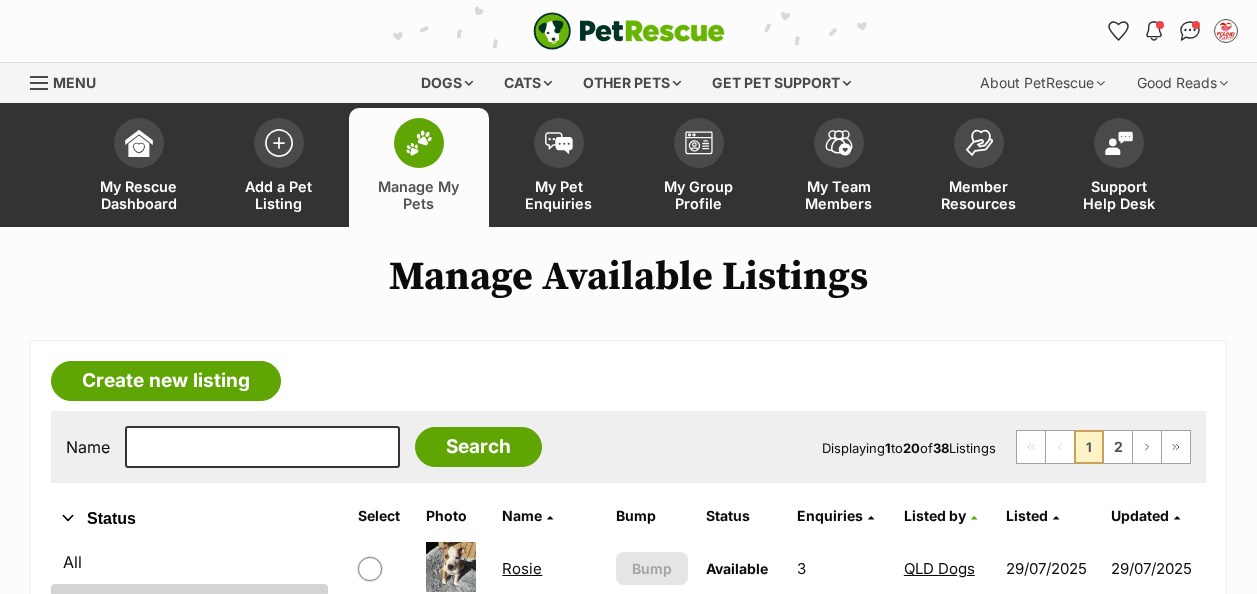 scroll, scrollTop: 0, scrollLeft: 0, axis: both 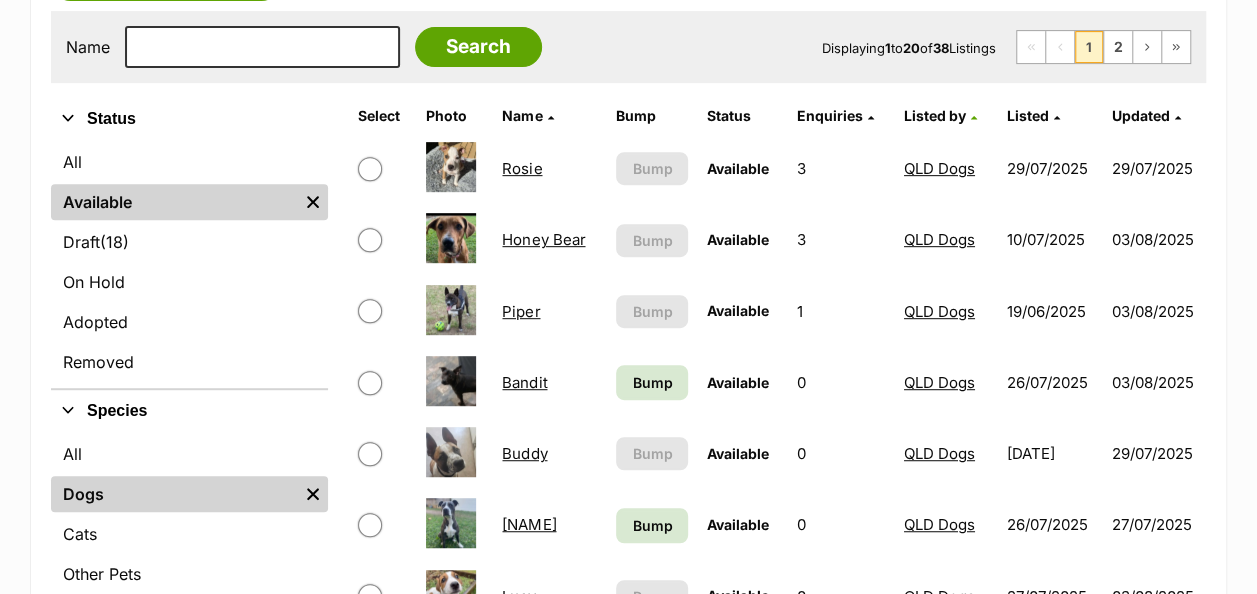 click on "Rosie" at bounding box center [522, 168] 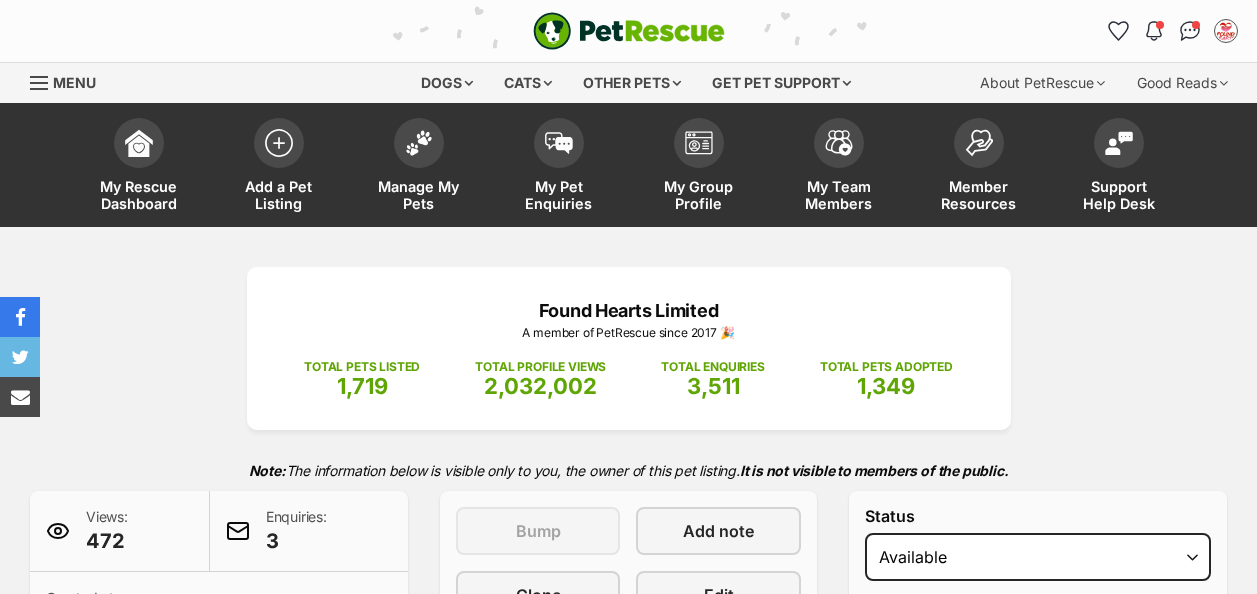 scroll, scrollTop: 210, scrollLeft: 0, axis: vertical 